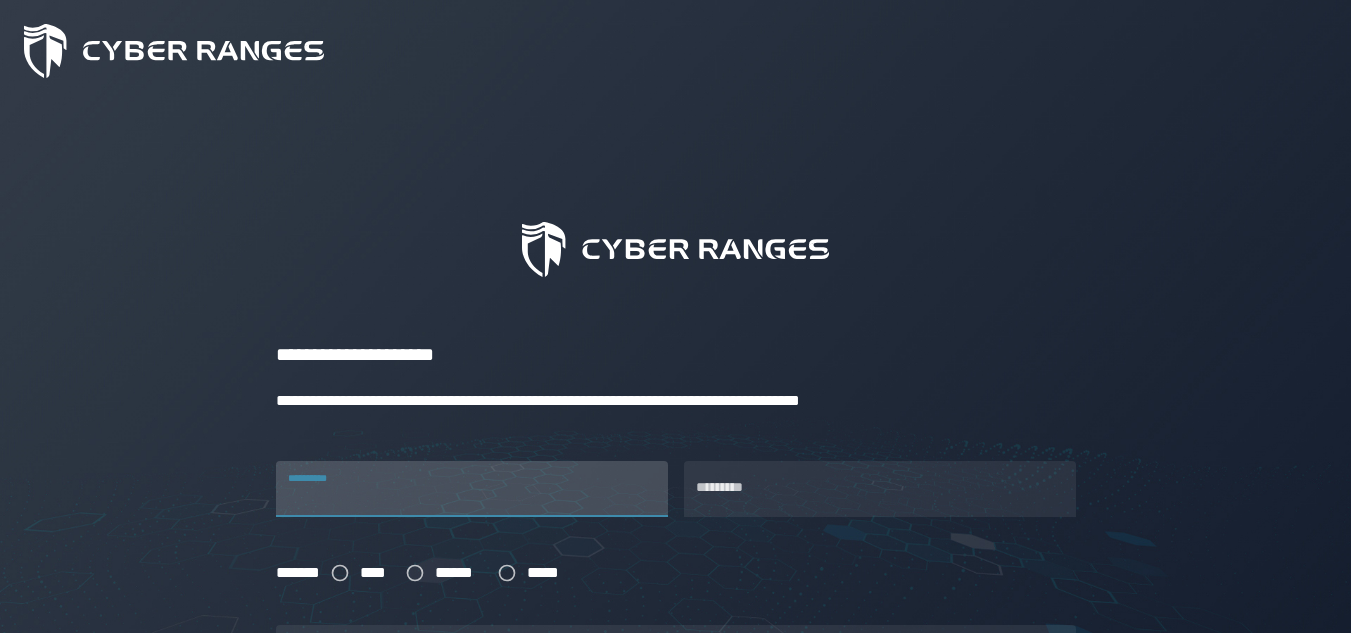 scroll, scrollTop: 0, scrollLeft: 0, axis: both 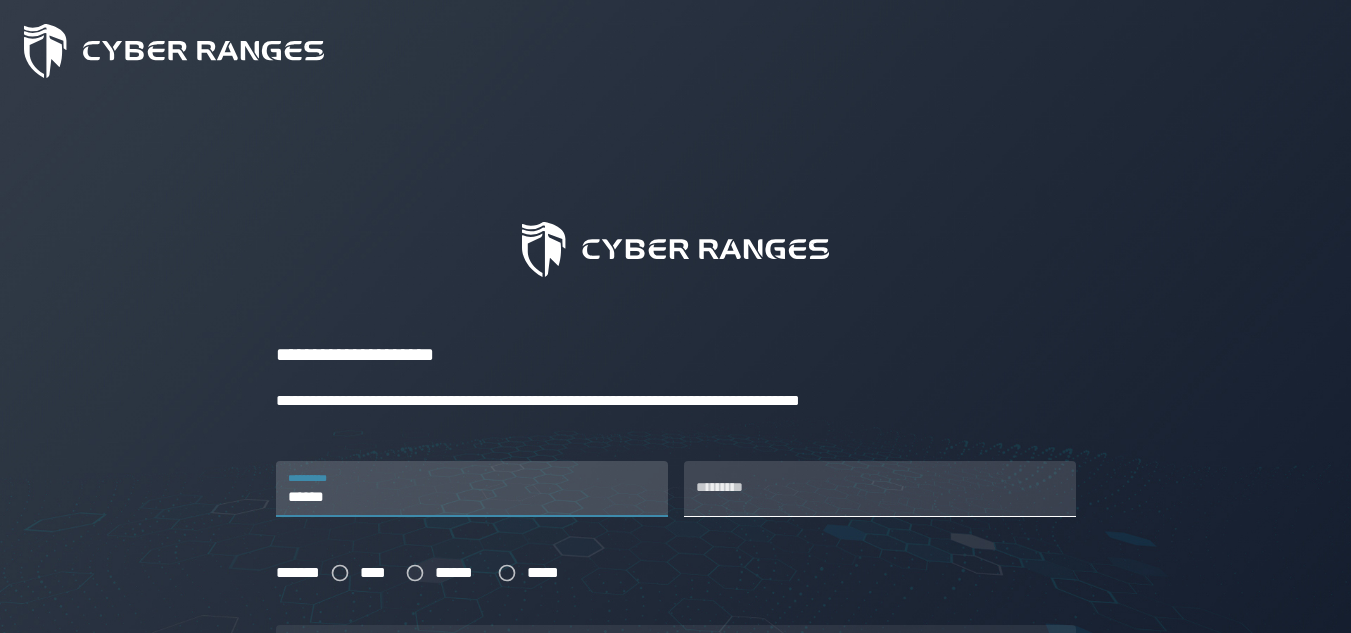 type on "******" 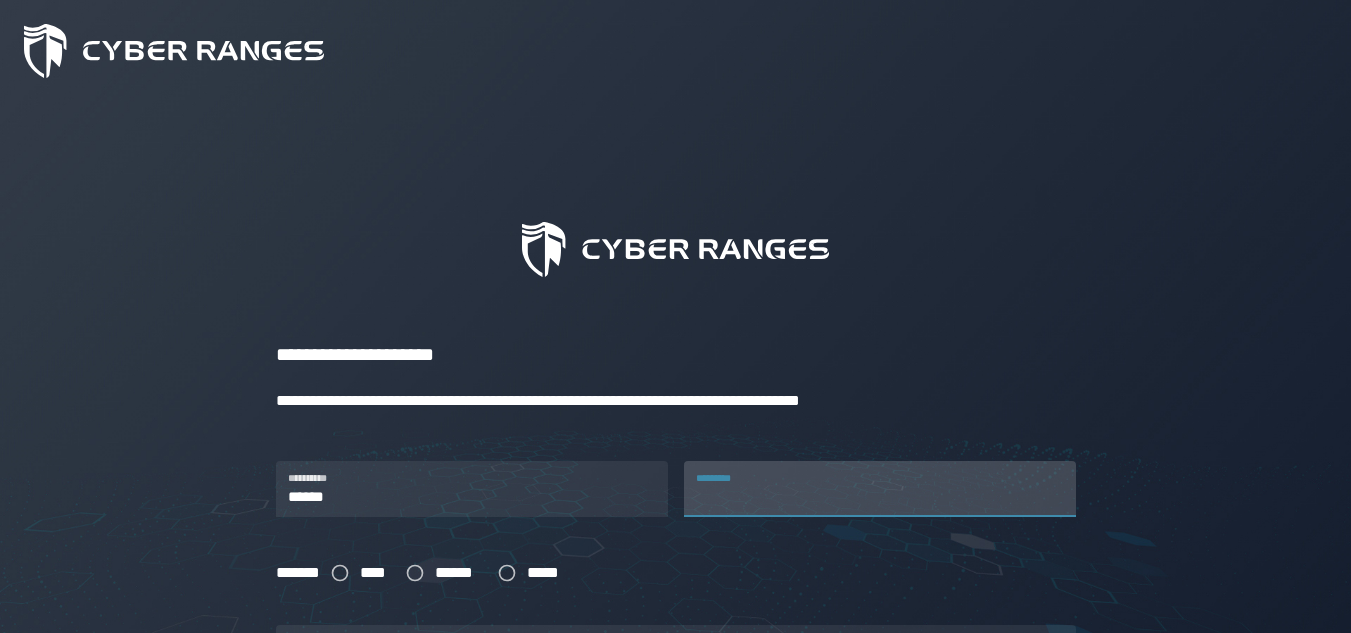 click on "*********" at bounding box center (880, 489) 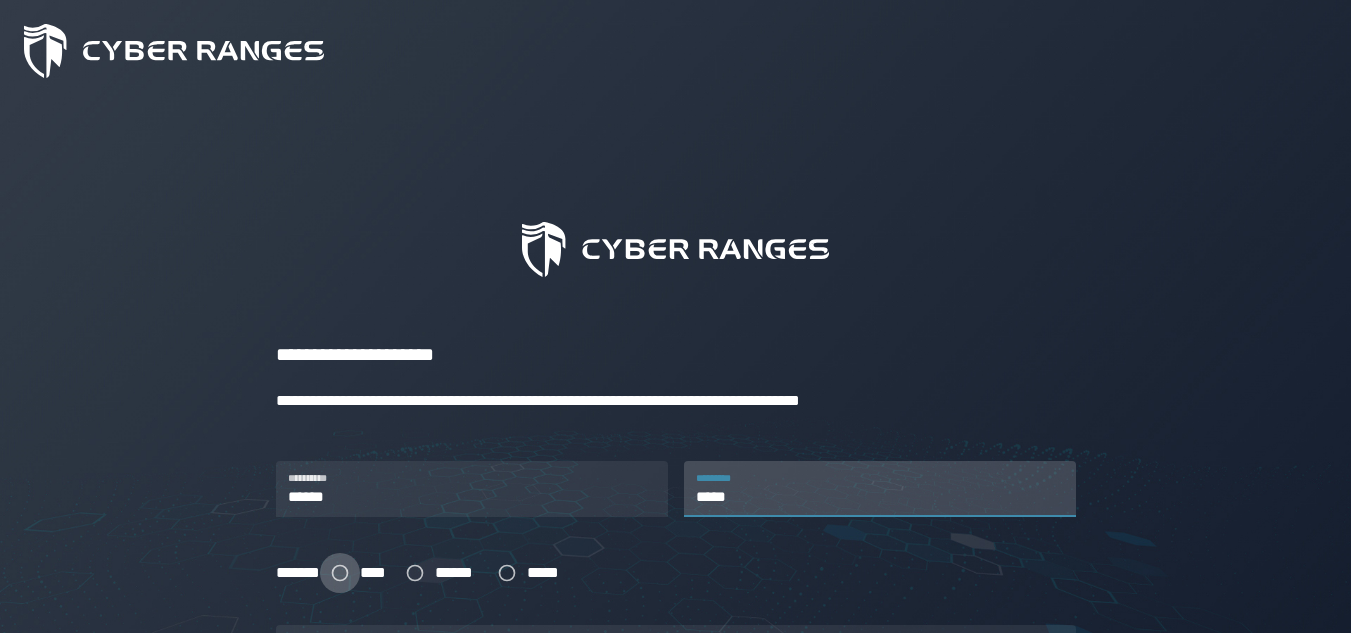 type on "*****" 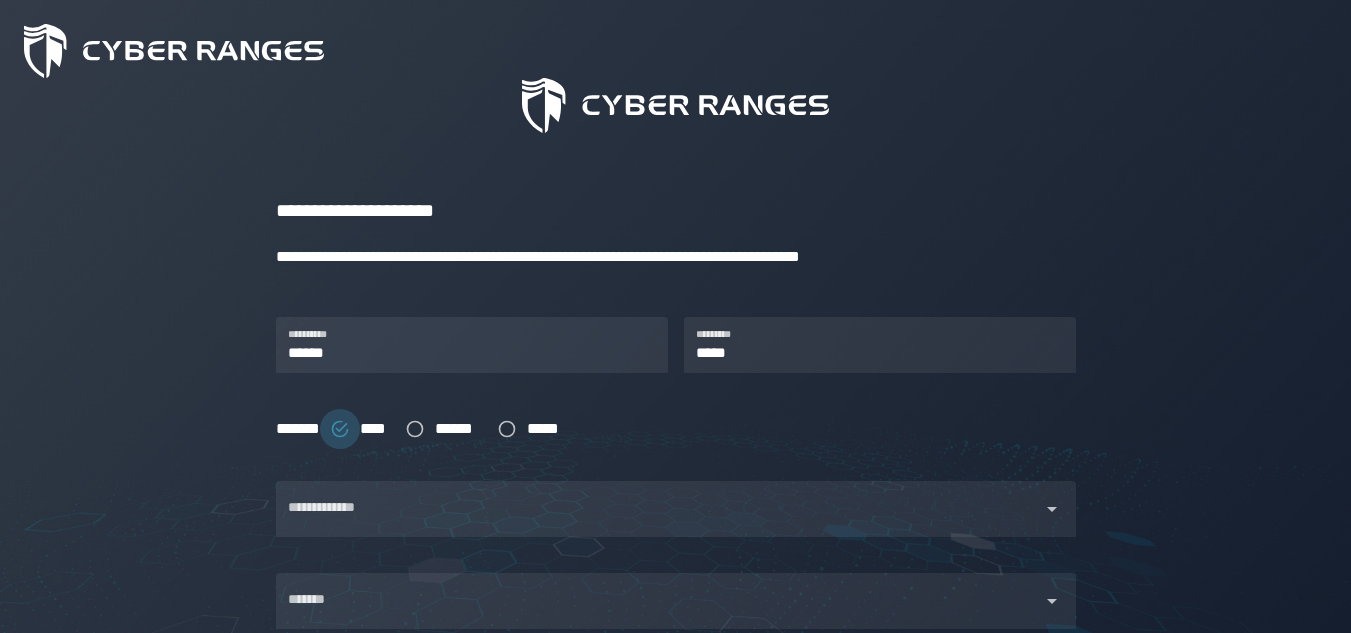 scroll, scrollTop: 224, scrollLeft: 0, axis: vertical 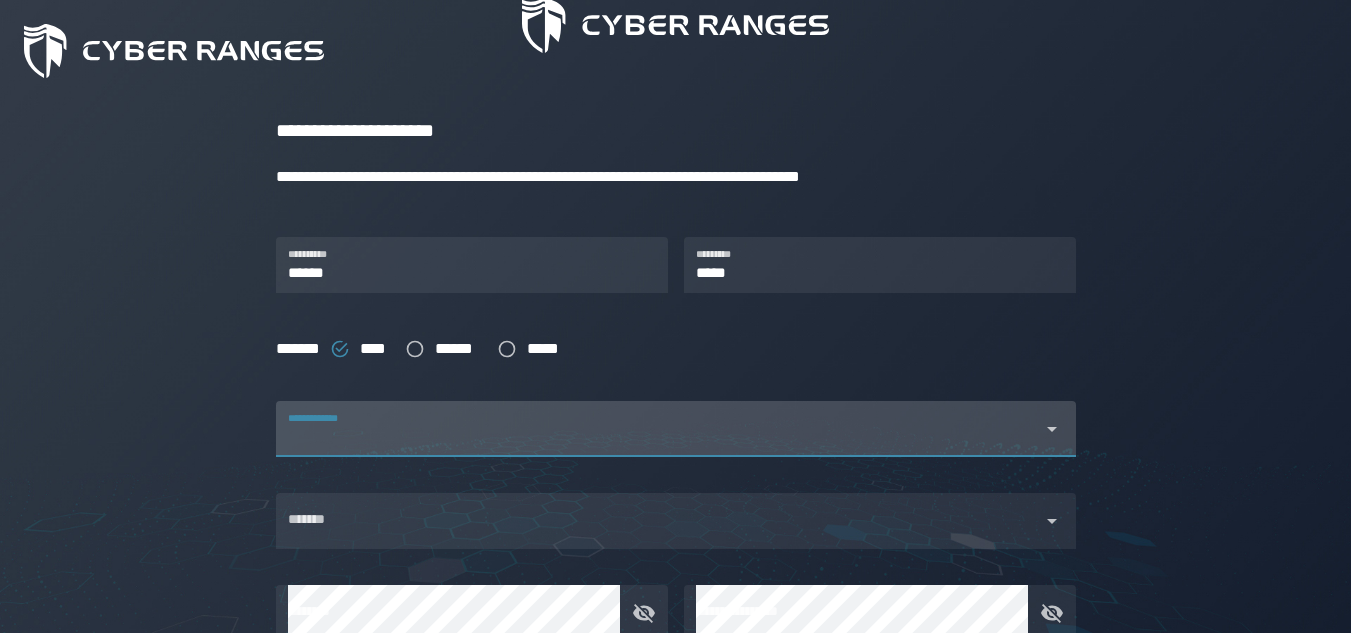 click at bounding box center [658, 441] 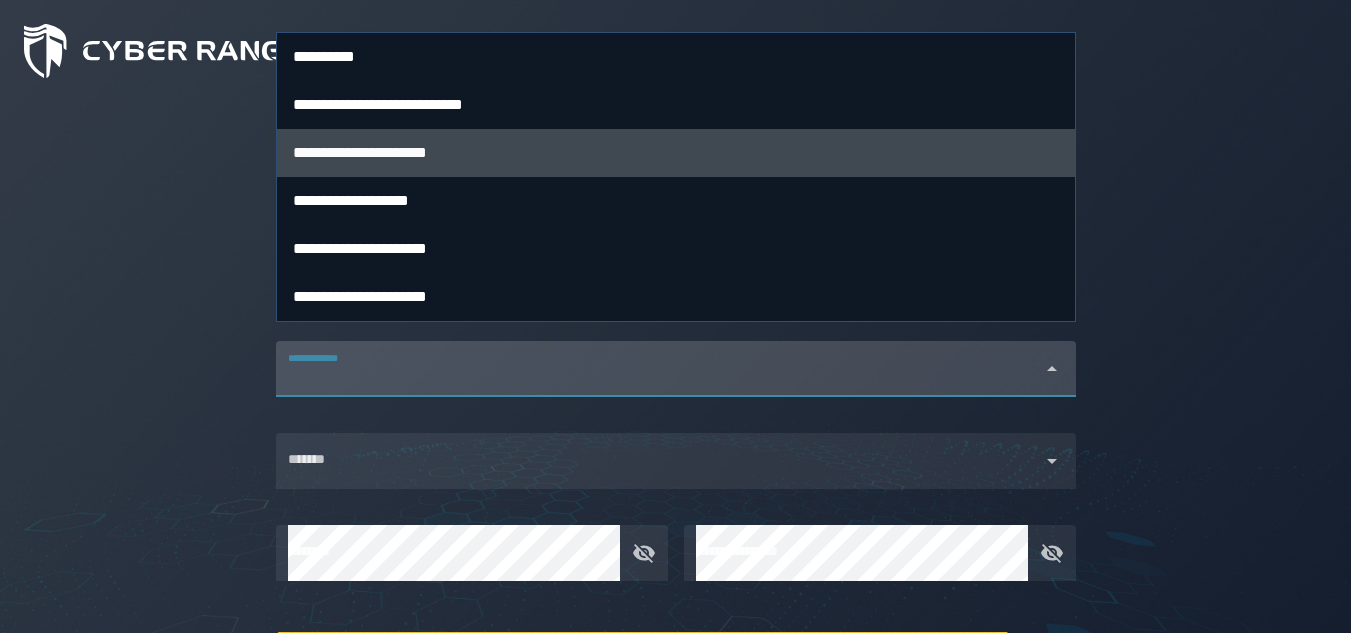 scroll, scrollTop: 303, scrollLeft: 0, axis: vertical 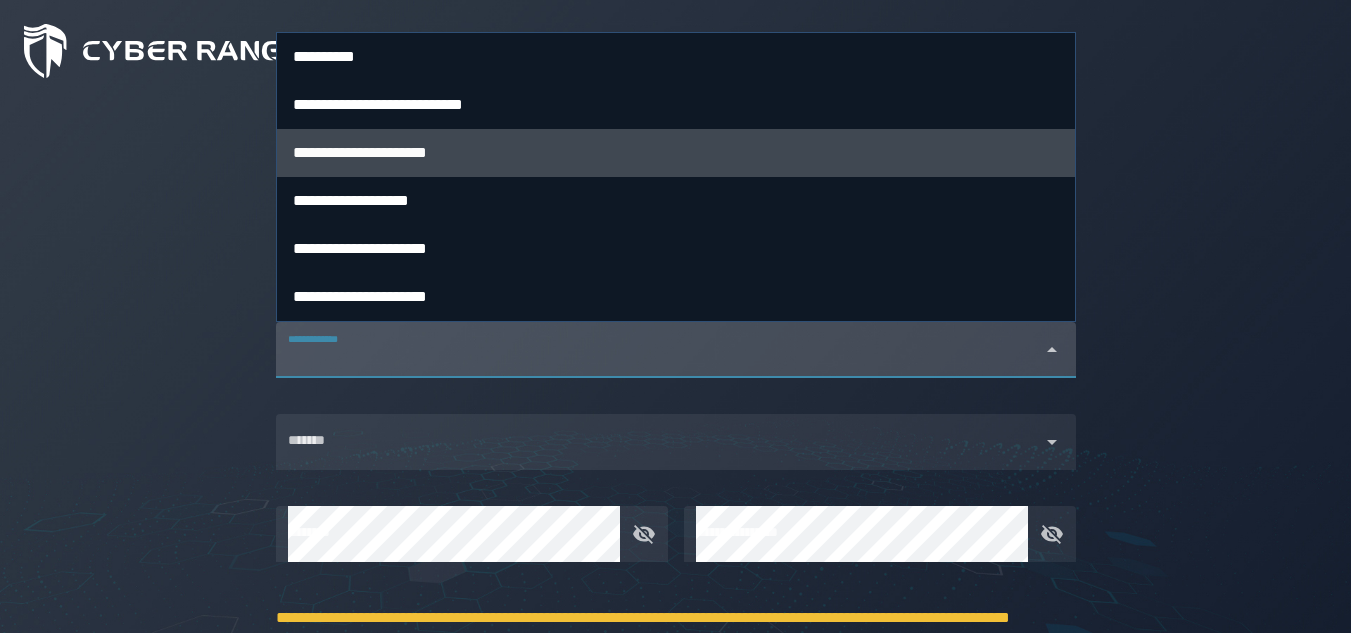 click on "**********" at bounding box center [360, 248] 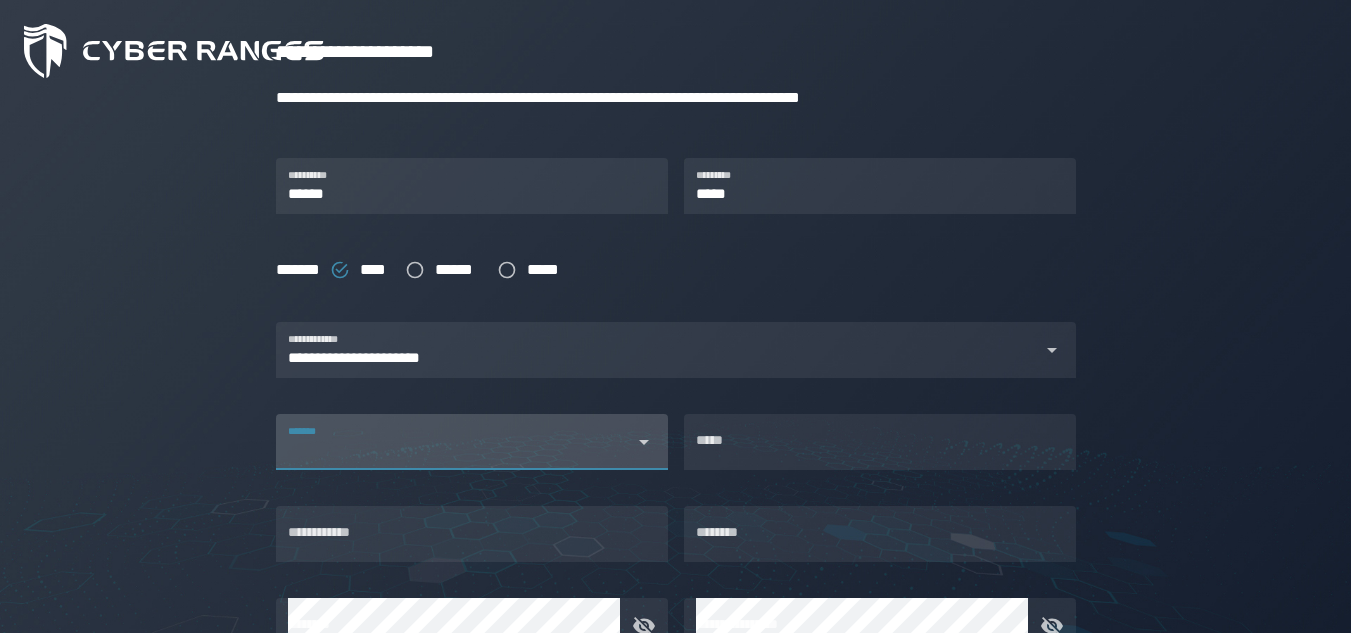 click on "*******" at bounding box center (454, 442) 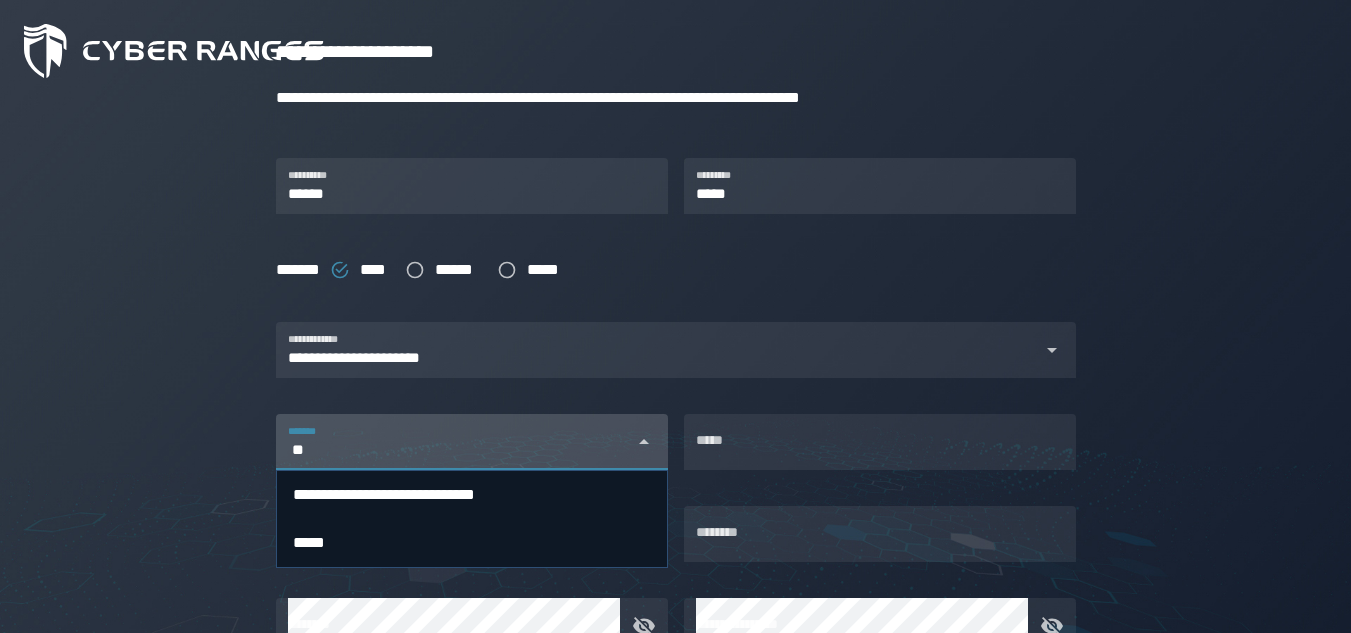 type on "*" 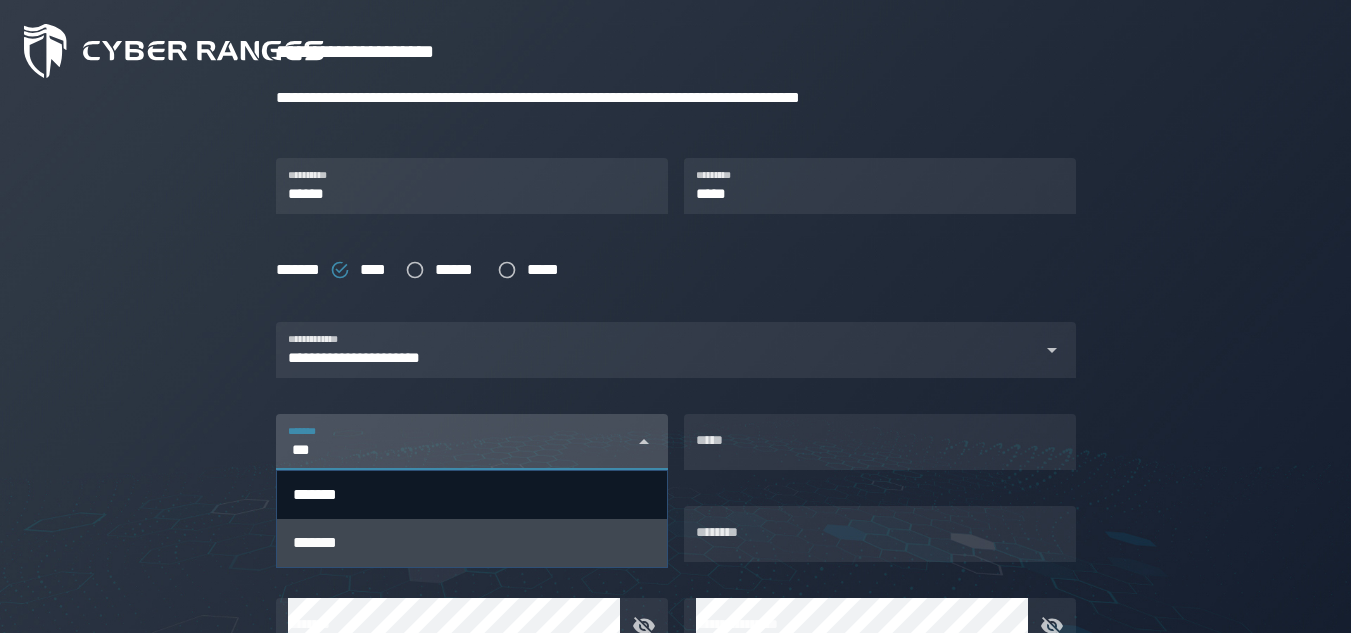 type on "***" 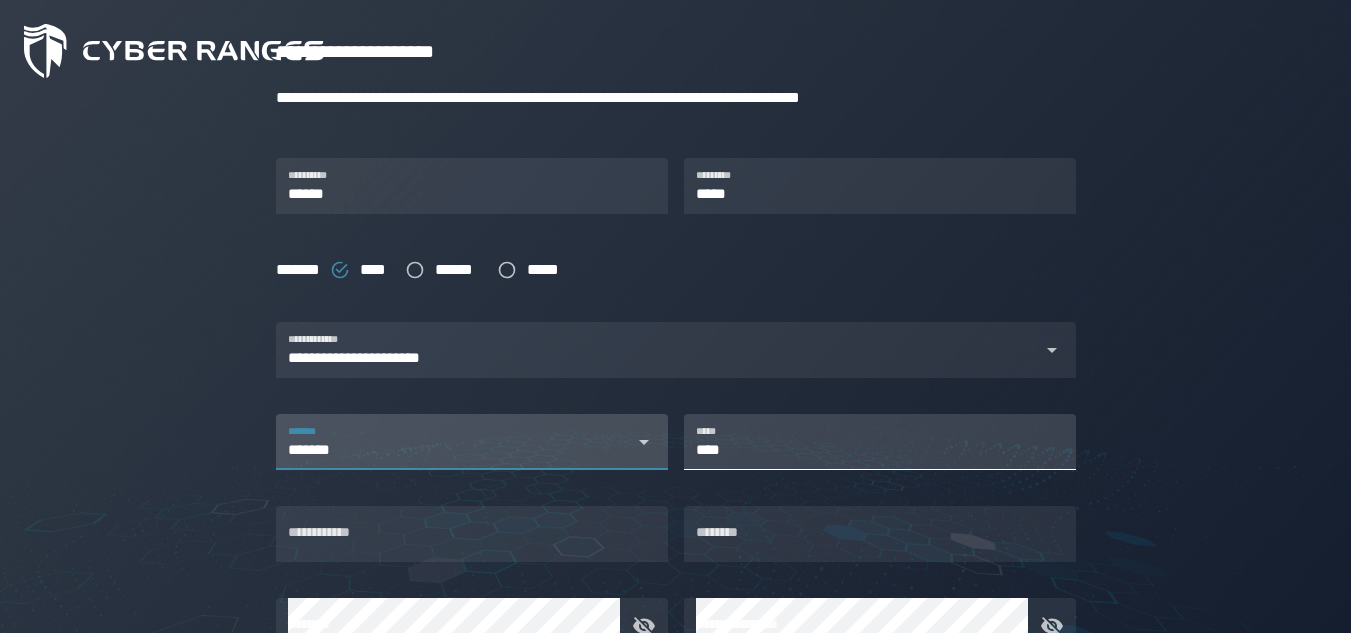 click on "****" at bounding box center (880, 442) 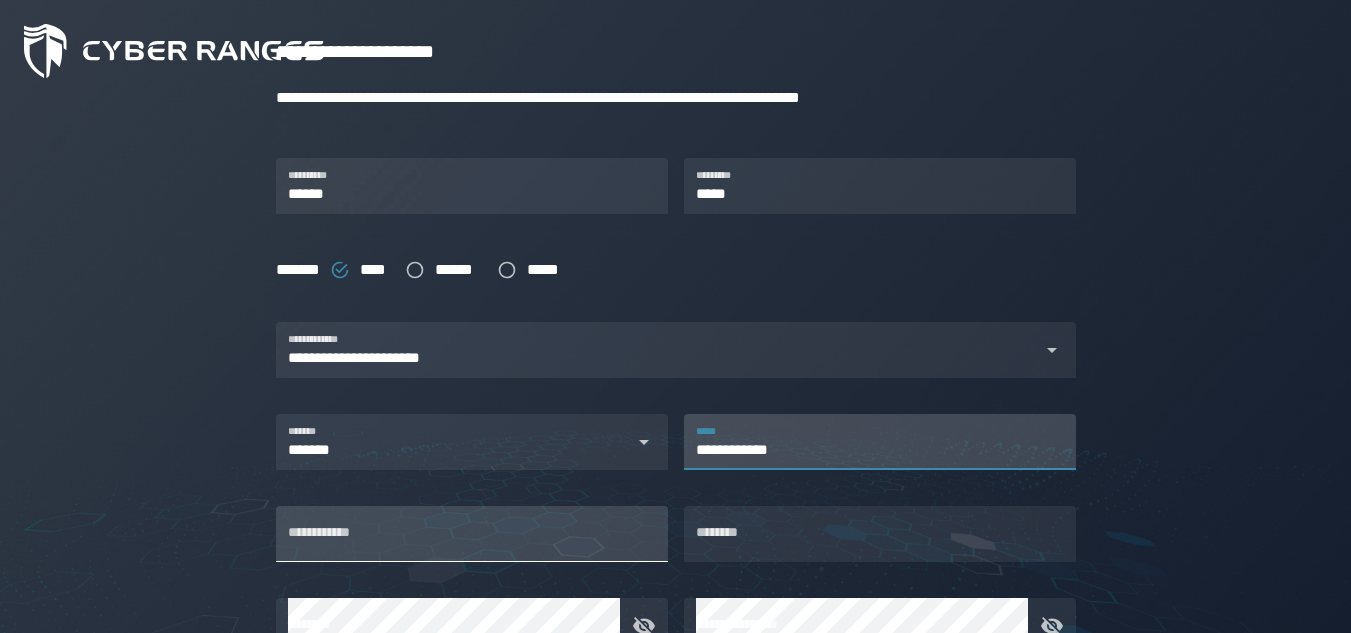 type on "**********" 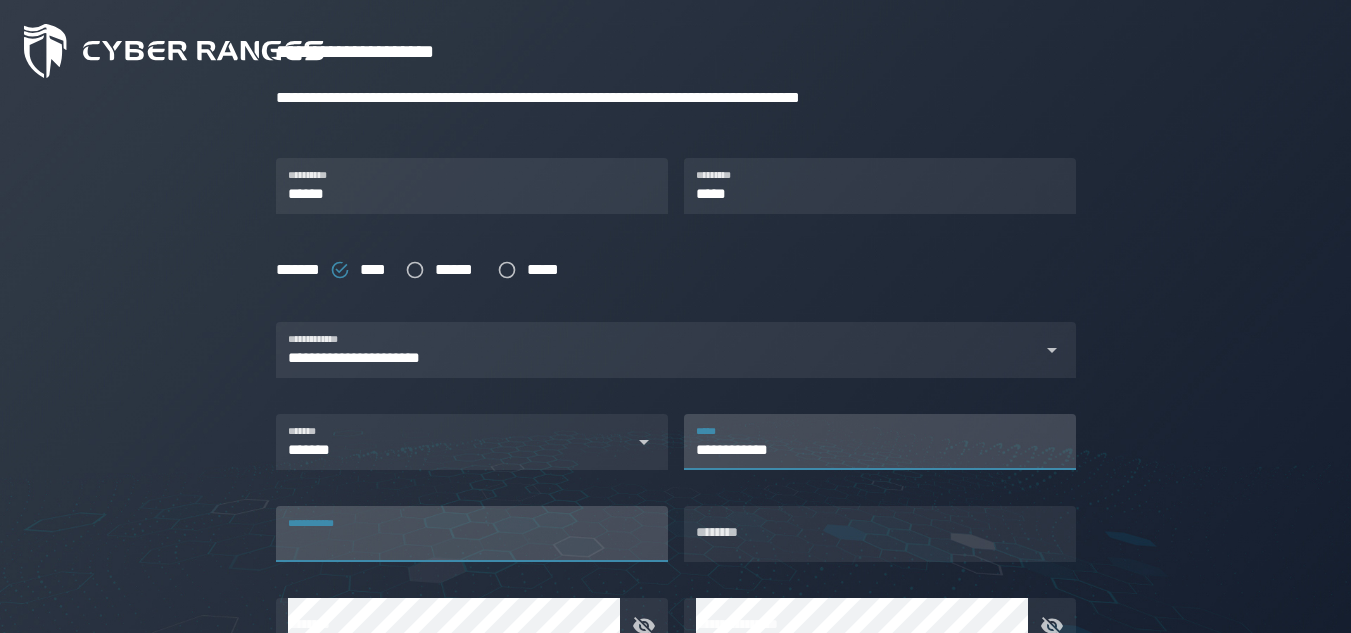 click on "**********" at bounding box center (472, 534) 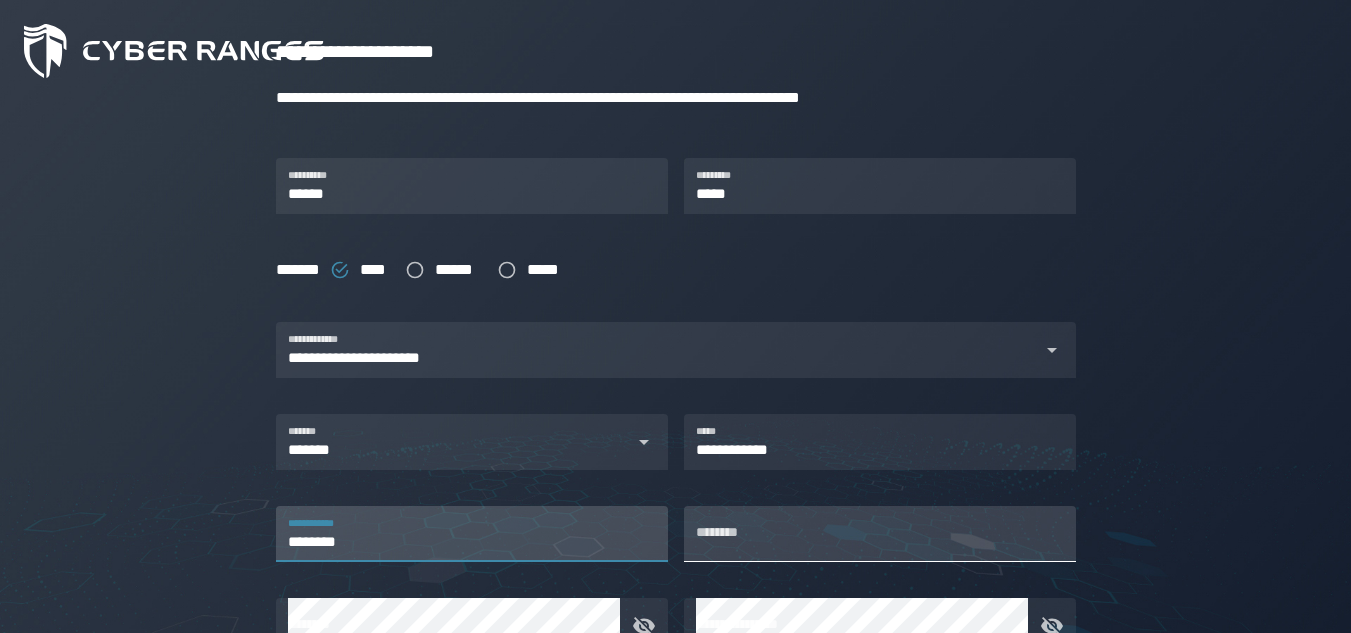 type on "********" 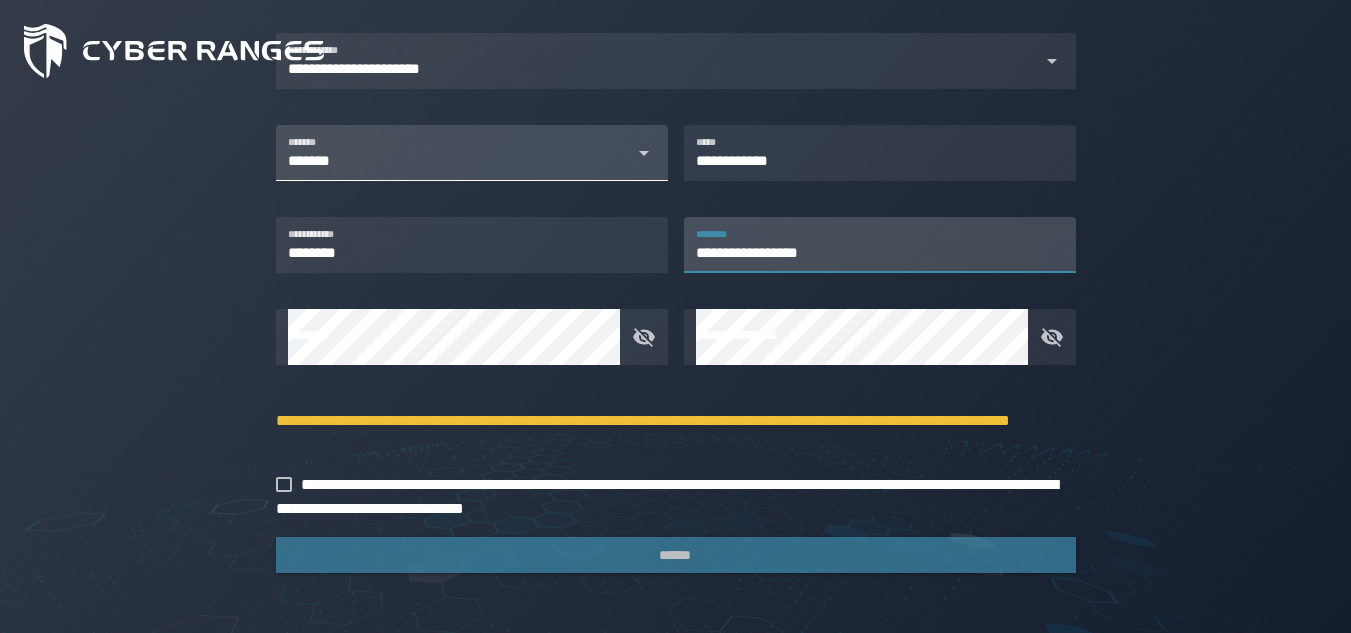 scroll, scrollTop: 593, scrollLeft: 0, axis: vertical 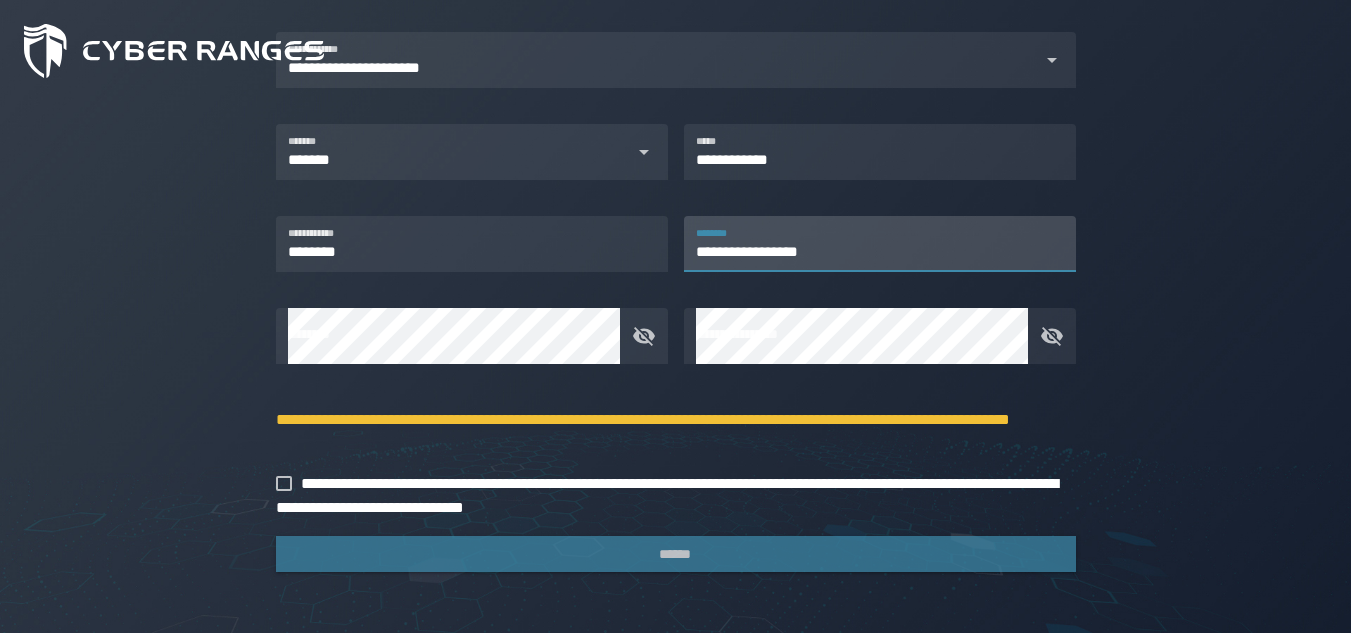 type on "**********" 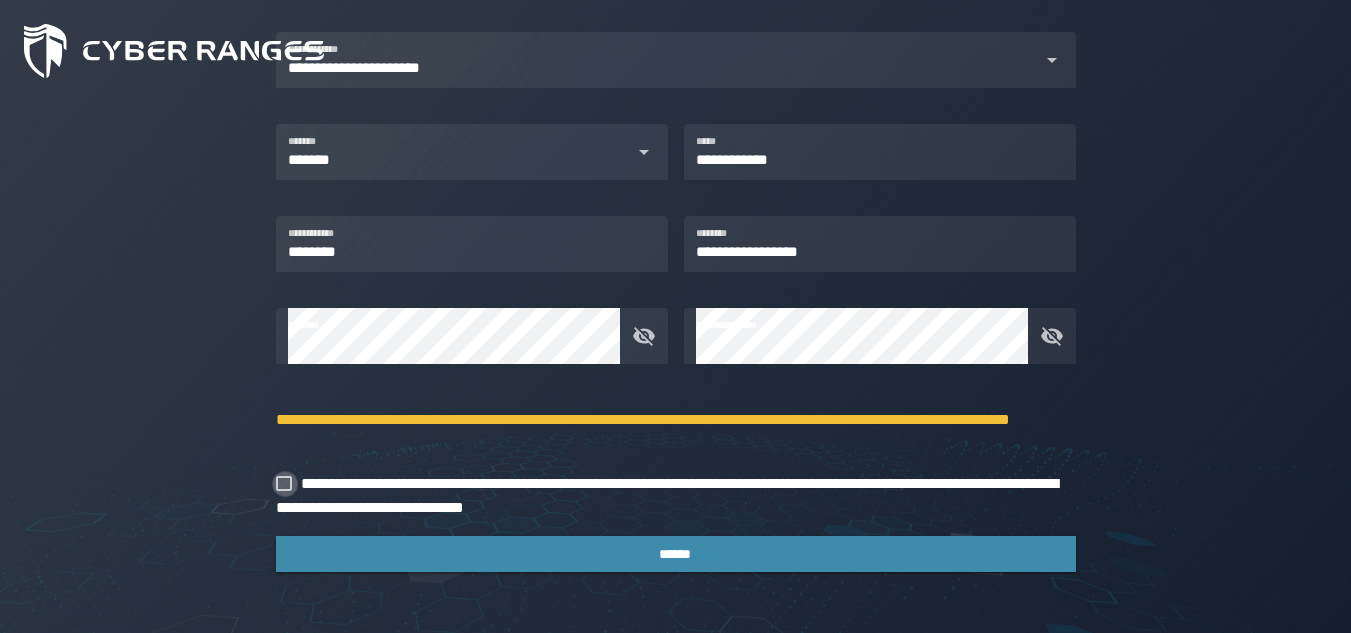 click at bounding box center (285, 484) 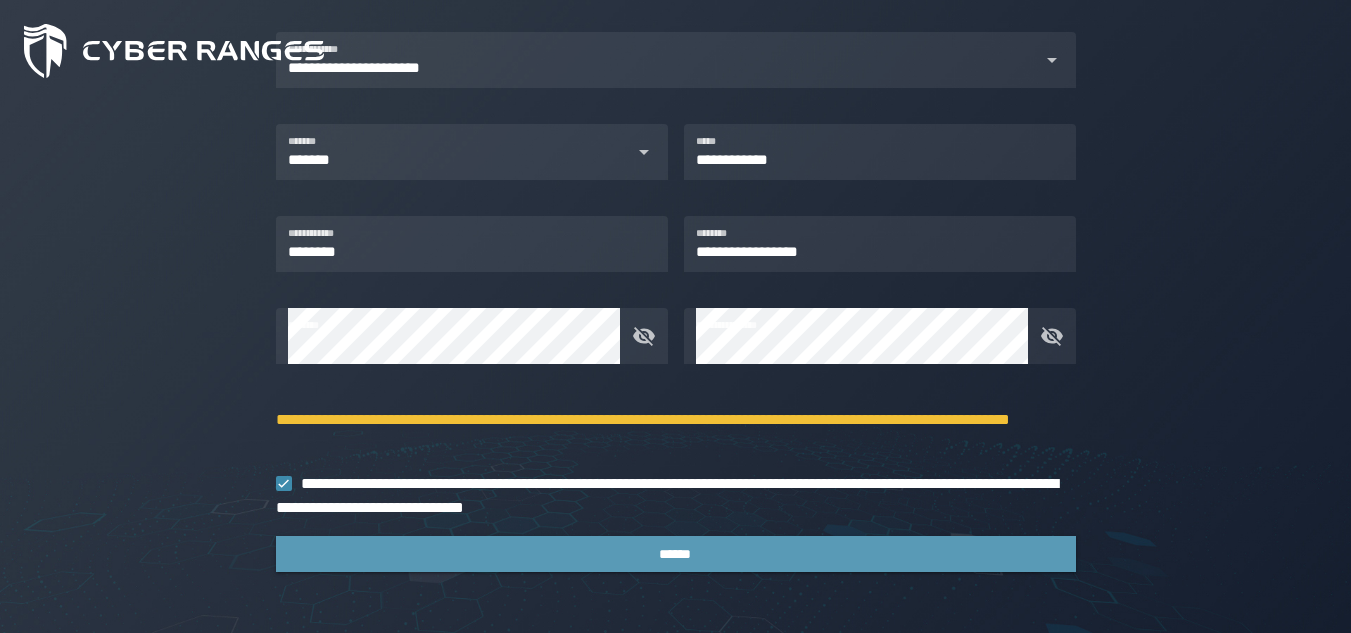 click on "******" at bounding box center [675, 554] 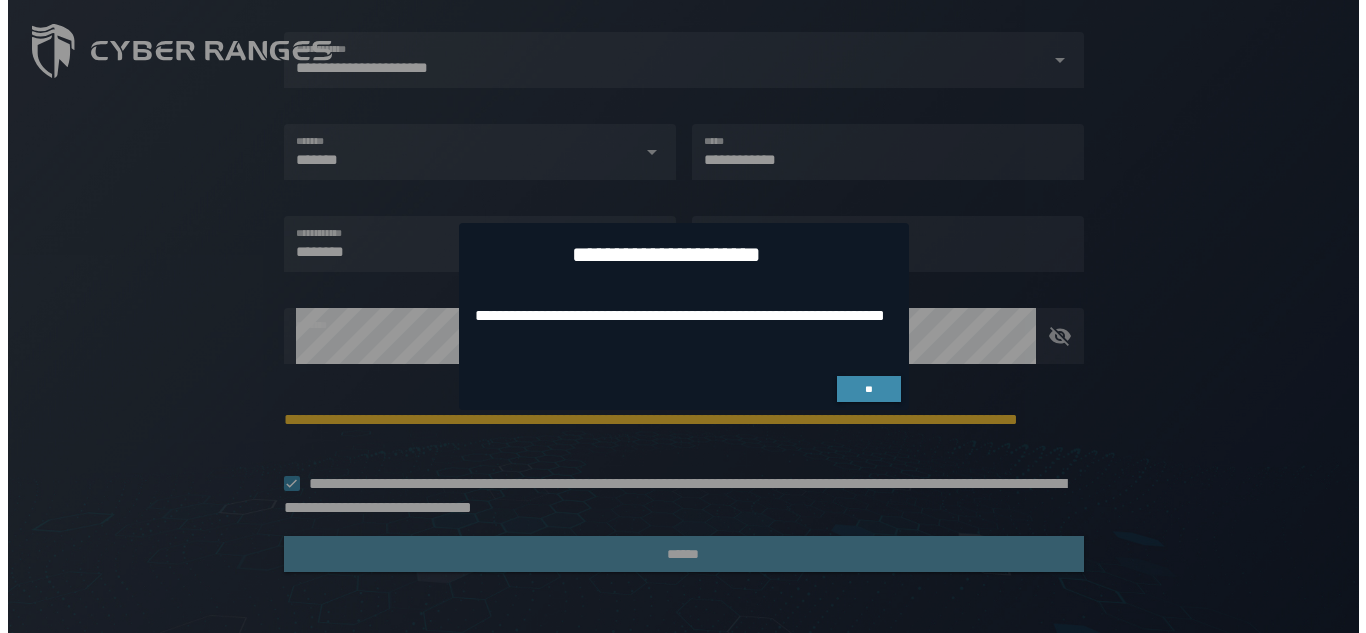 scroll, scrollTop: 0, scrollLeft: 0, axis: both 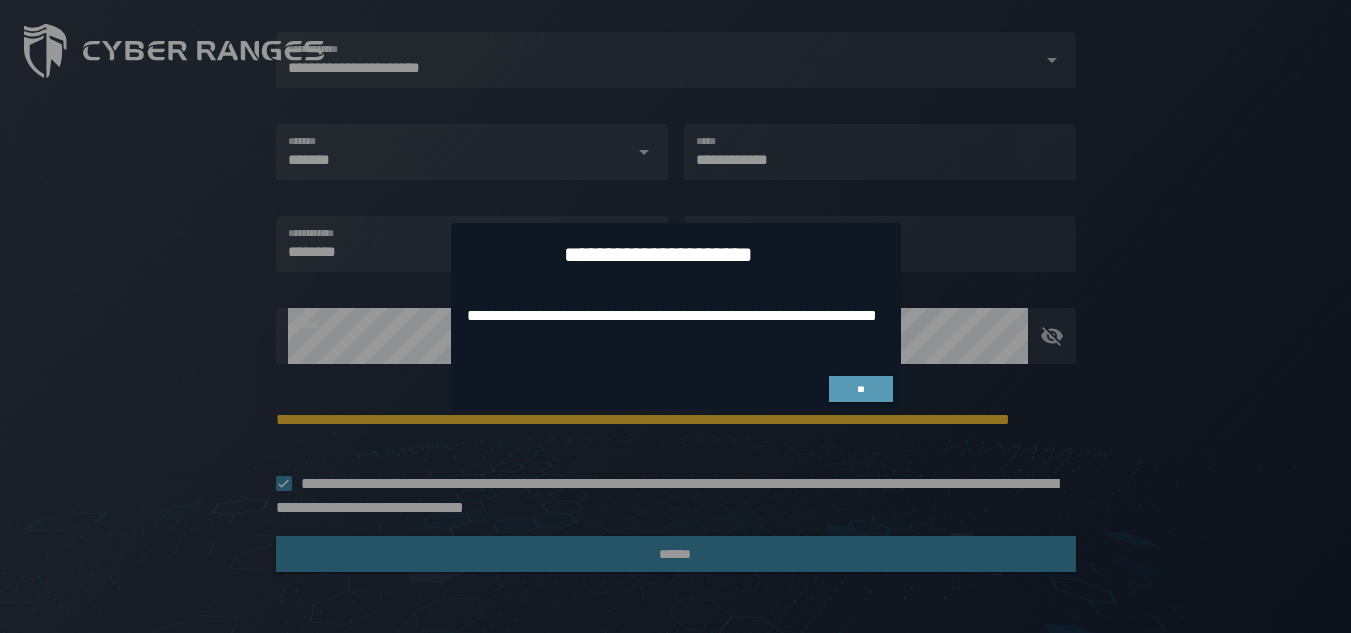 click on "**" at bounding box center [861, 389] 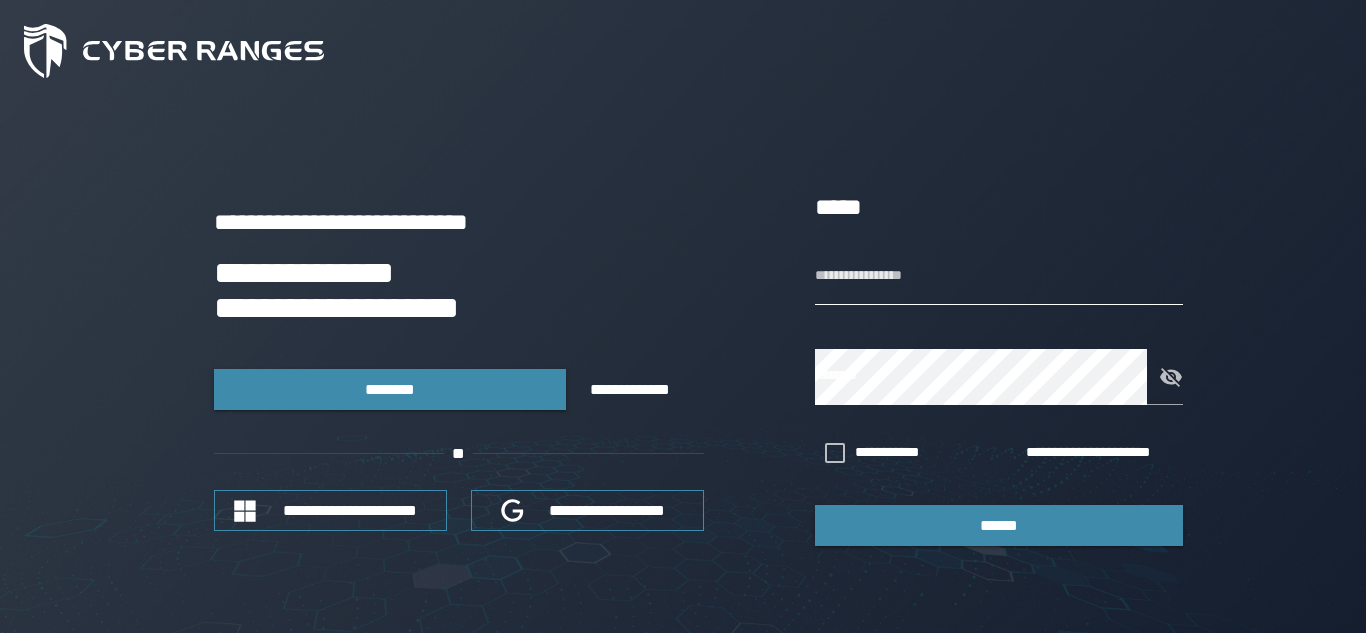 click on "**********" at bounding box center [999, 277] 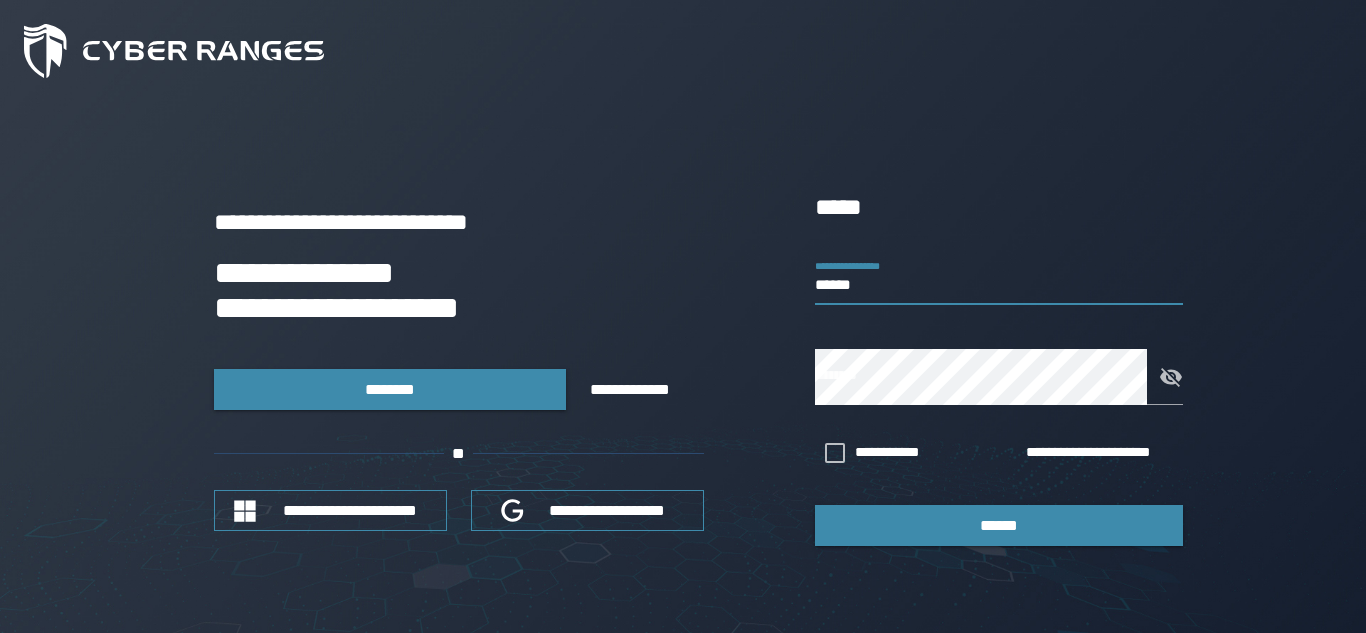 type on "******" 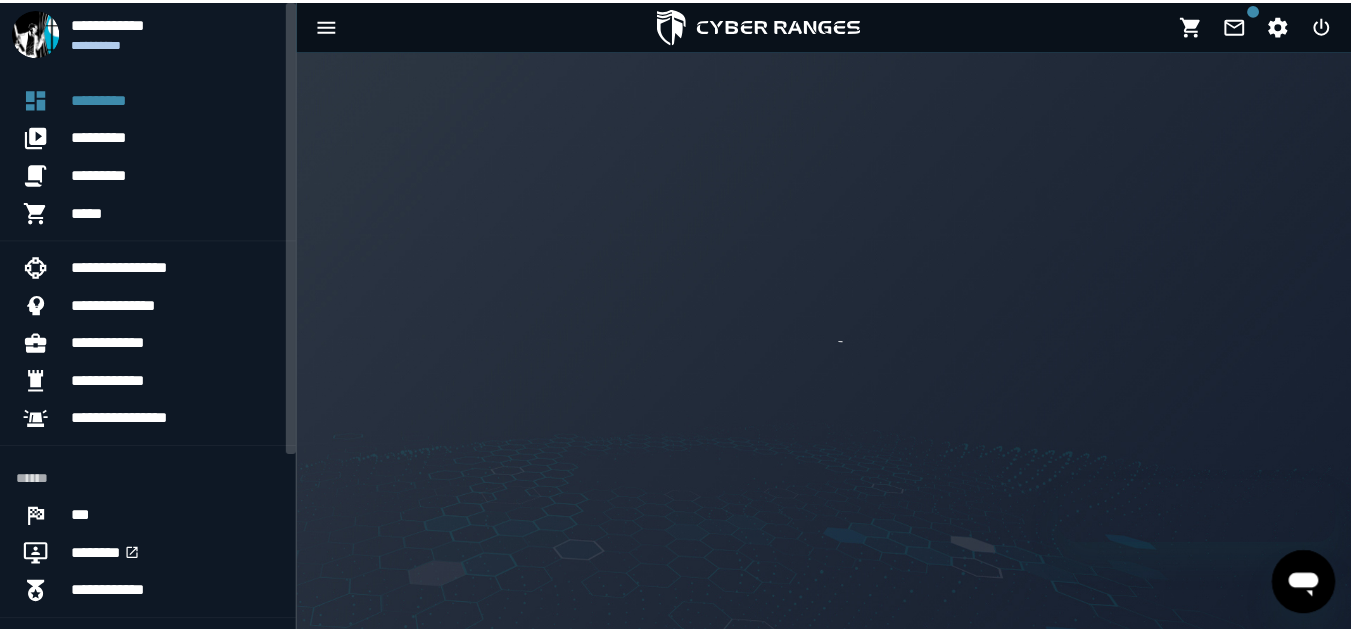 scroll, scrollTop: 0, scrollLeft: 0, axis: both 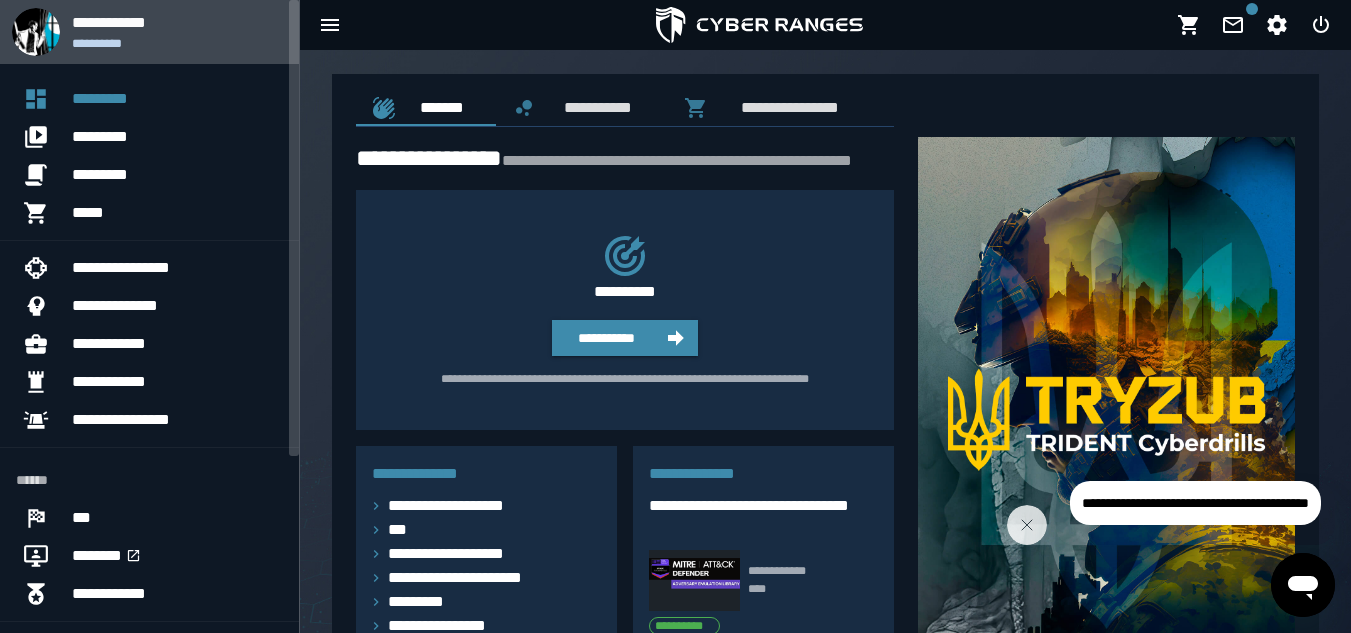 click on "**********" at bounding box center [177, 43] 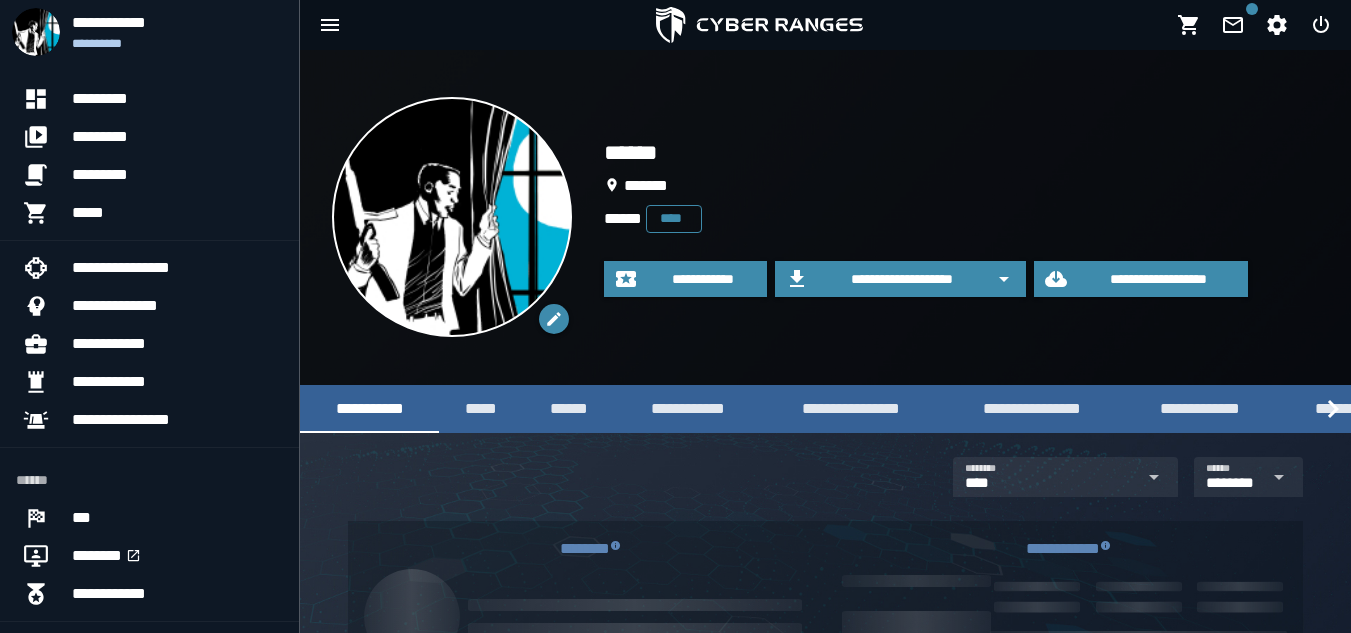scroll, scrollTop: 0, scrollLeft: 0, axis: both 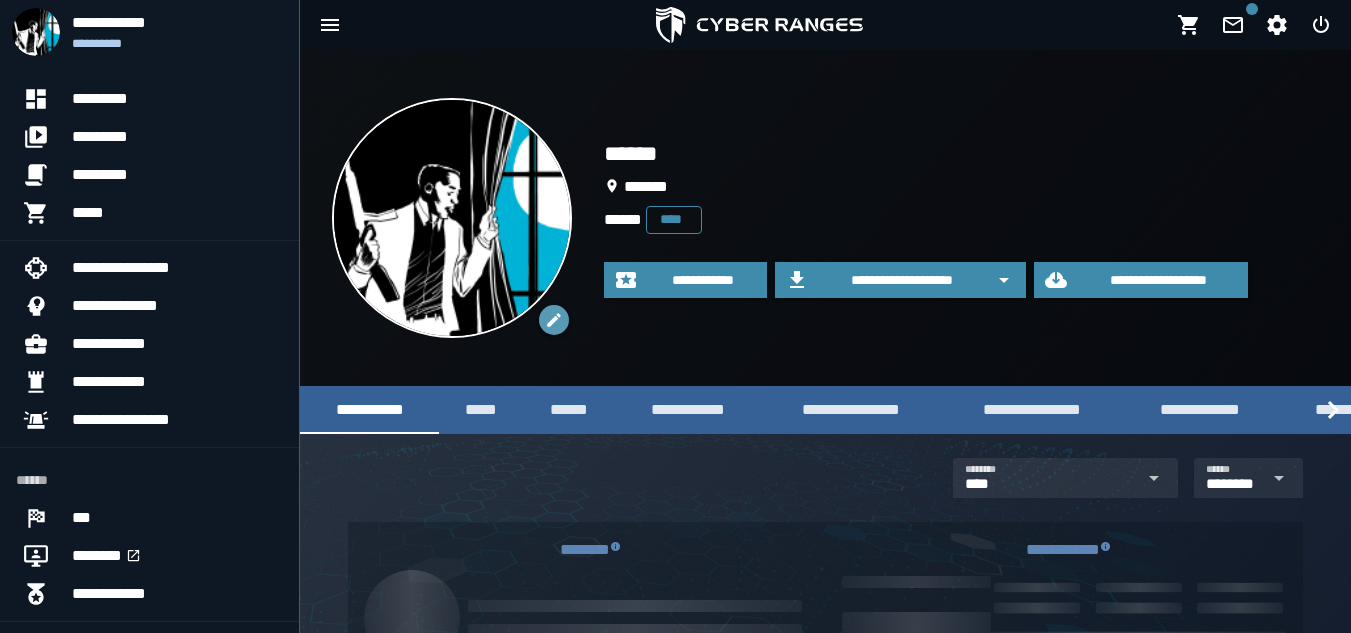 click 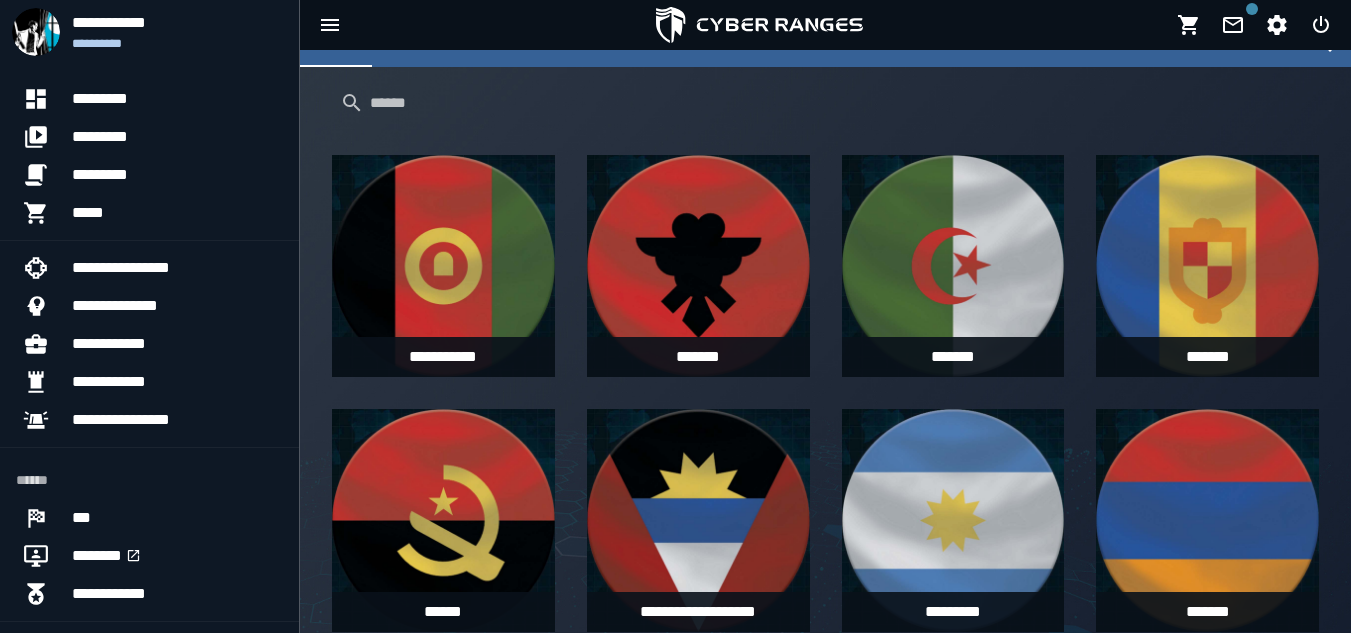 scroll, scrollTop: 484, scrollLeft: 0, axis: vertical 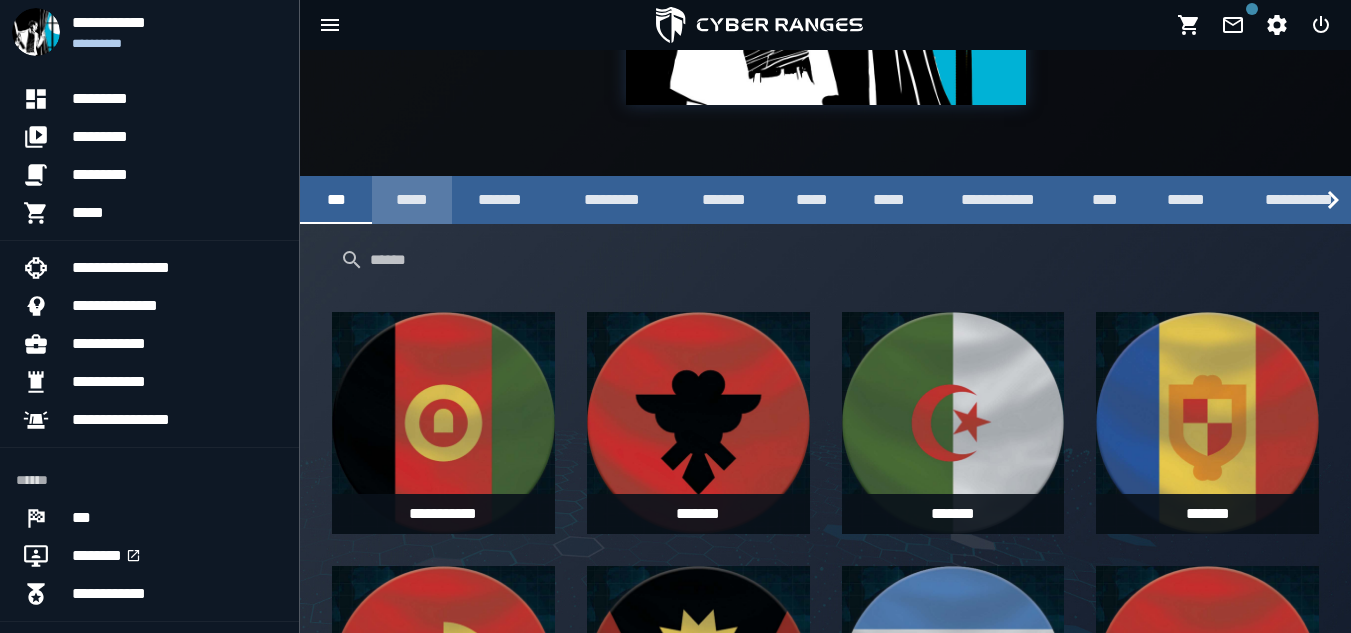 click on "*****" at bounding box center [412, 200] 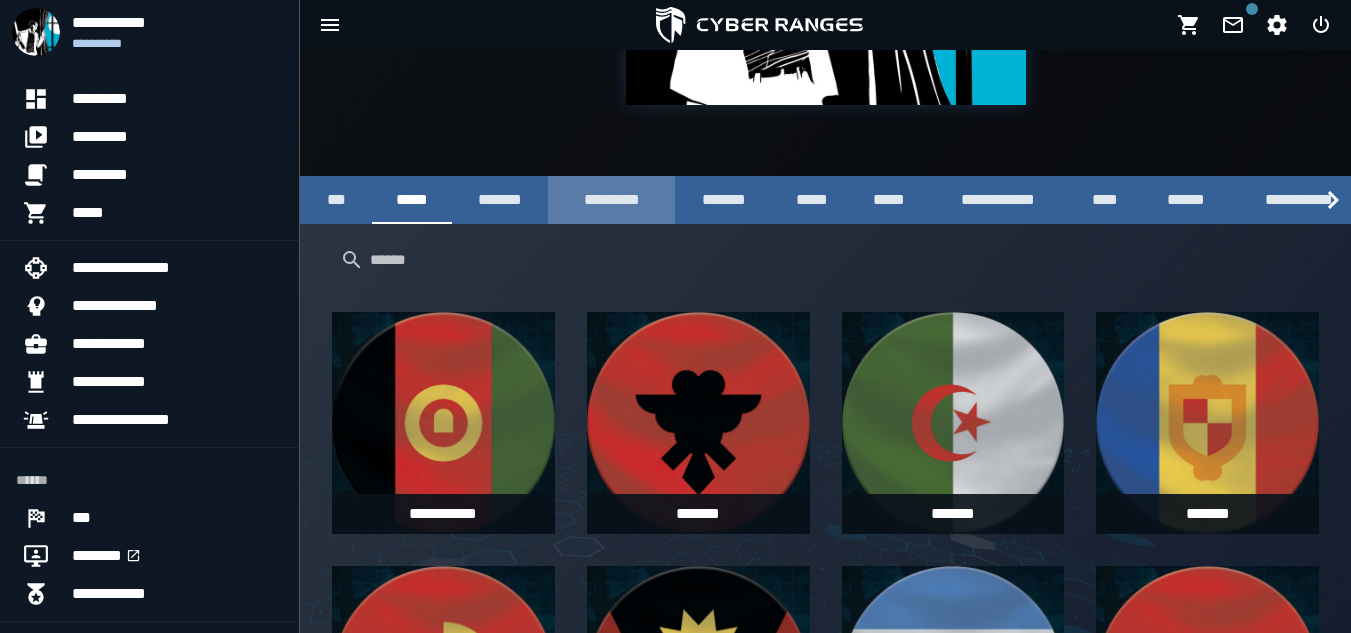 click on "*********" at bounding box center [611, 200] 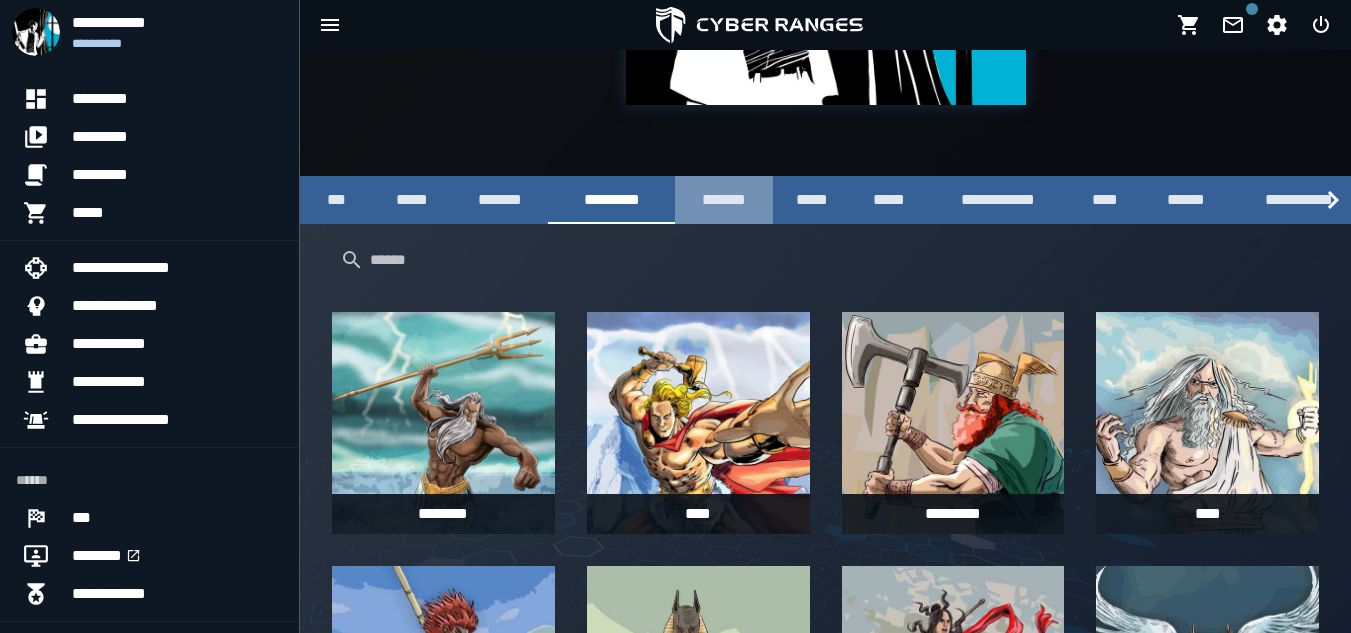click on "*******" at bounding box center [724, 200] 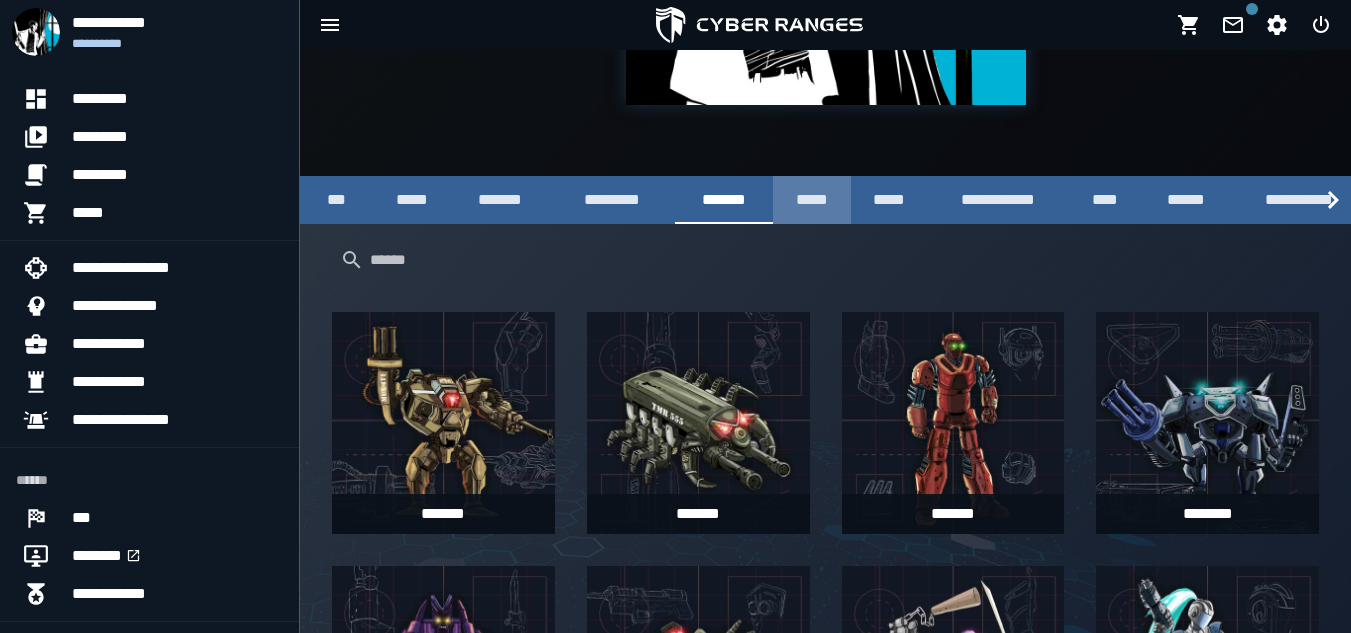 click on "*****" at bounding box center [812, 200] 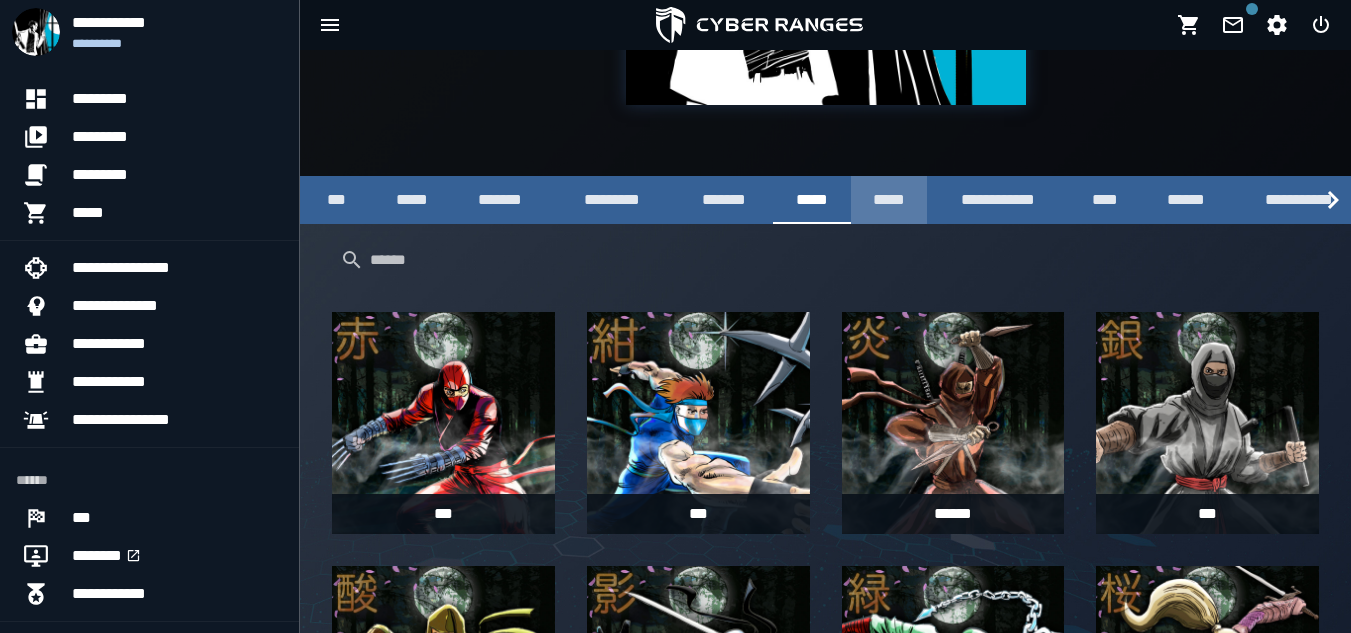 click on "*****" at bounding box center [889, 200] 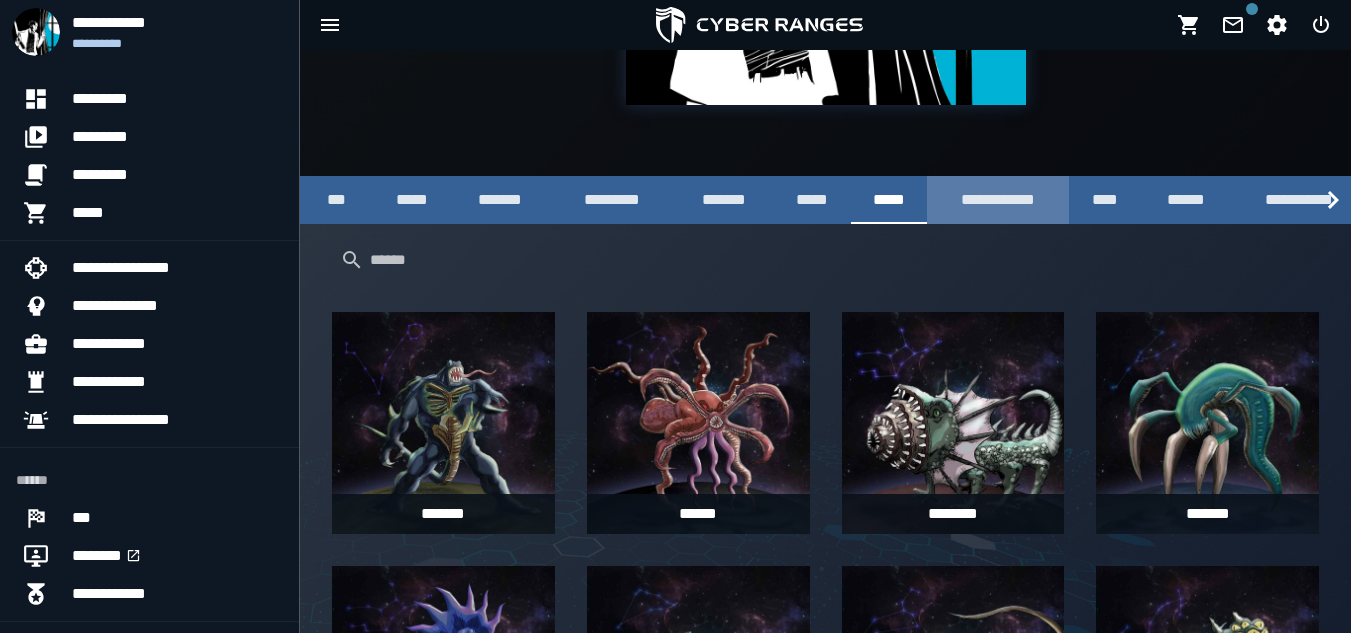 click on "**********" at bounding box center [997, 200] 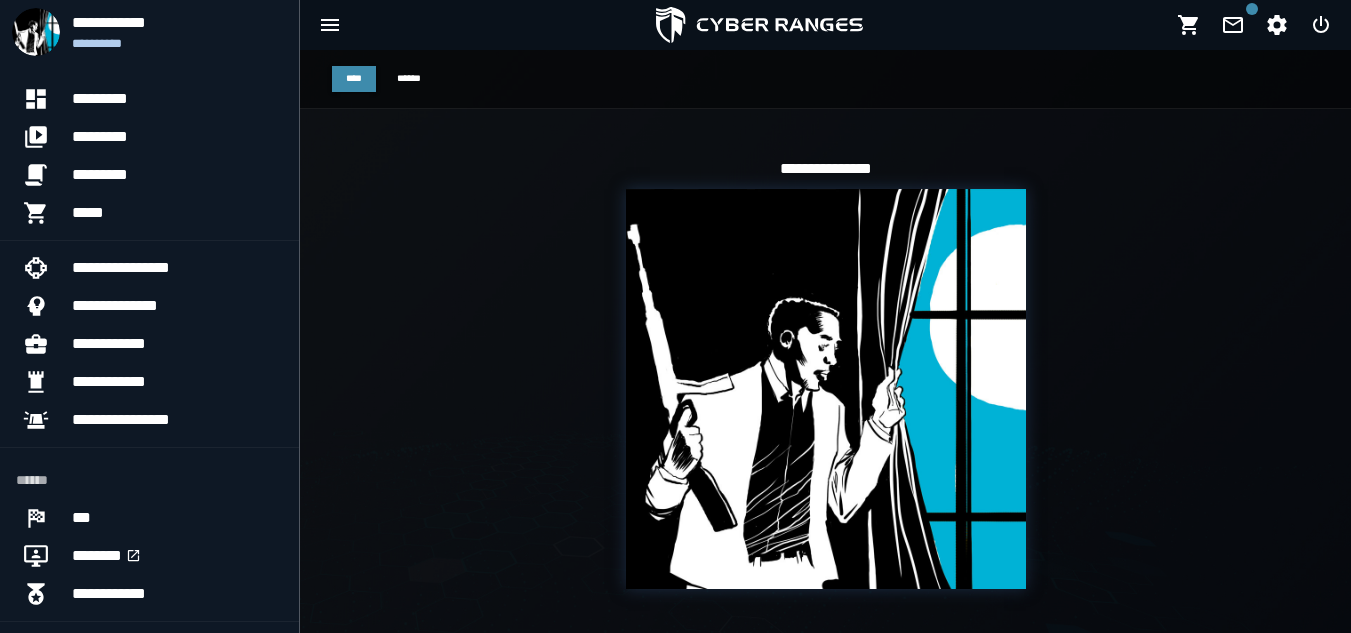 scroll, scrollTop: 483, scrollLeft: 0, axis: vertical 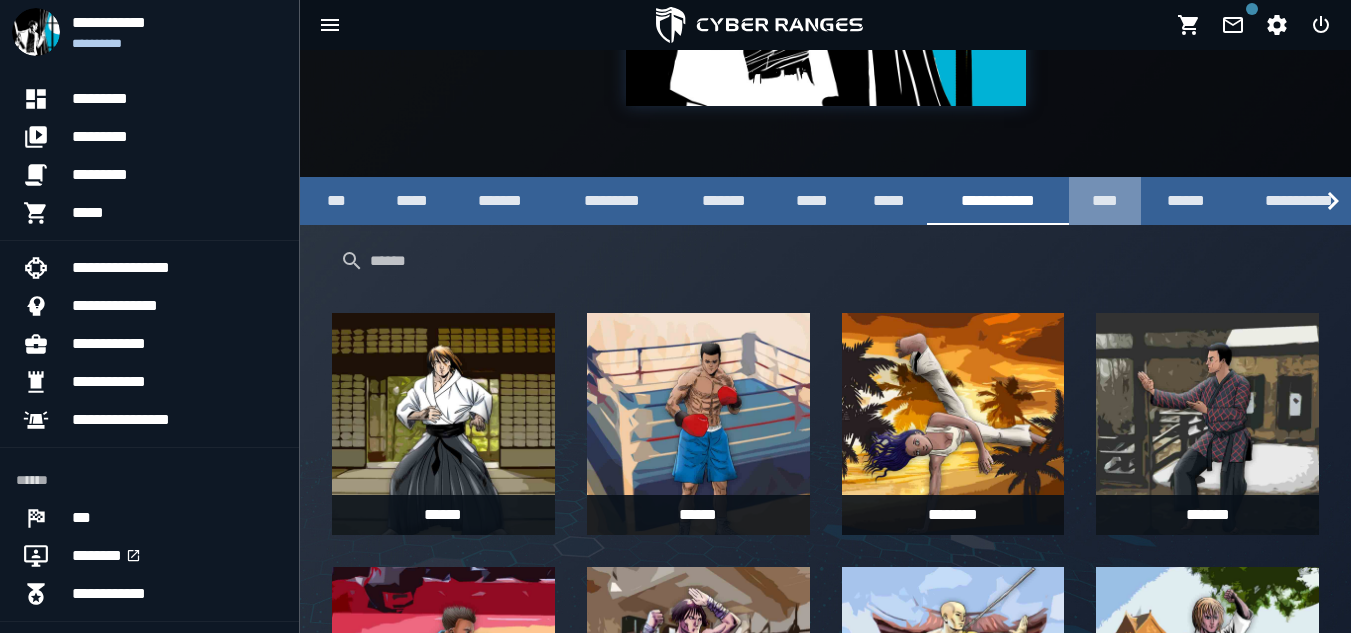 click on "****" at bounding box center [1105, 201] 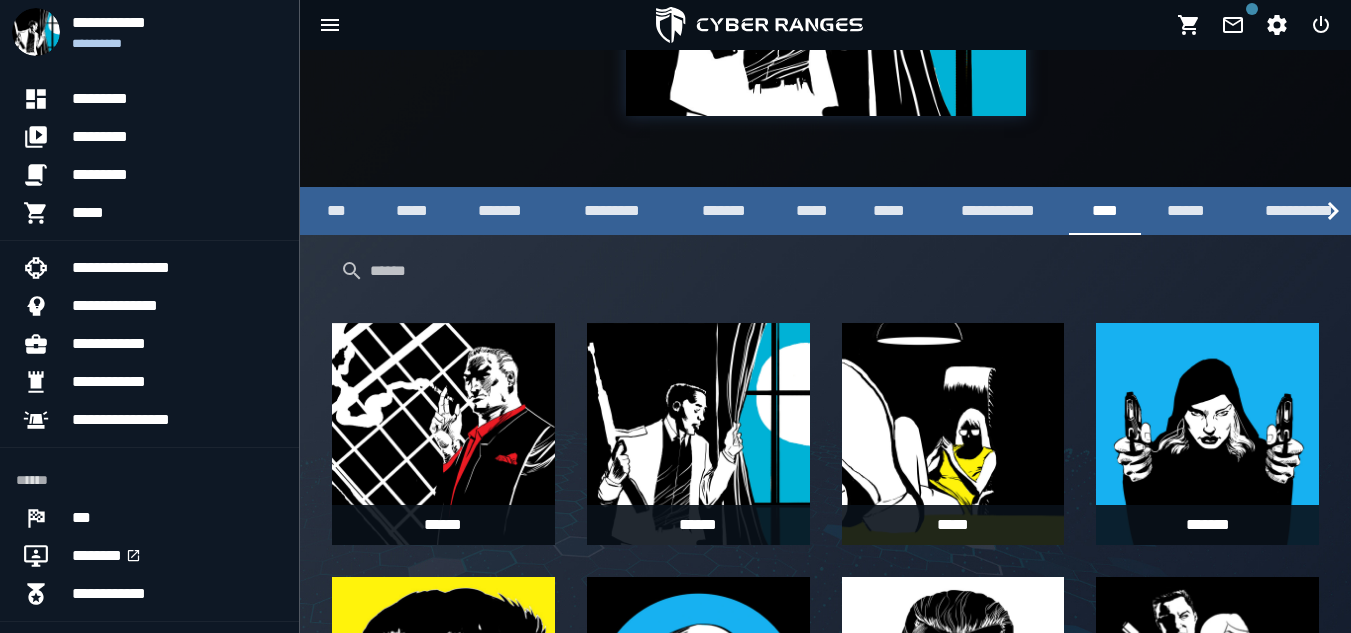 scroll, scrollTop: 467, scrollLeft: 0, axis: vertical 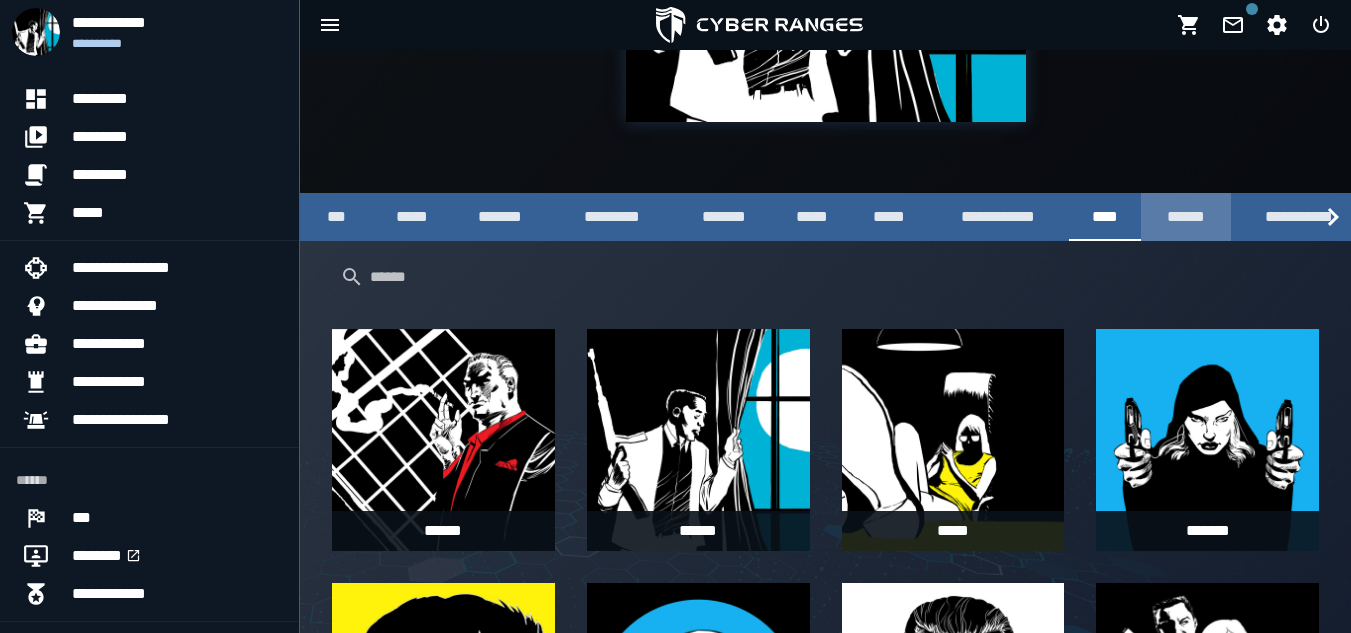 click on "******" at bounding box center [1186, 217] 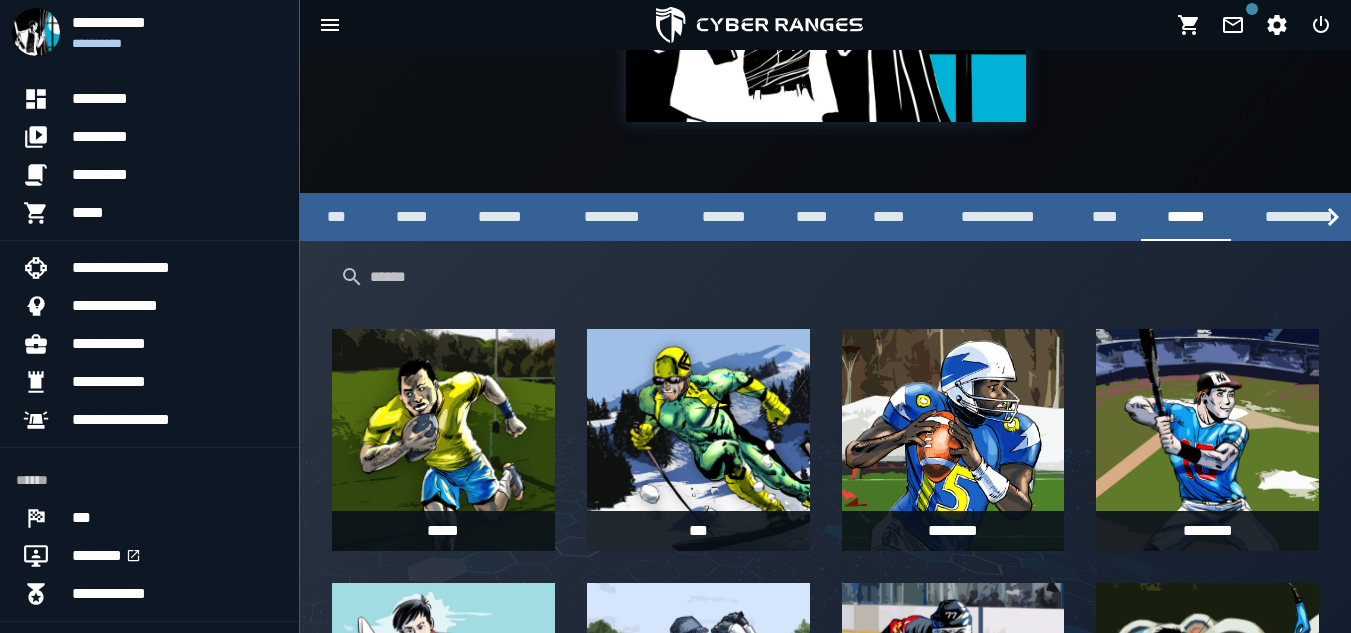 scroll, scrollTop: 488, scrollLeft: 0, axis: vertical 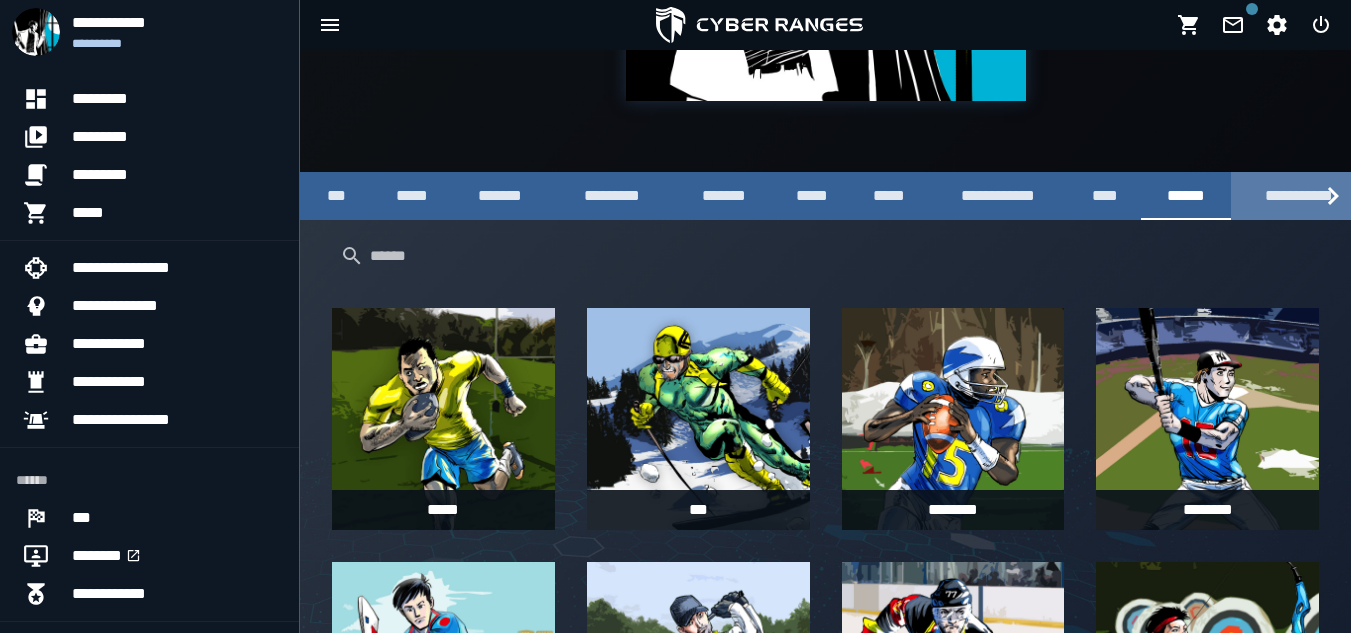click on "**********" at bounding box center [1298, 196] 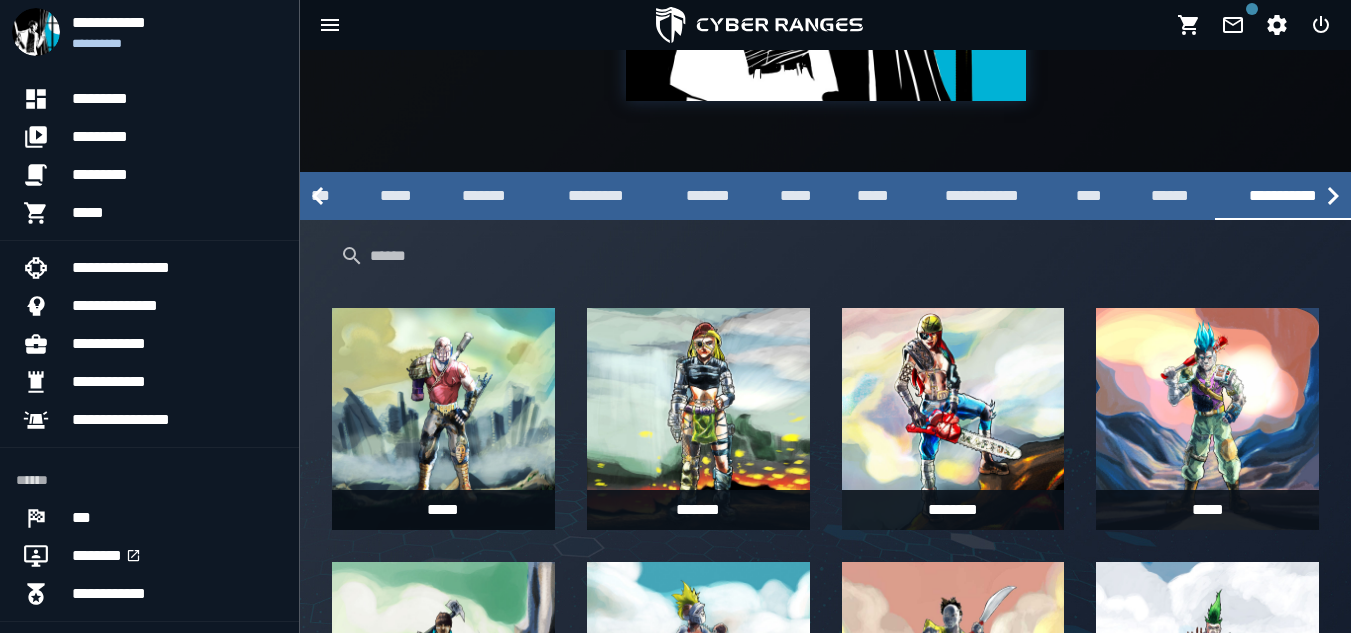 click 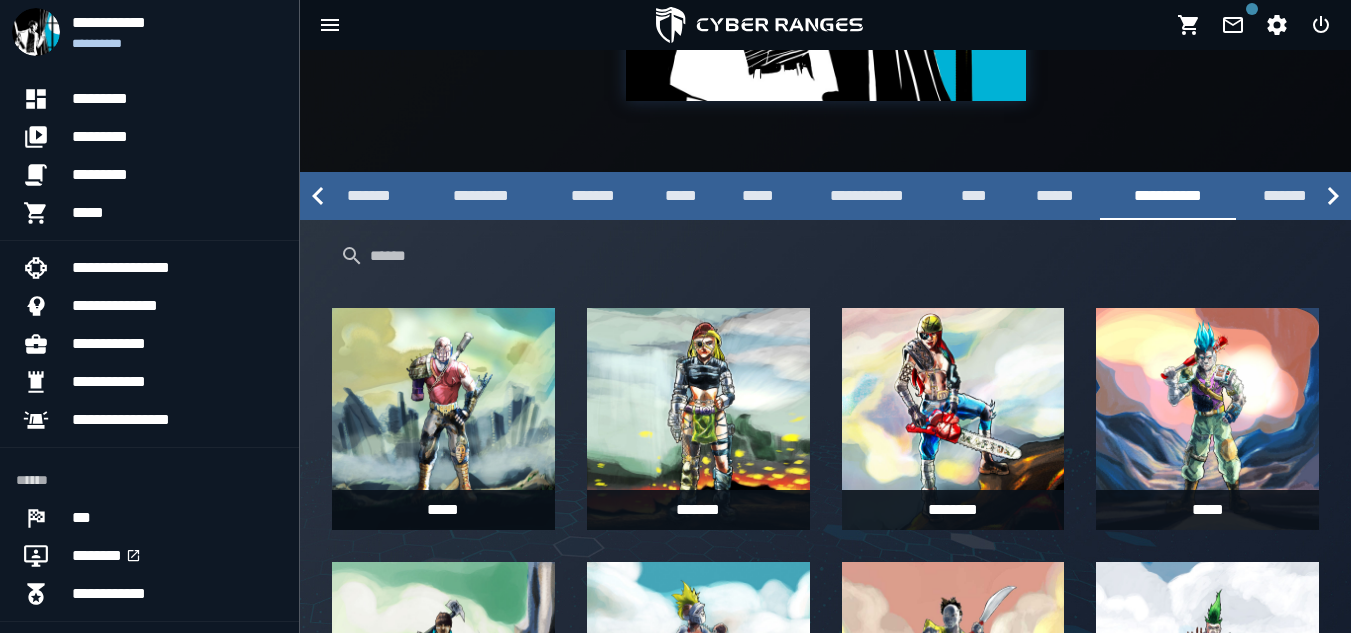 click 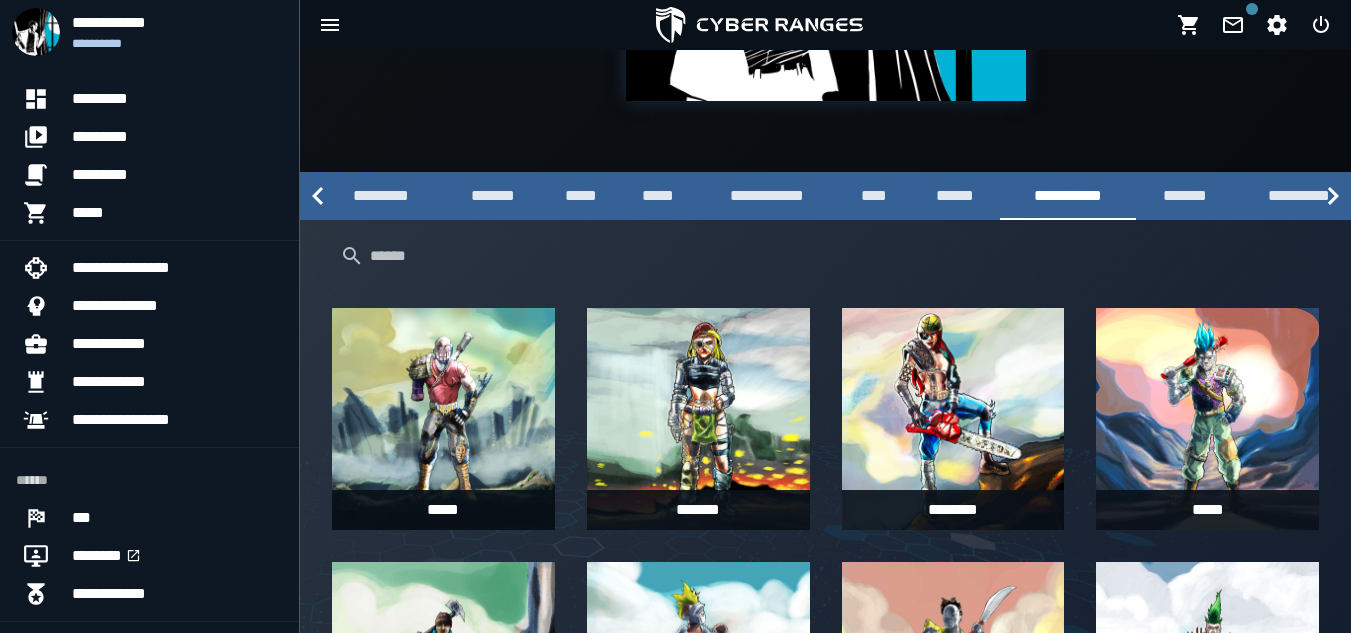 click on "**********" 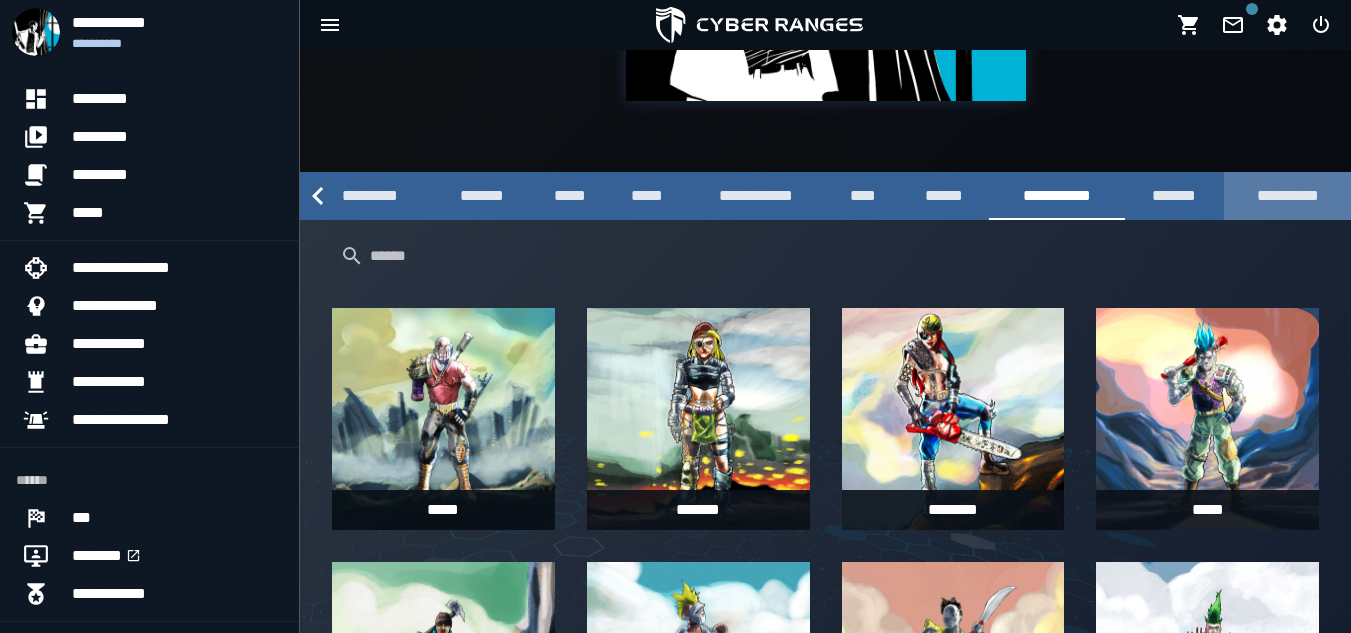 click on "**********" at bounding box center (1287, 196) 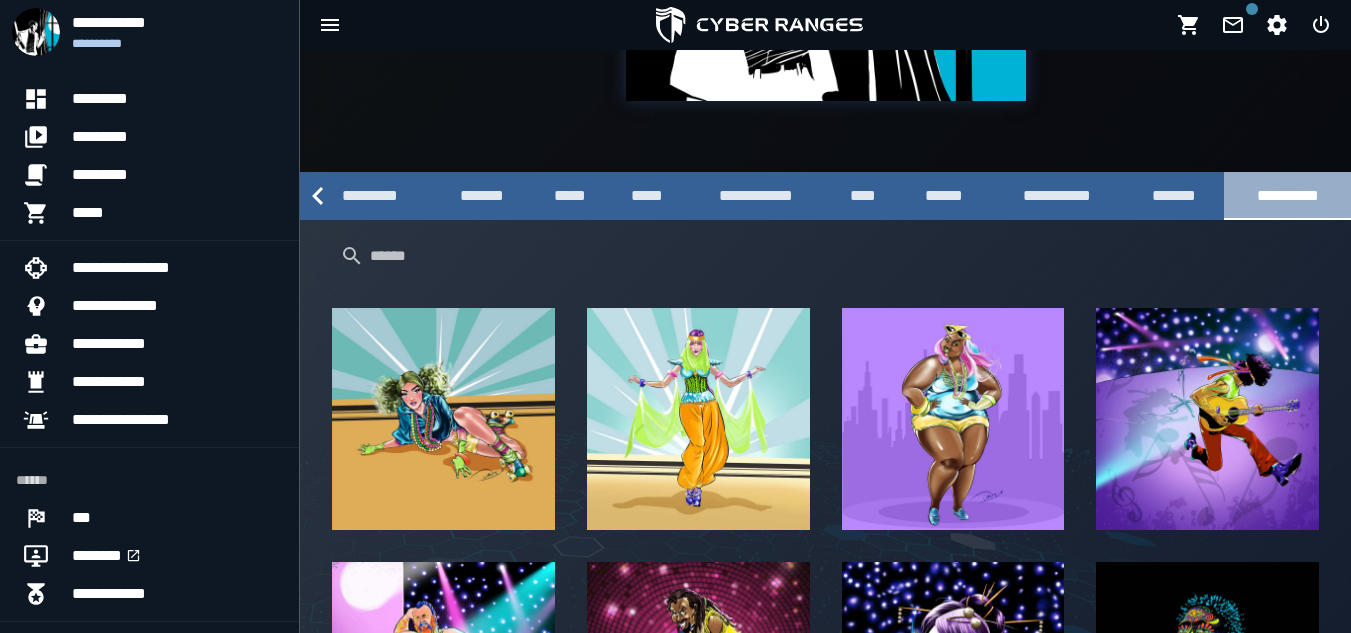 click on "**********" at bounding box center (1287, 196) 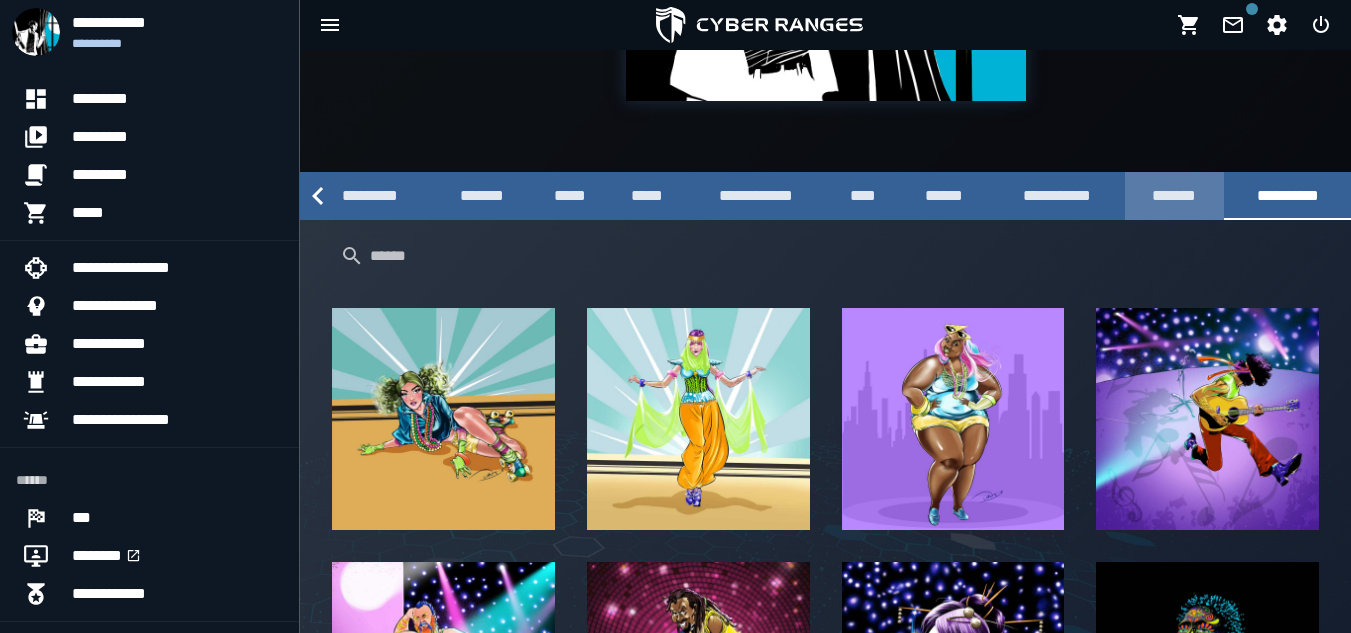 click on "*******" at bounding box center [1175, 196] 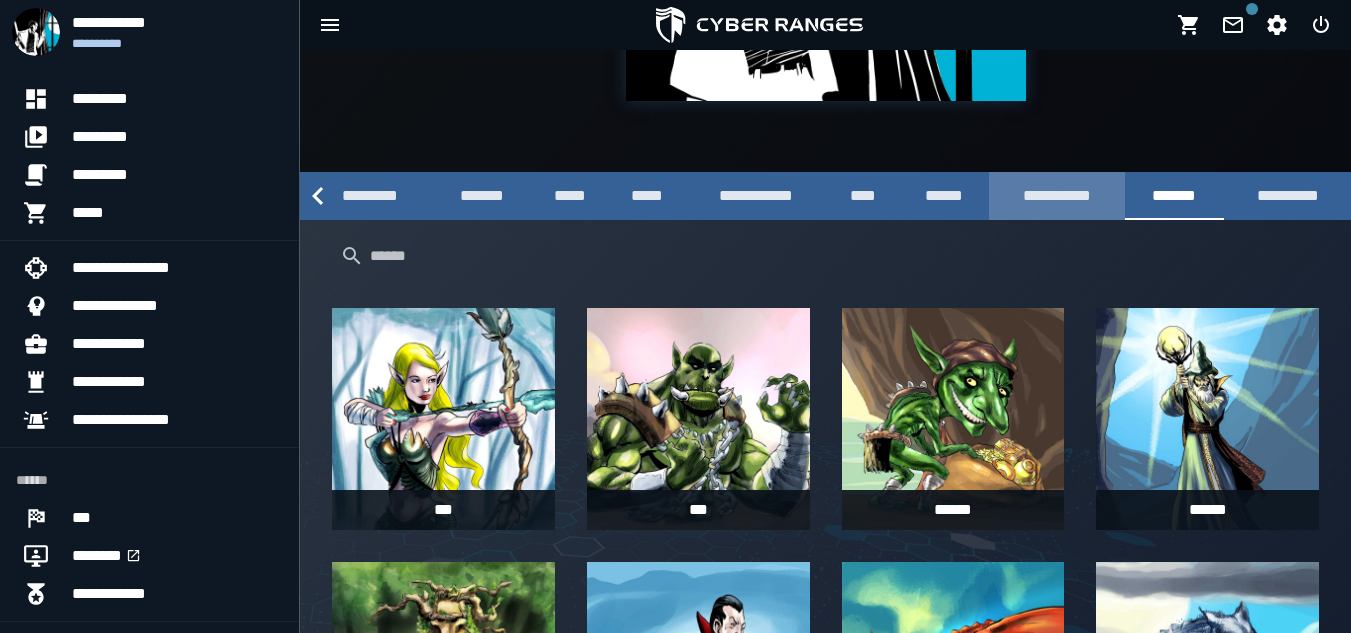 click on "**********" at bounding box center (1056, 196) 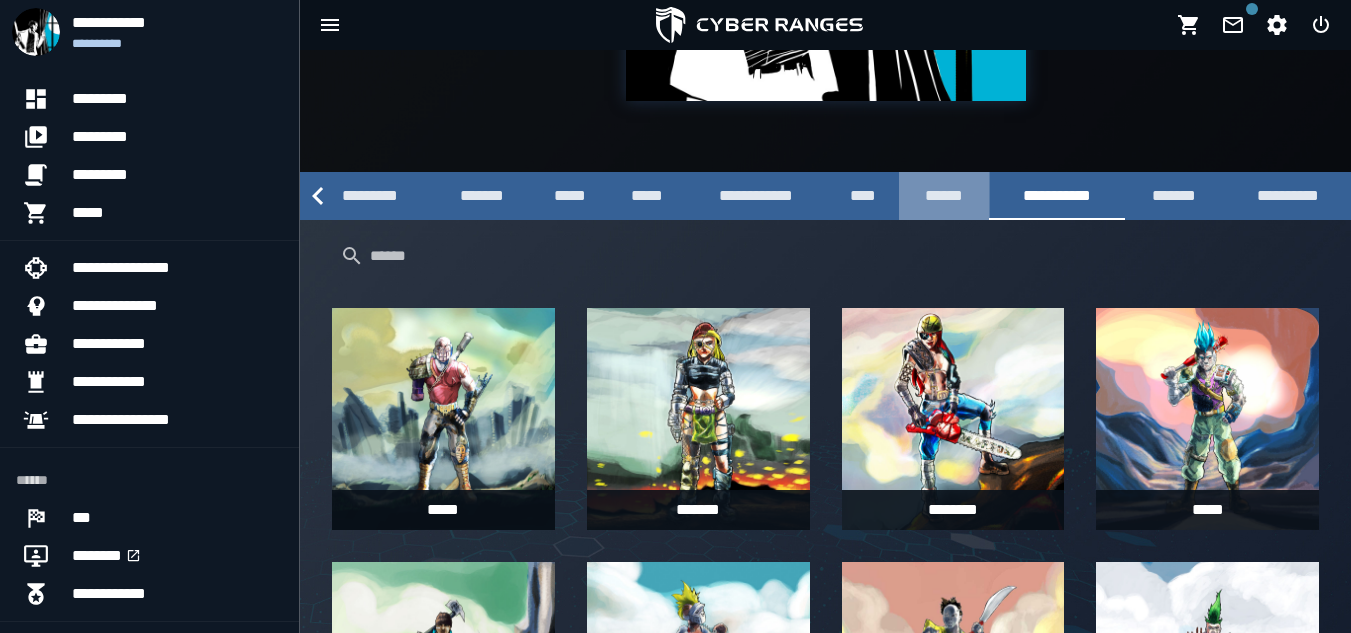 click on "******" at bounding box center [944, 196] 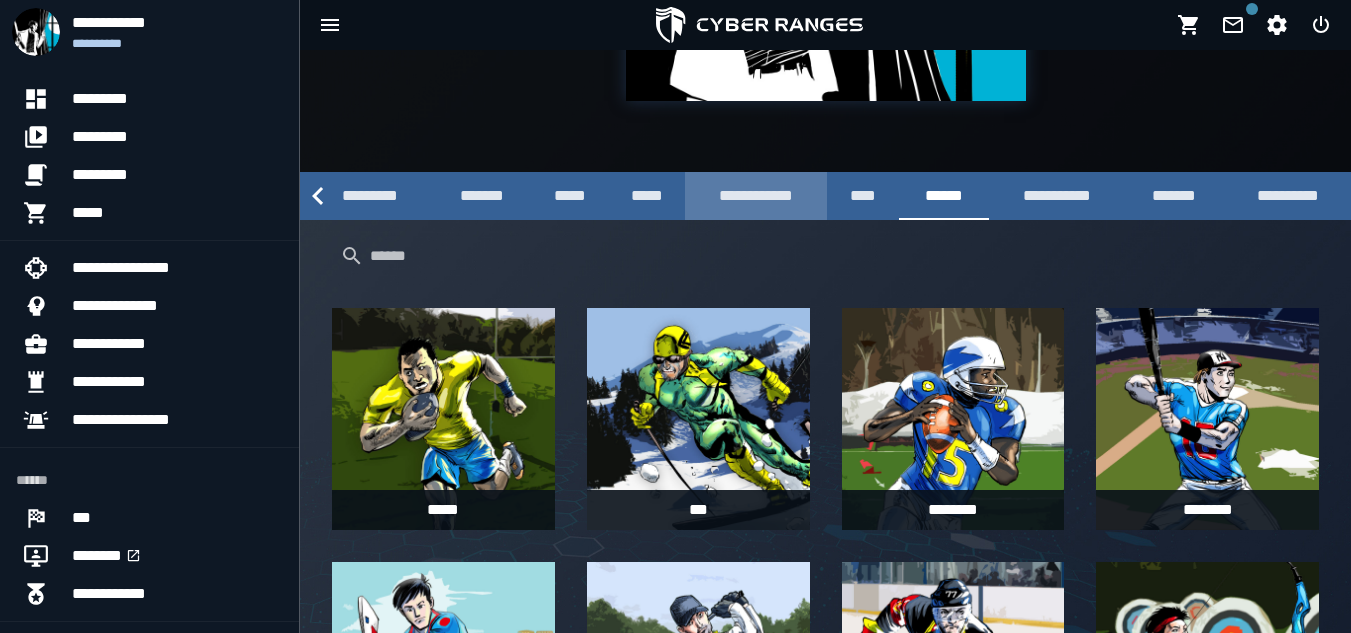click on "**********" 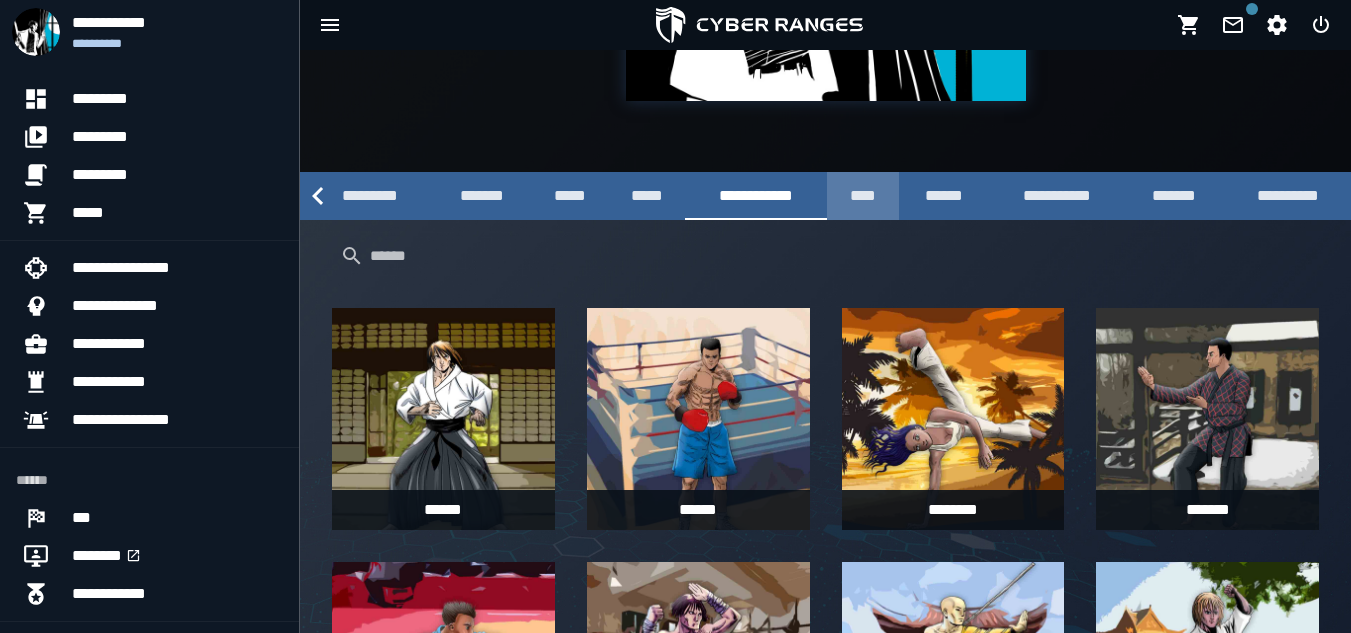 click on "****" at bounding box center [863, 196] 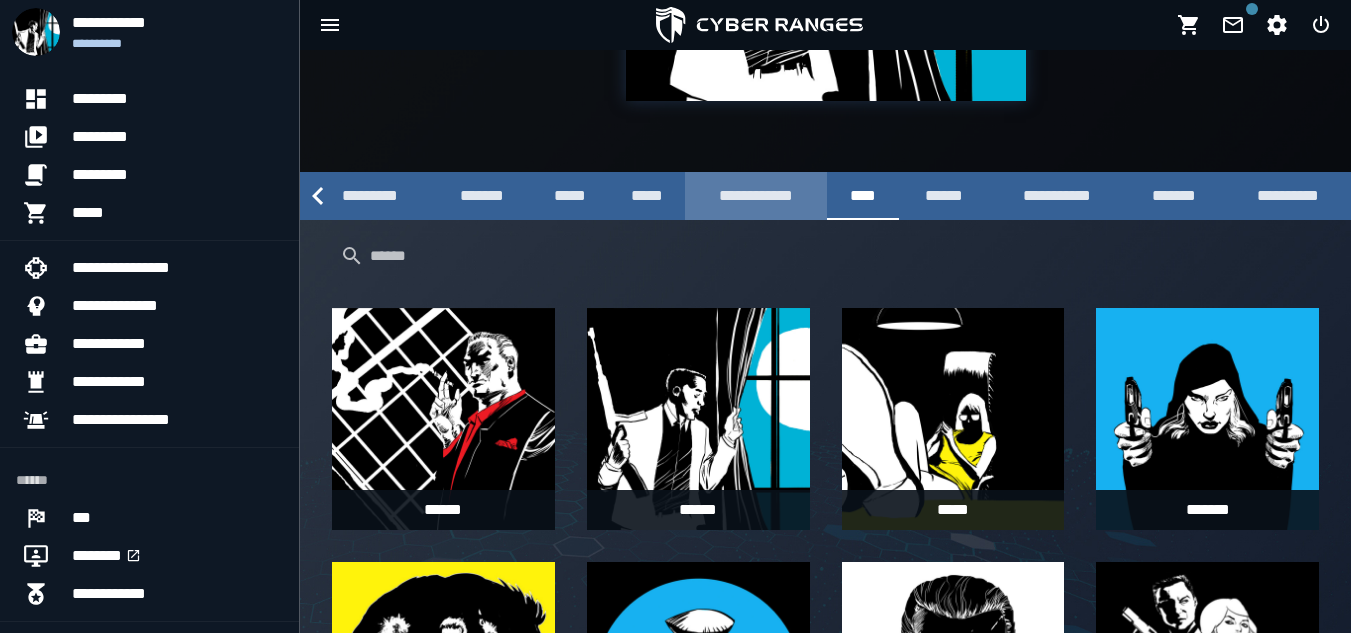 click on "**********" at bounding box center (755, 196) 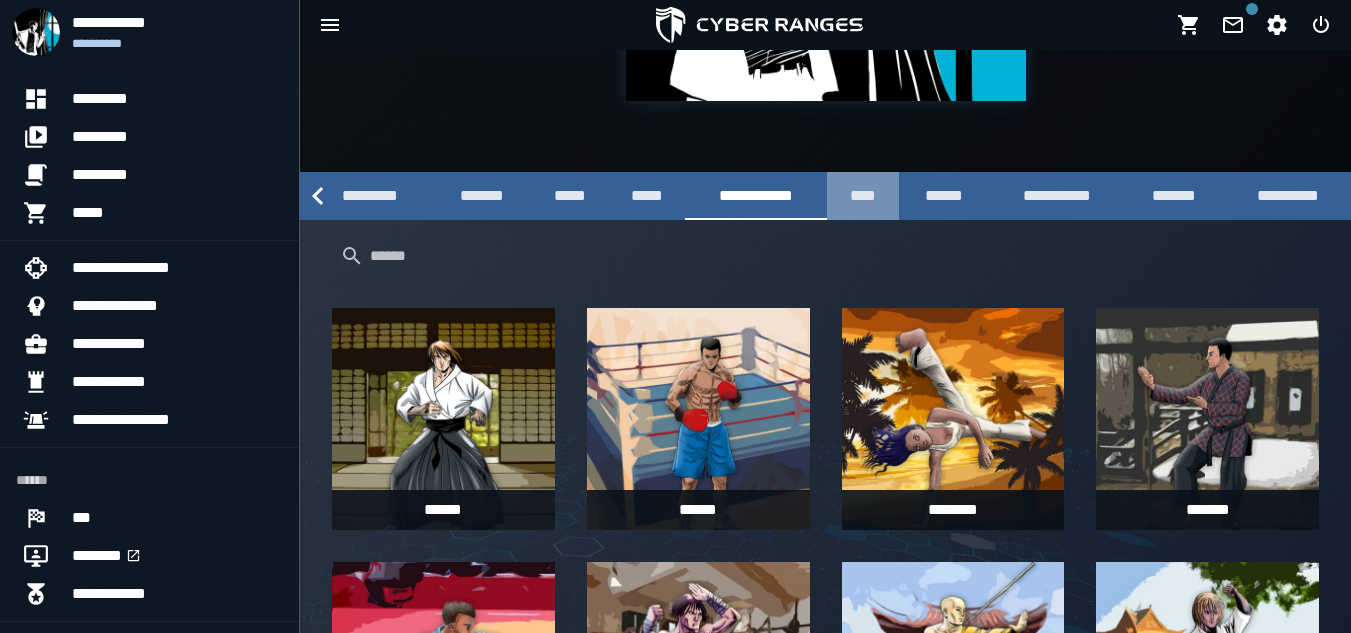 click on "****" at bounding box center [863, 196] 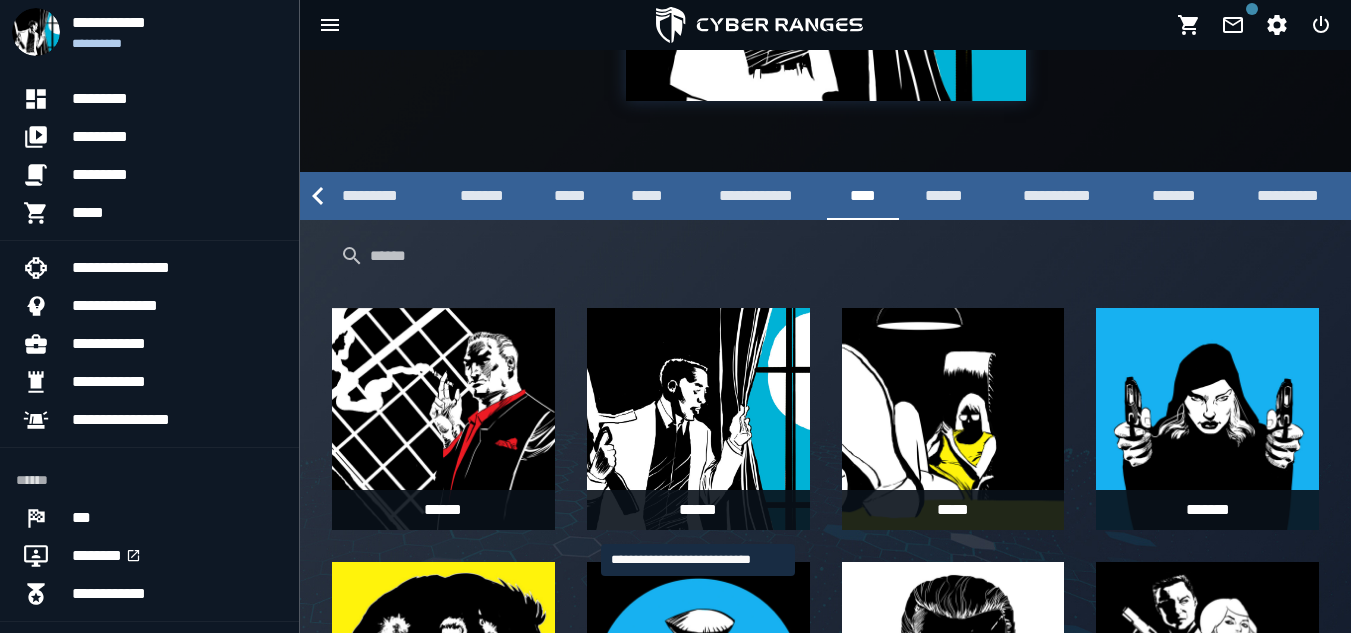 click at bounding box center [697, 418] 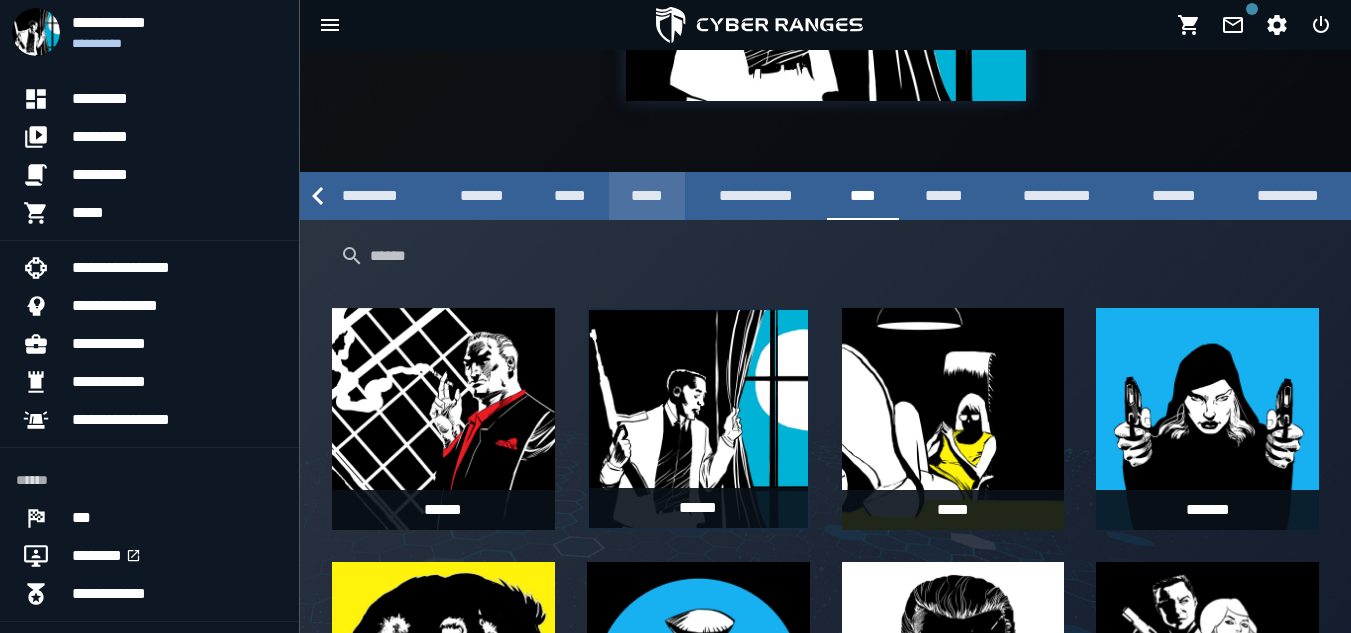 scroll, scrollTop: 0, scrollLeft: 0, axis: both 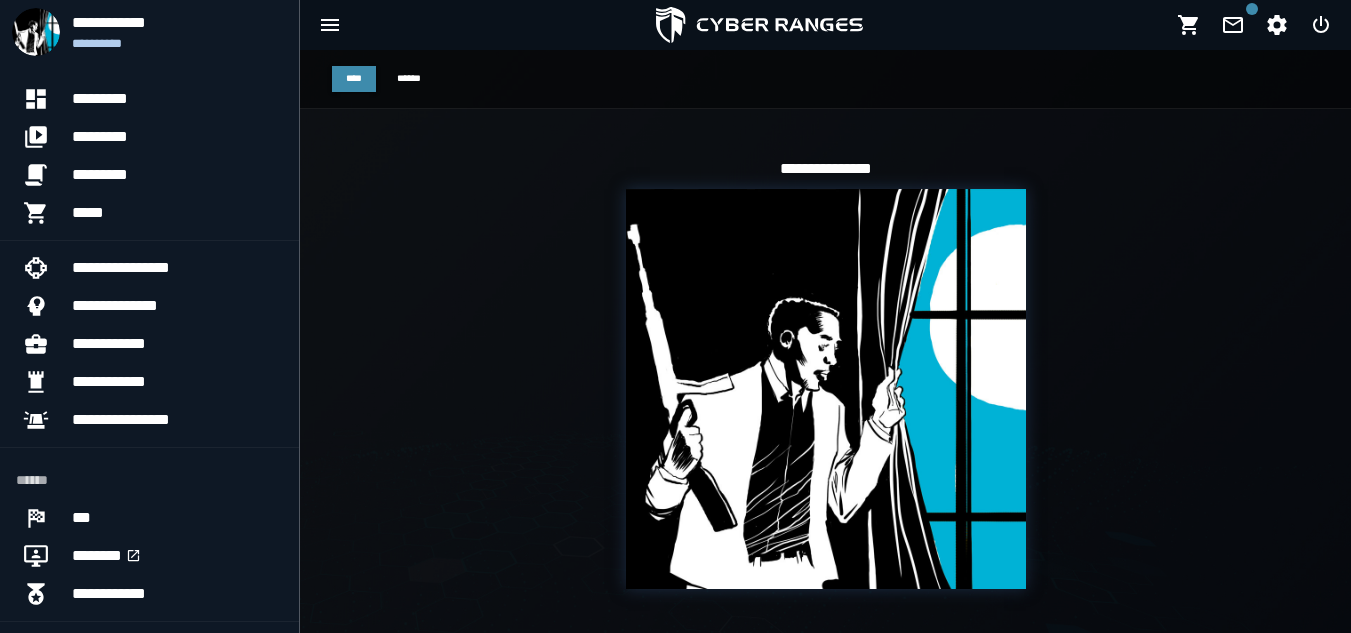 click on "**********" 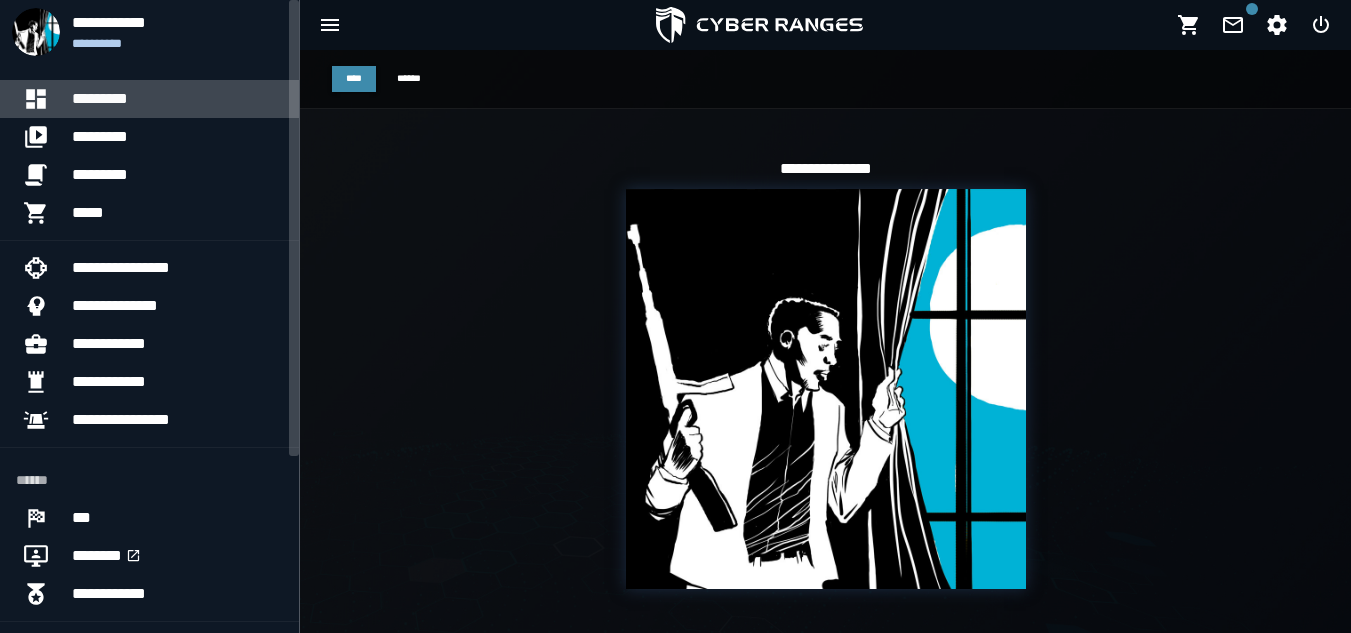 click on "*********" at bounding box center (177, 99) 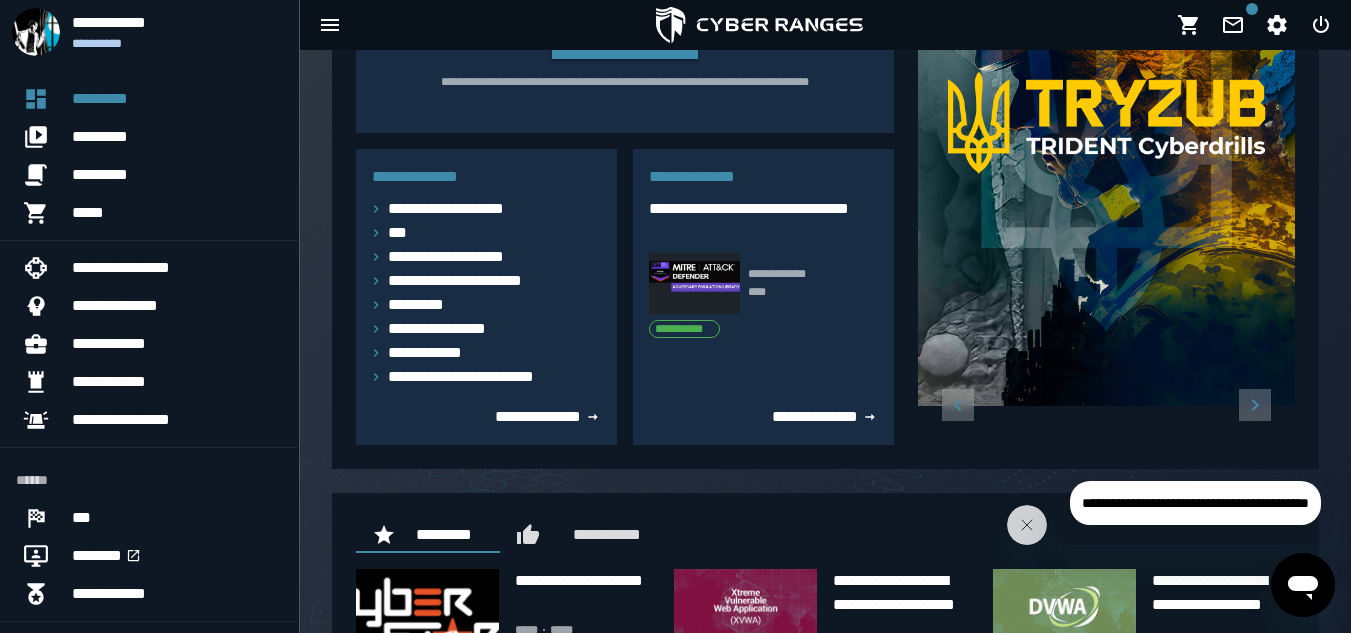 scroll, scrollTop: 349, scrollLeft: 0, axis: vertical 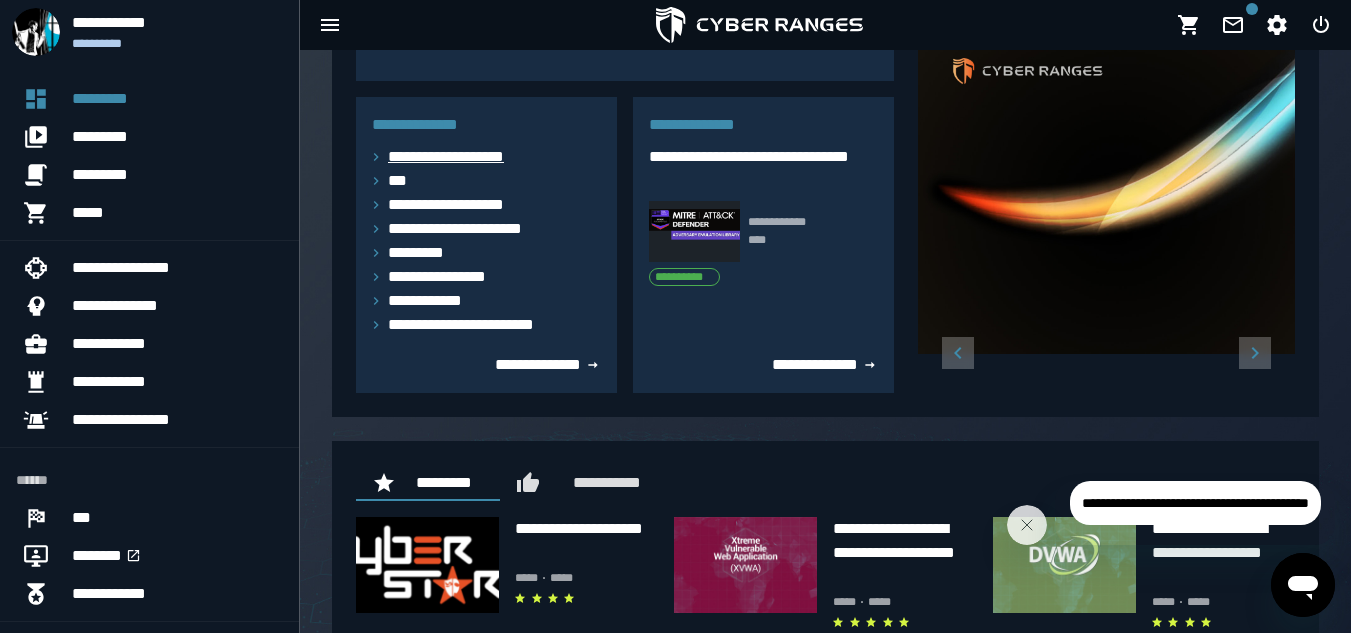 click 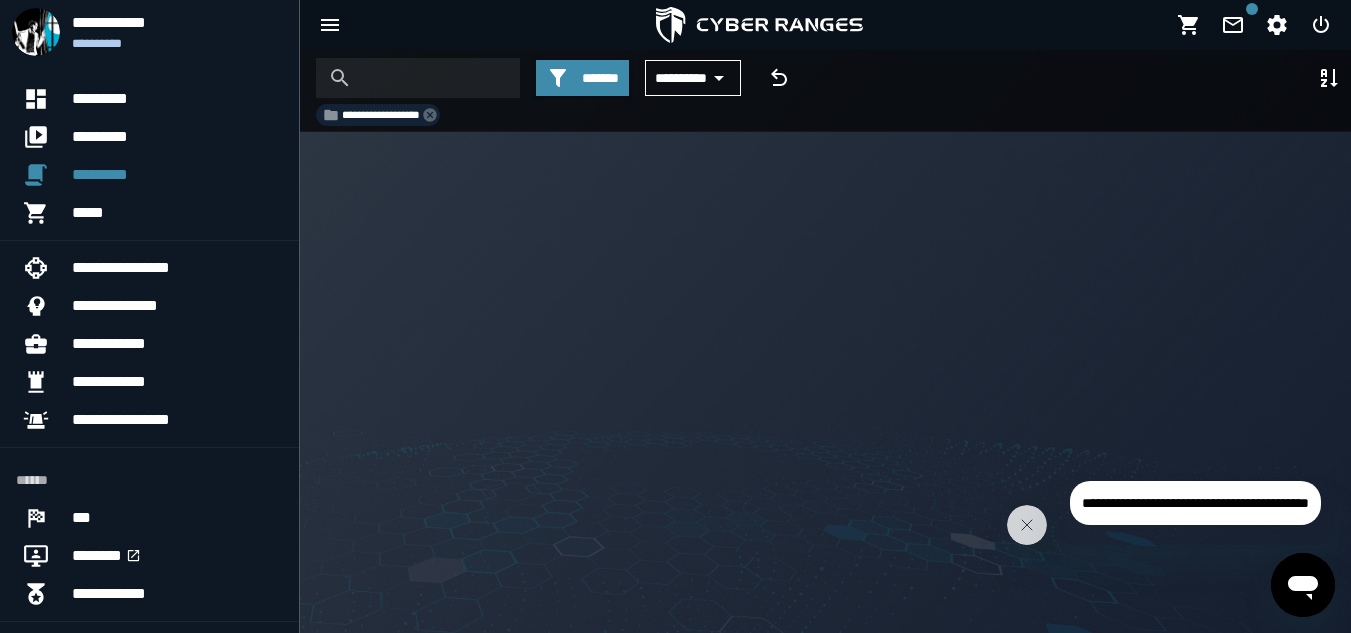 scroll, scrollTop: 0, scrollLeft: 0, axis: both 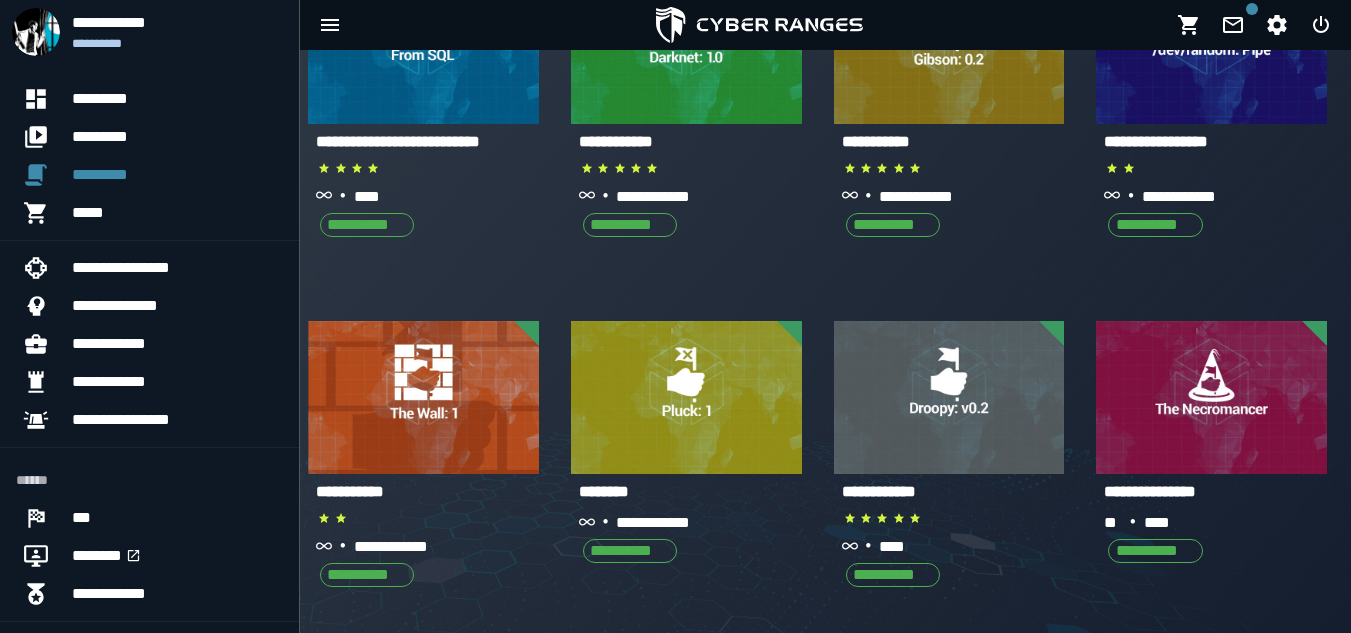 click on "**********" 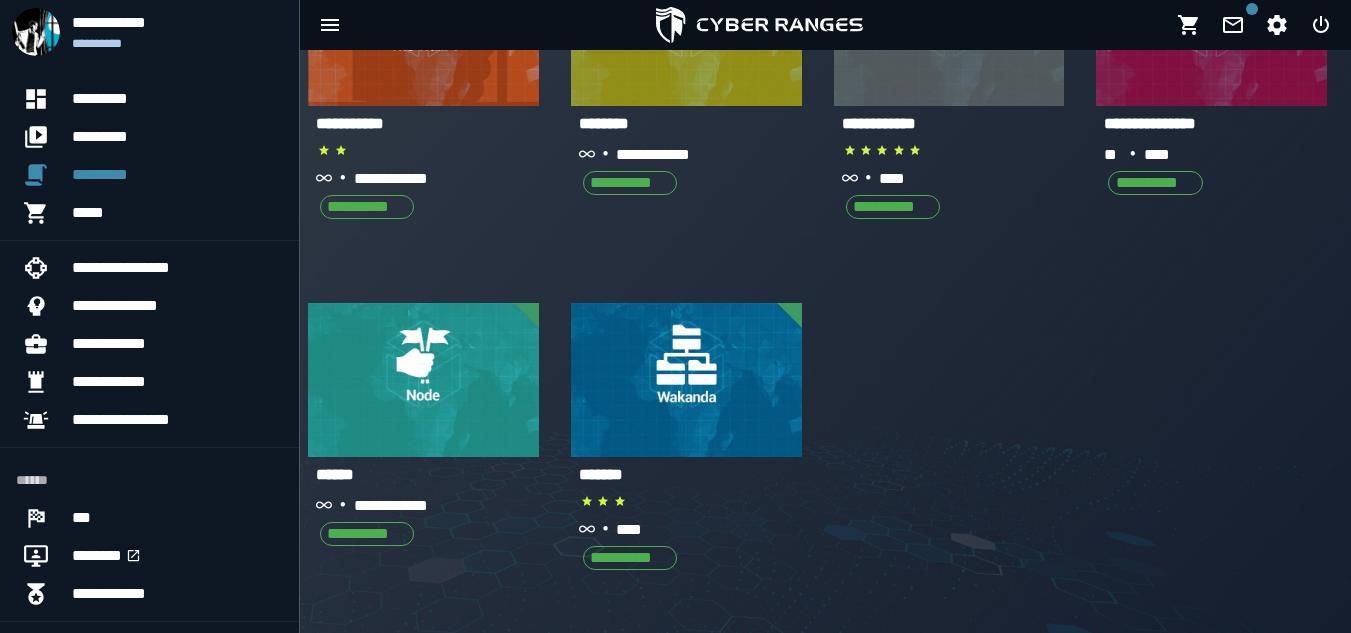 scroll, scrollTop: 0, scrollLeft: 0, axis: both 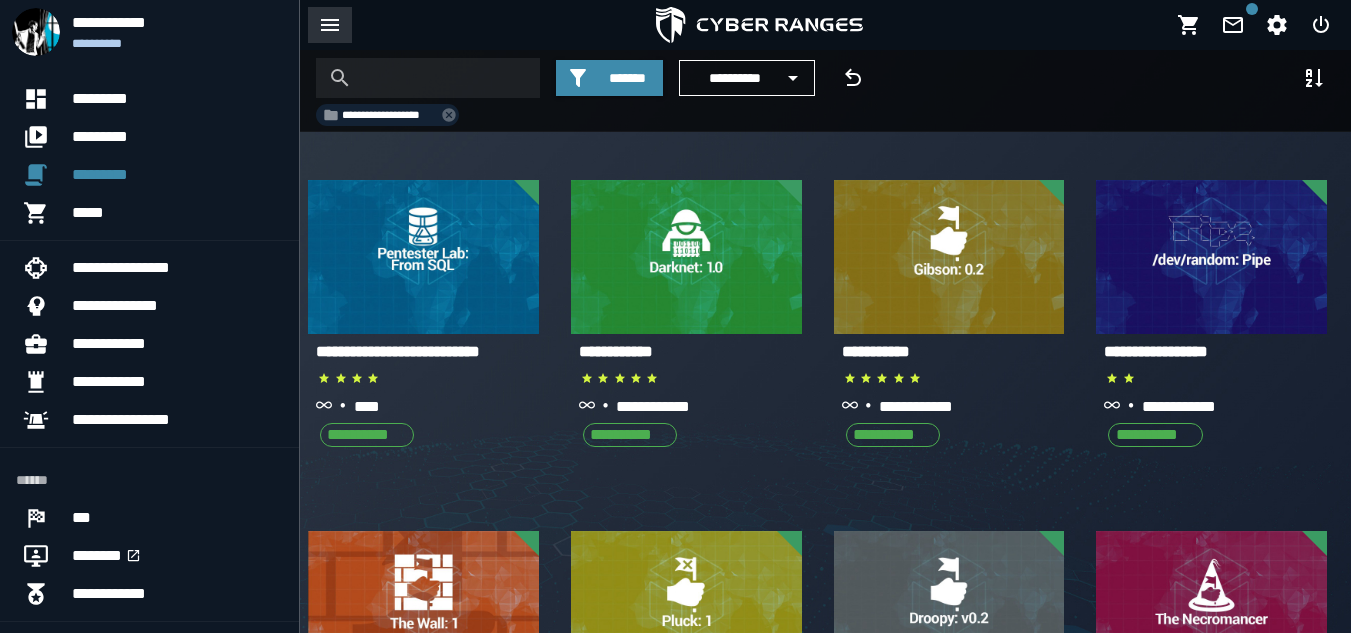 click at bounding box center [330, 25] 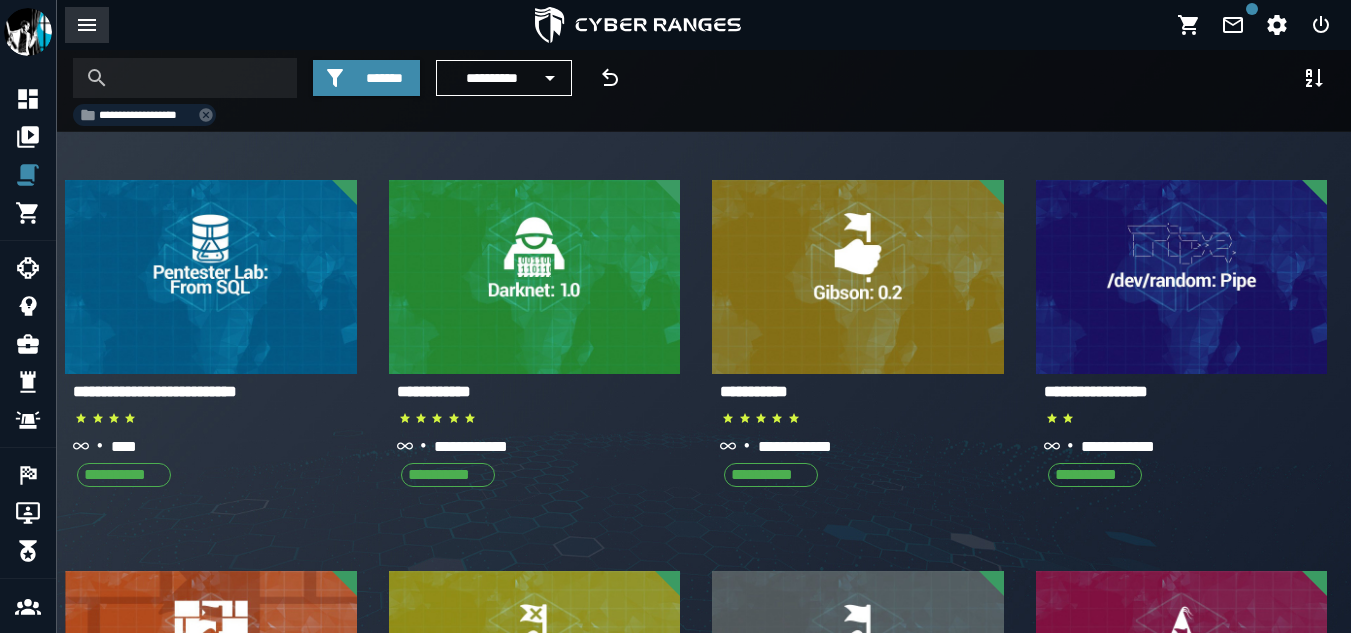 click 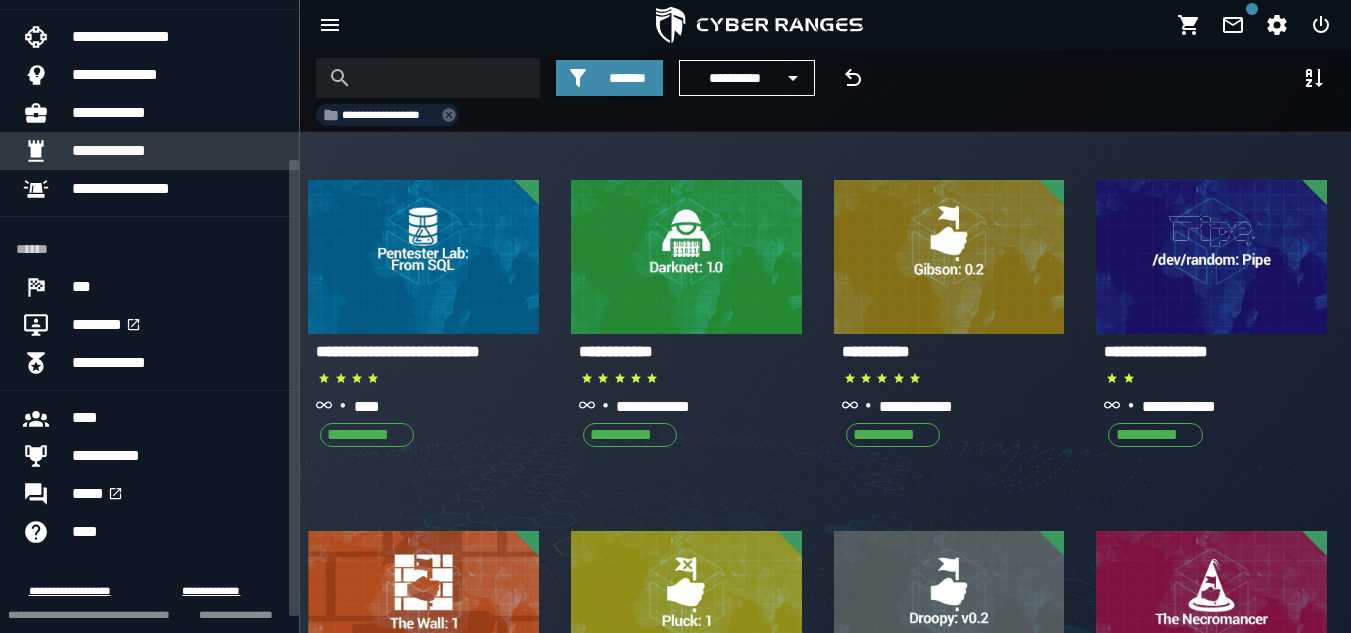 scroll, scrollTop: 240, scrollLeft: 0, axis: vertical 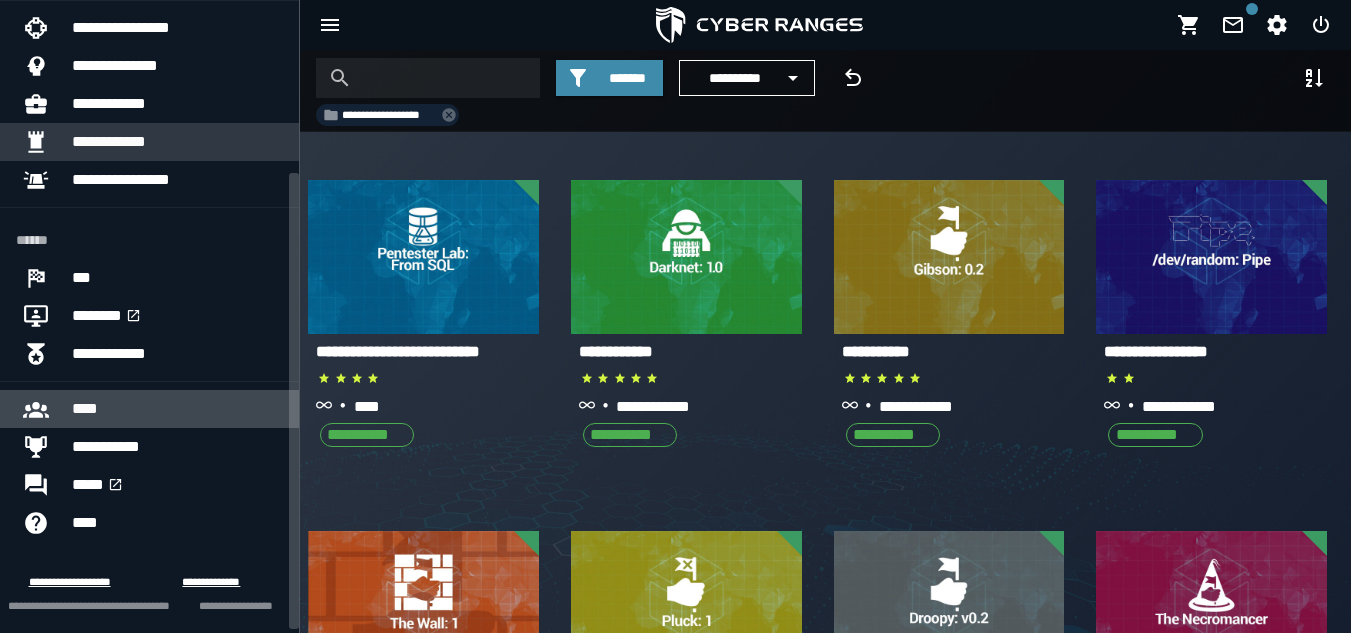 click on "****" at bounding box center [177, 409] 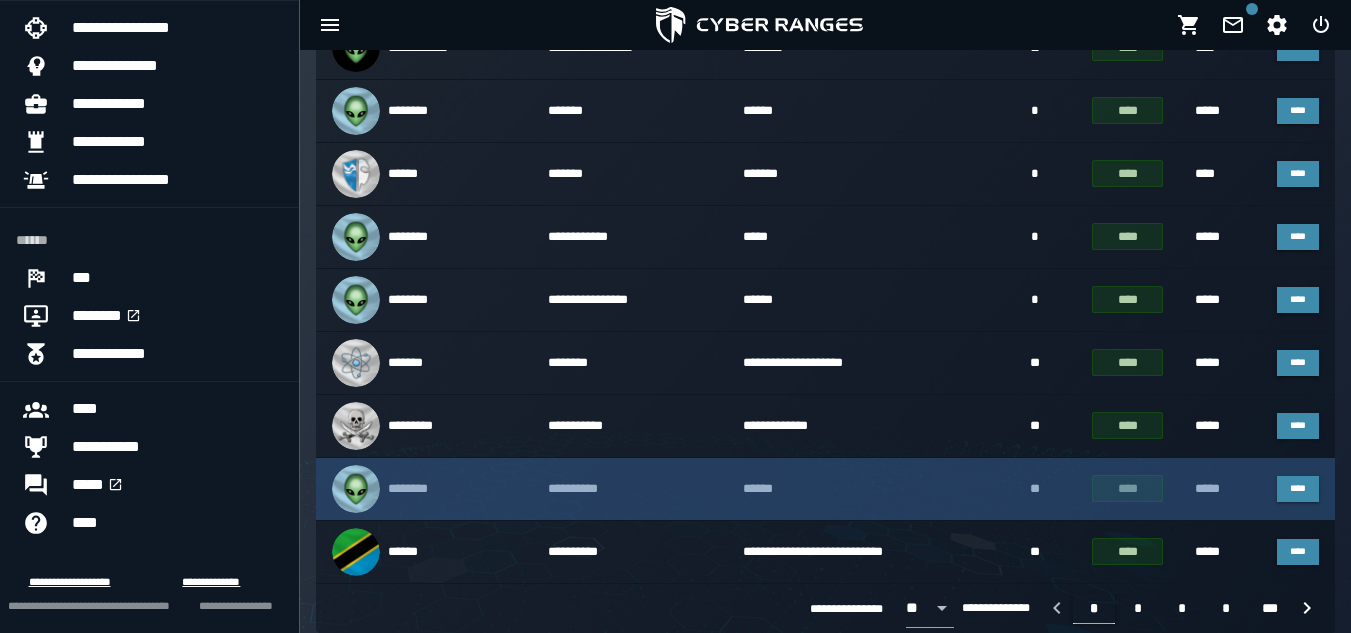 scroll, scrollTop: 0, scrollLeft: 0, axis: both 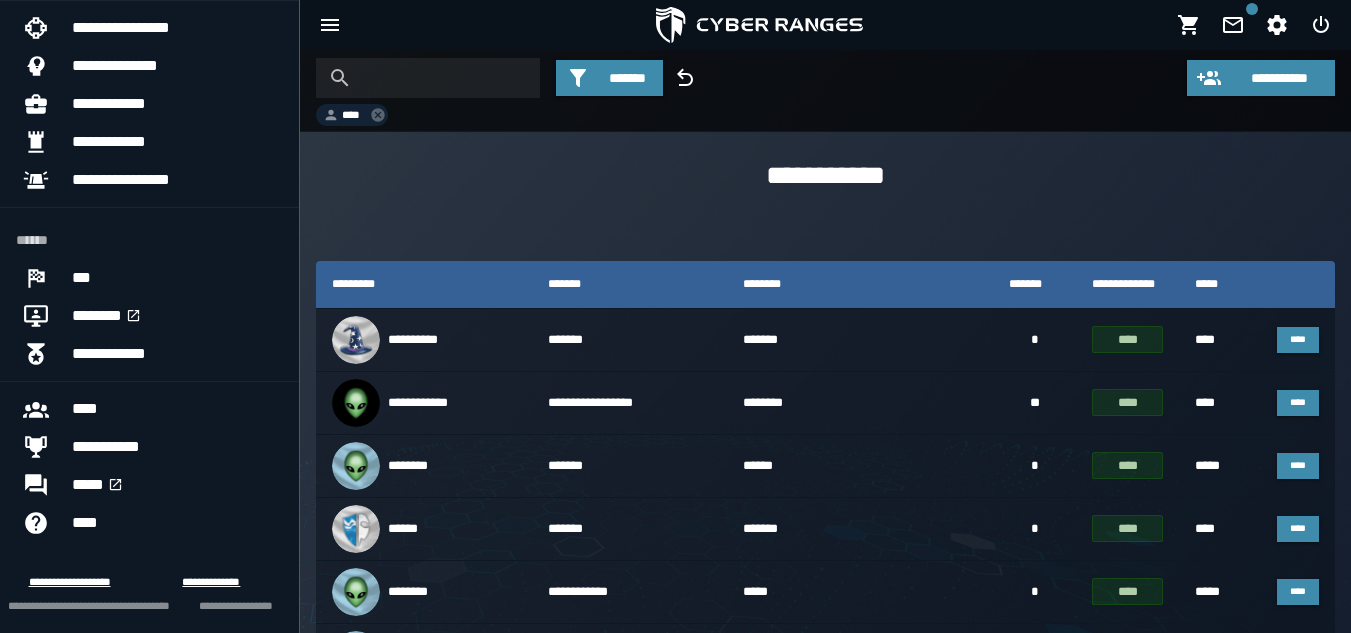 click on "**********" at bounding box center (825, 176) 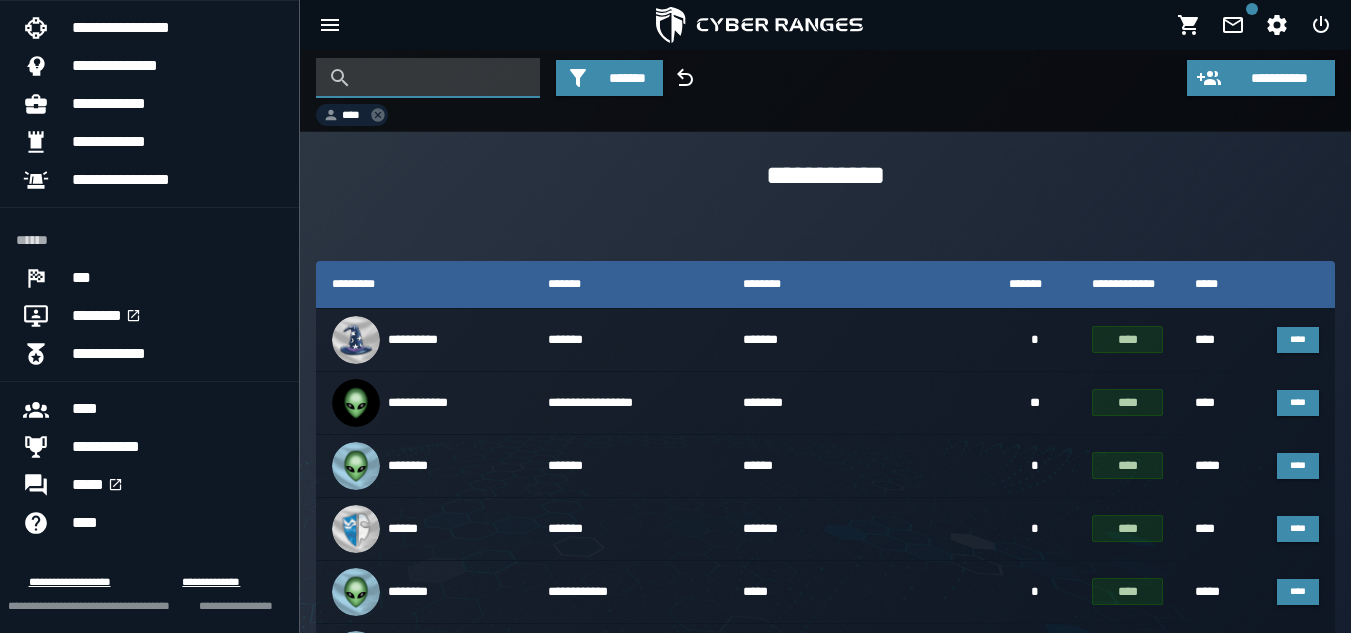 click at bounding box center (443, 78) 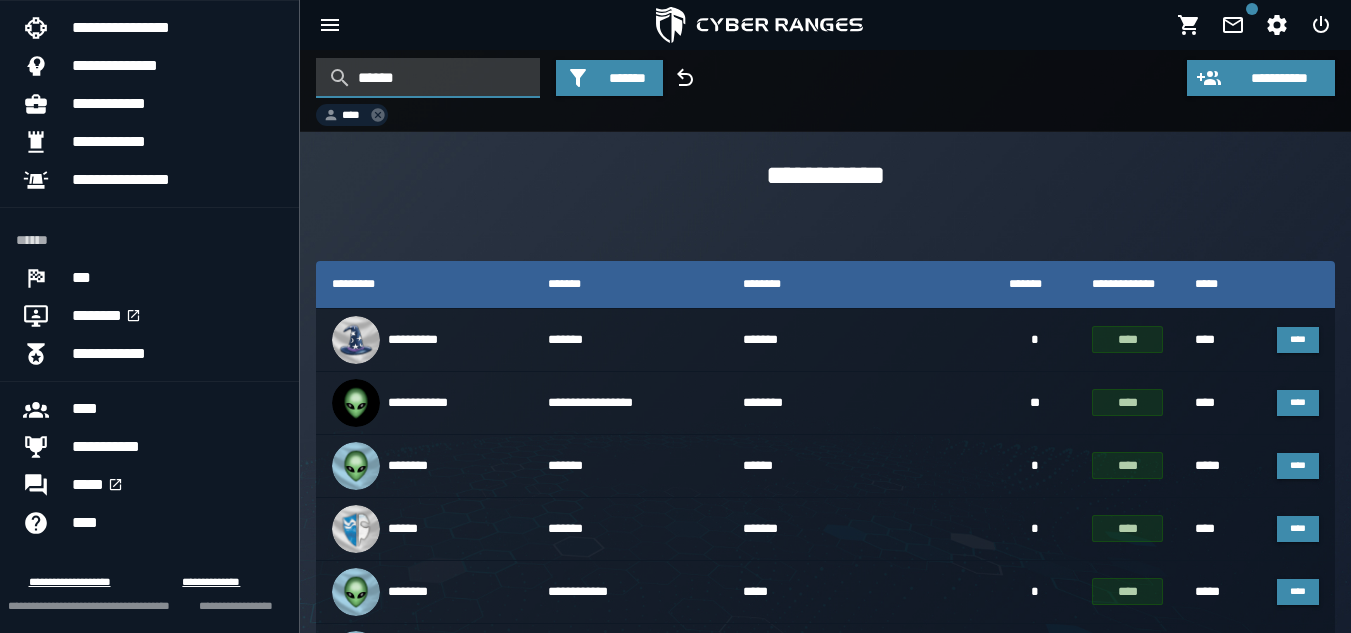 type on "******" 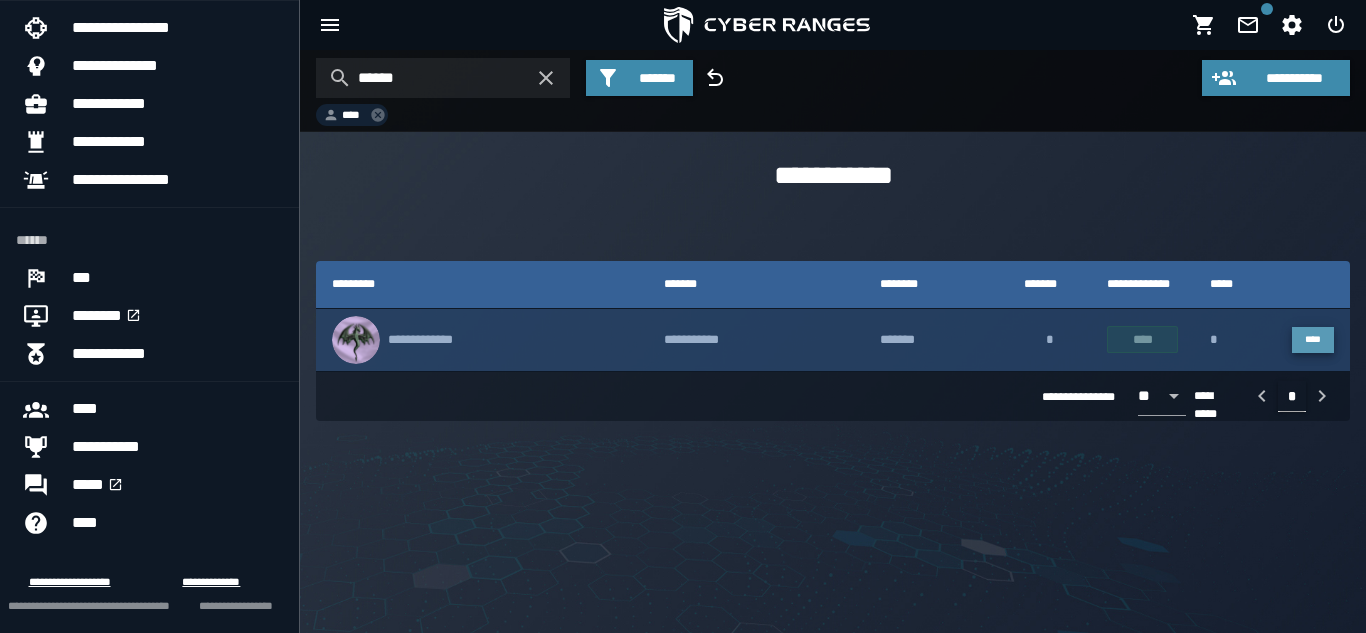 click on "****" at bounding box center (1313, 339) 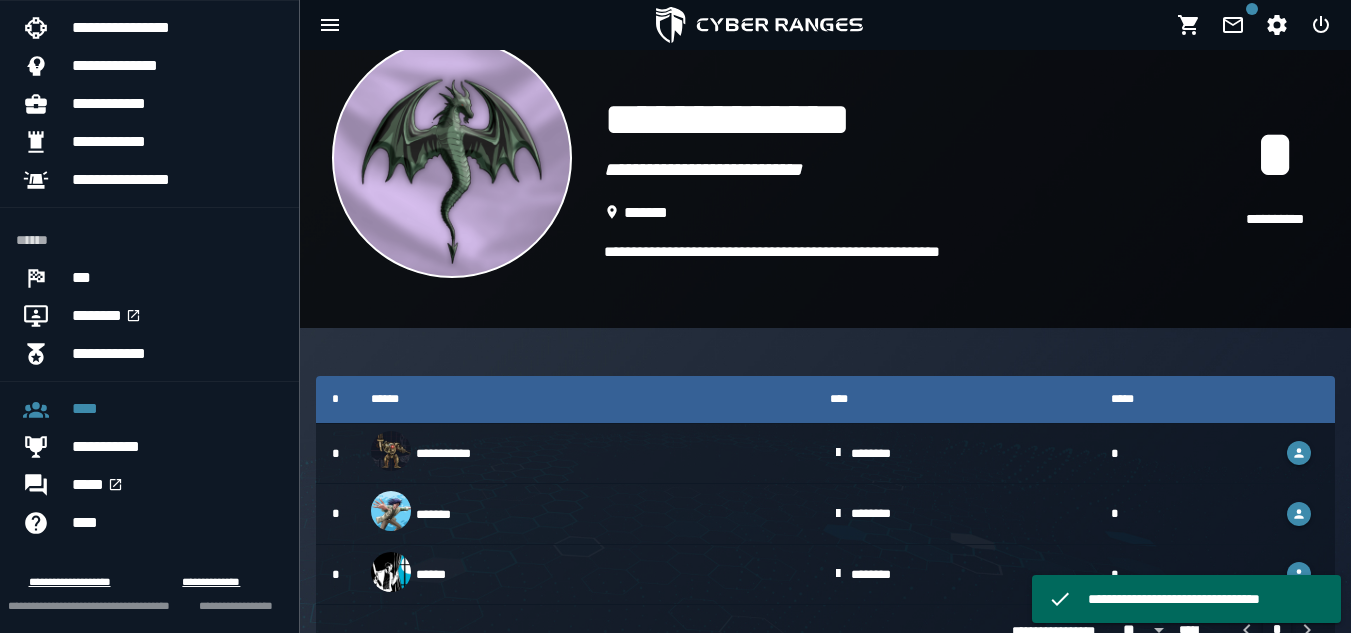 scroll, scrollTop: 104, scrollLeft: 0, axis: vertical 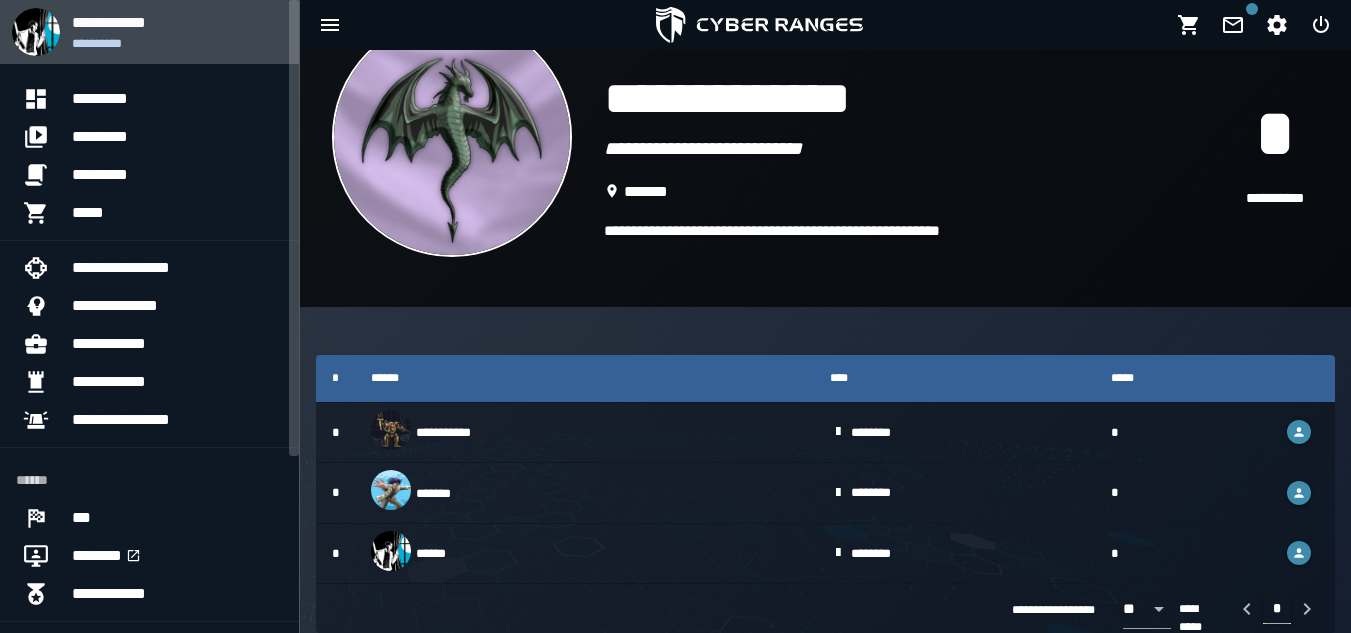click on "**********" at bounding box center (177, 22) 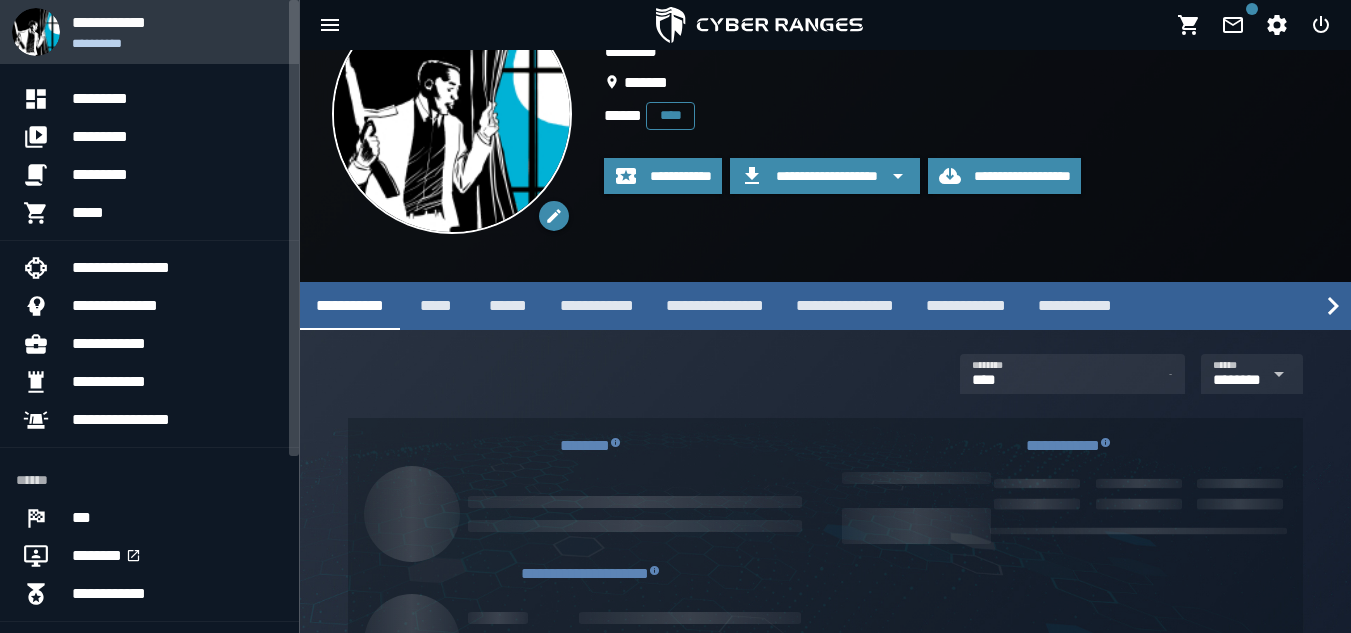 scroll, scrollTop: 0, scrollLeft: 0, axis: both 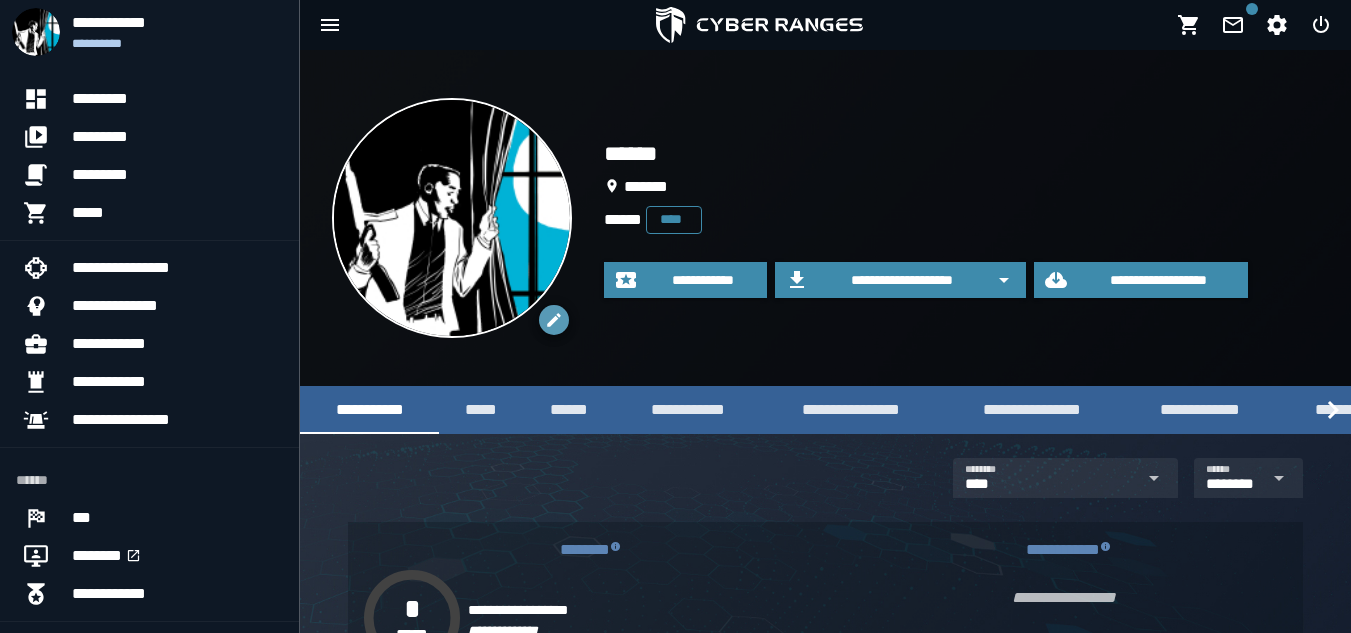 click at bounding box center (554, 320) 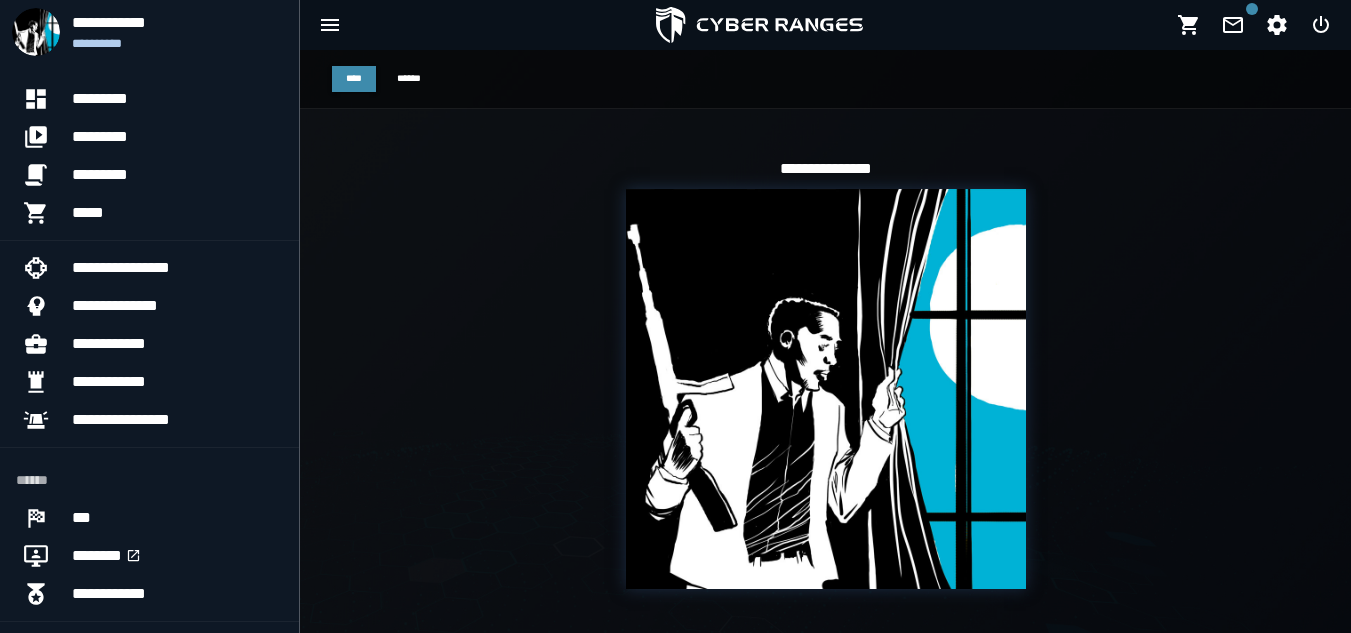 scroll, scrollTop: 441, scrollLeft: 0, axis: vertical 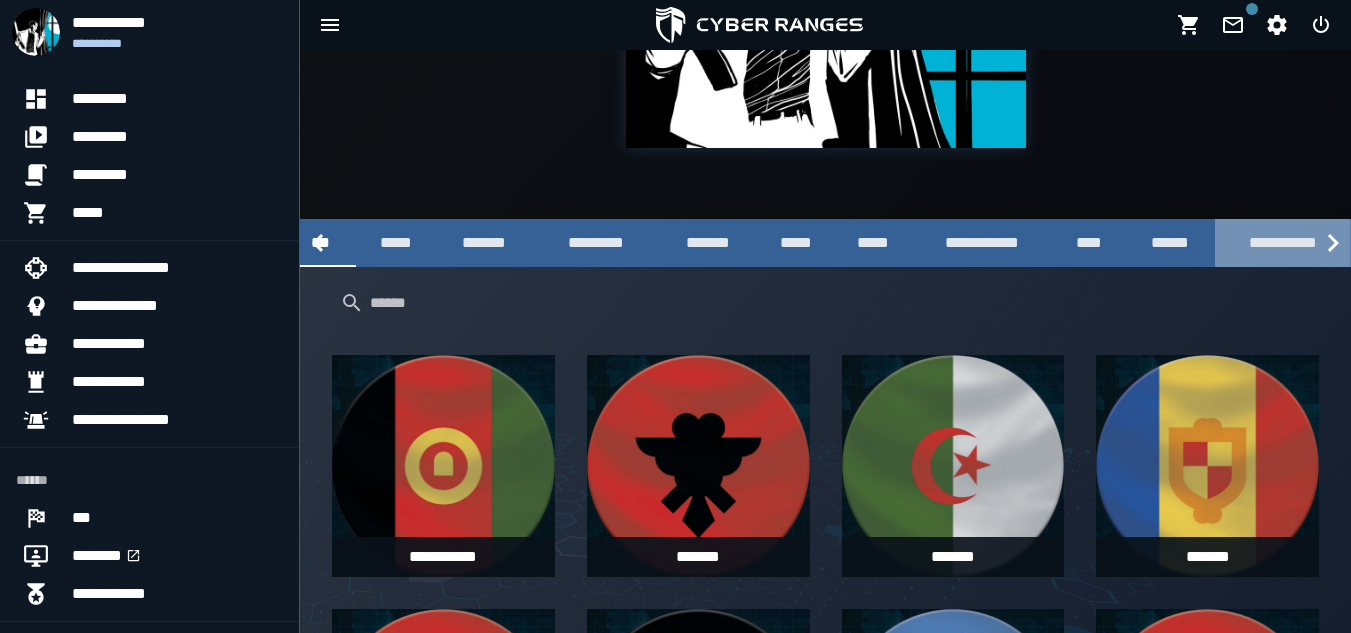 click on "**********" at bounding box center [1282, 243] 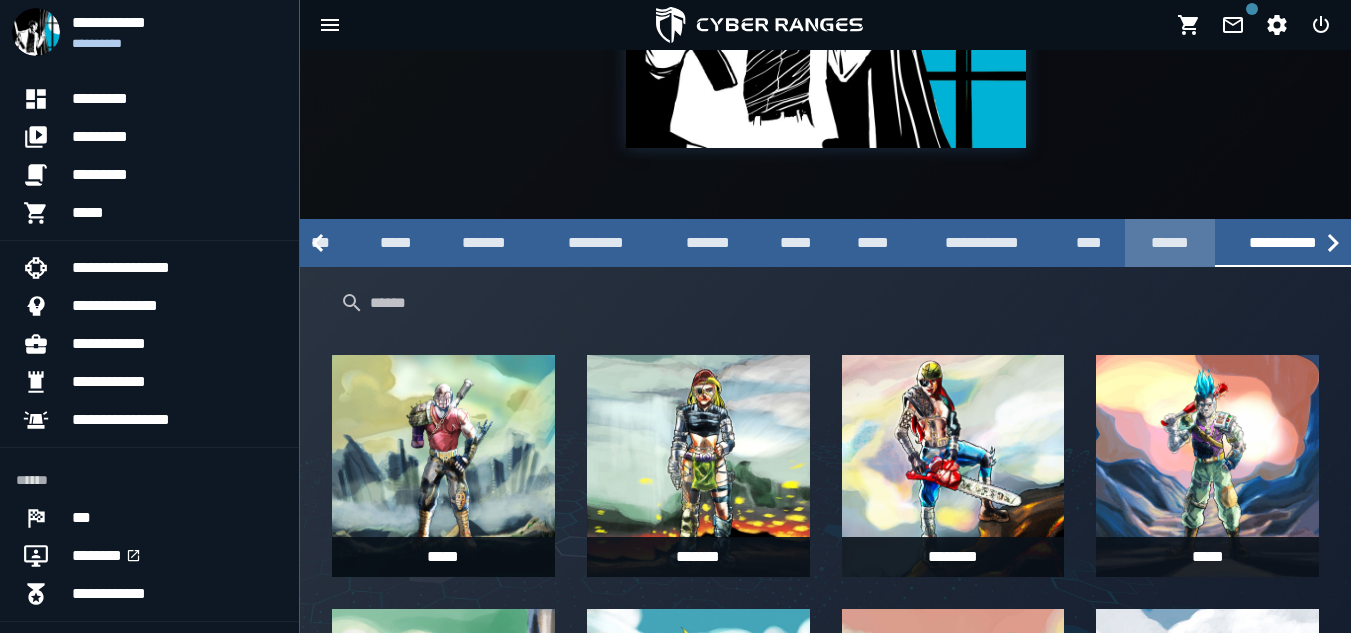 click on "******" at bounding box center [1170, 243] 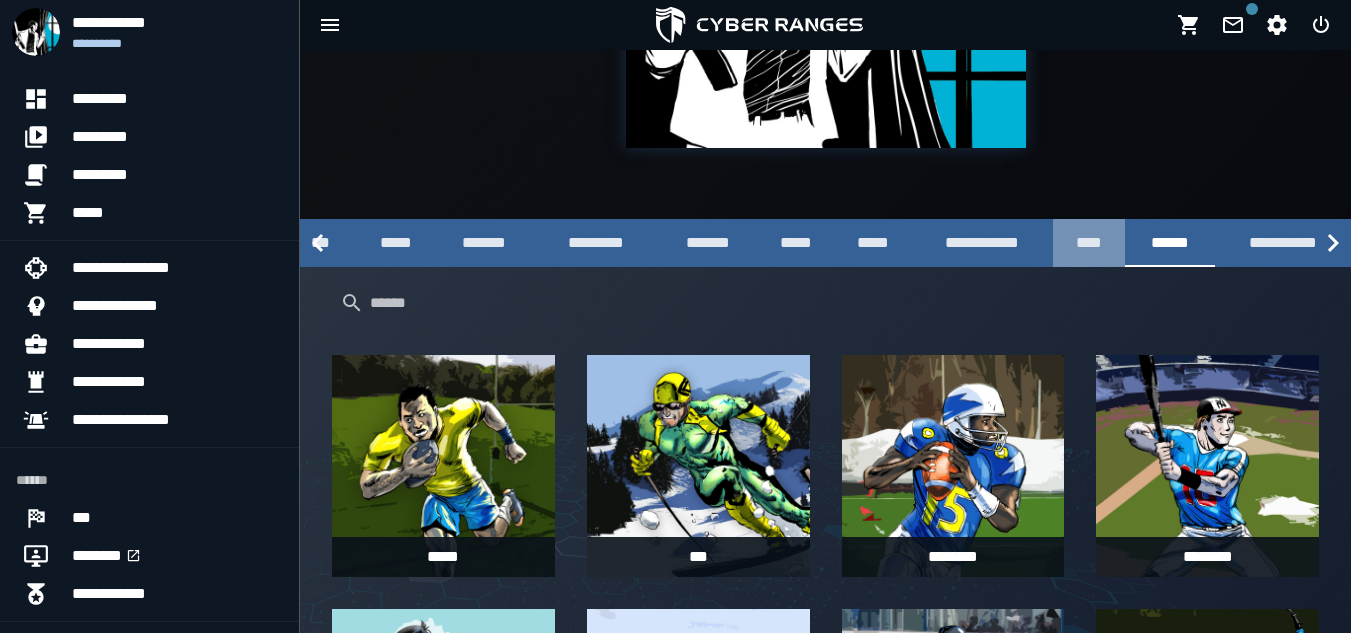 click on "****" at bounding box center (1089, 243) 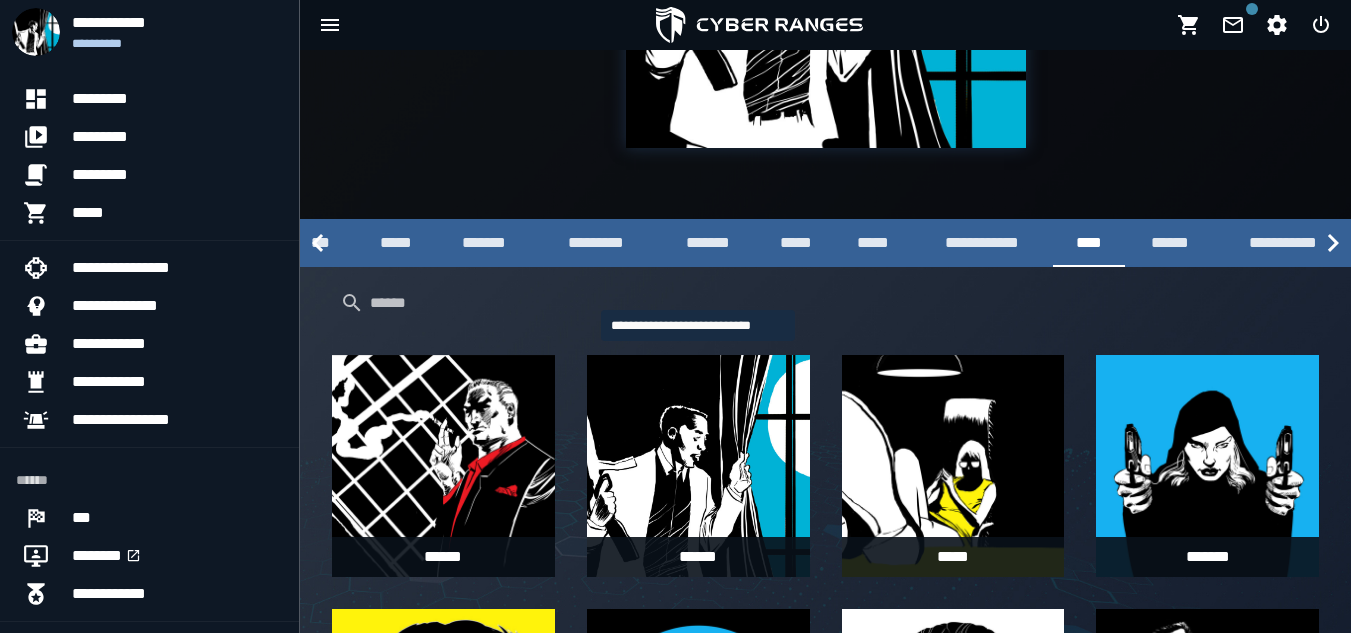 click at bounding box center [697, 465] 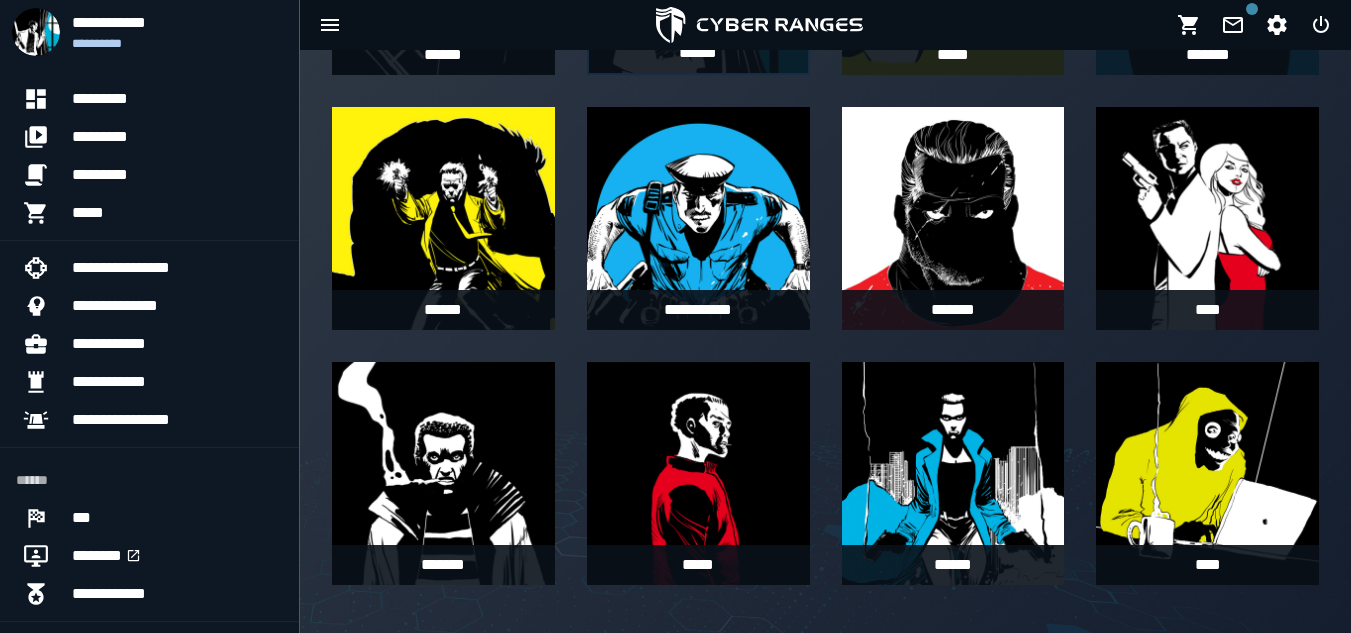 scroll, scrollTop: 0, scrollLeft: 0, axis: both 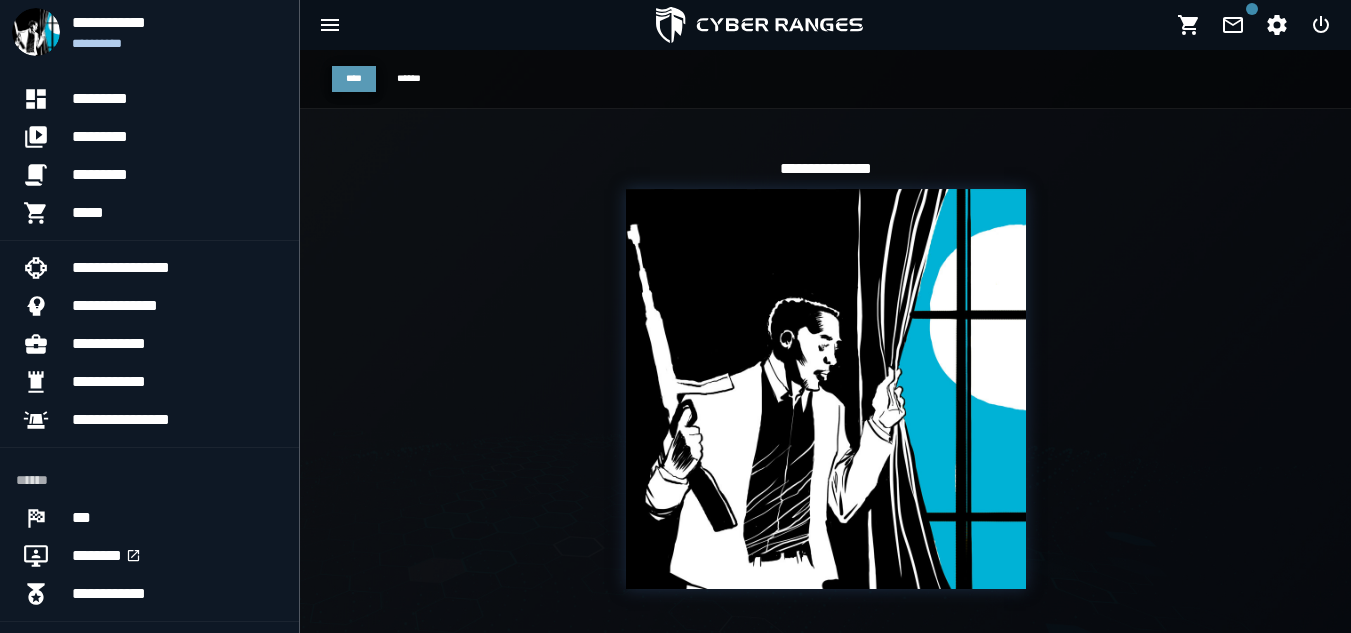 click on "****" at bounding box center [354, 78] 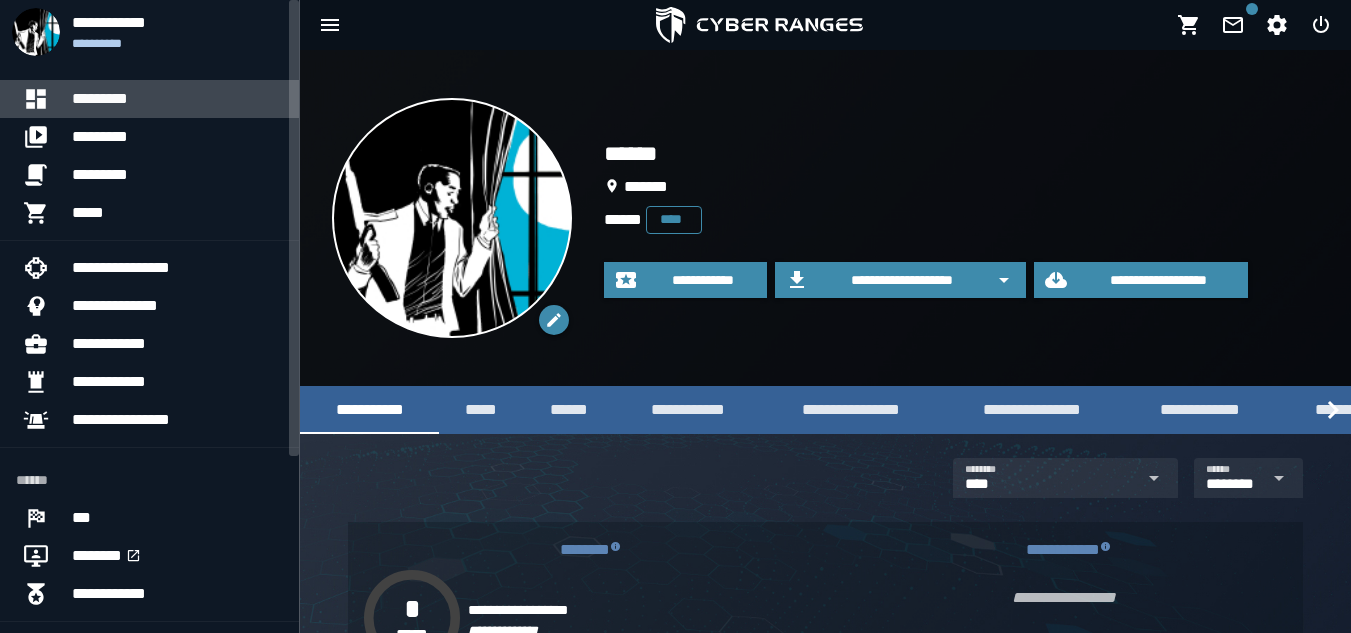 click on "*********" at bounding box center (177, 99) 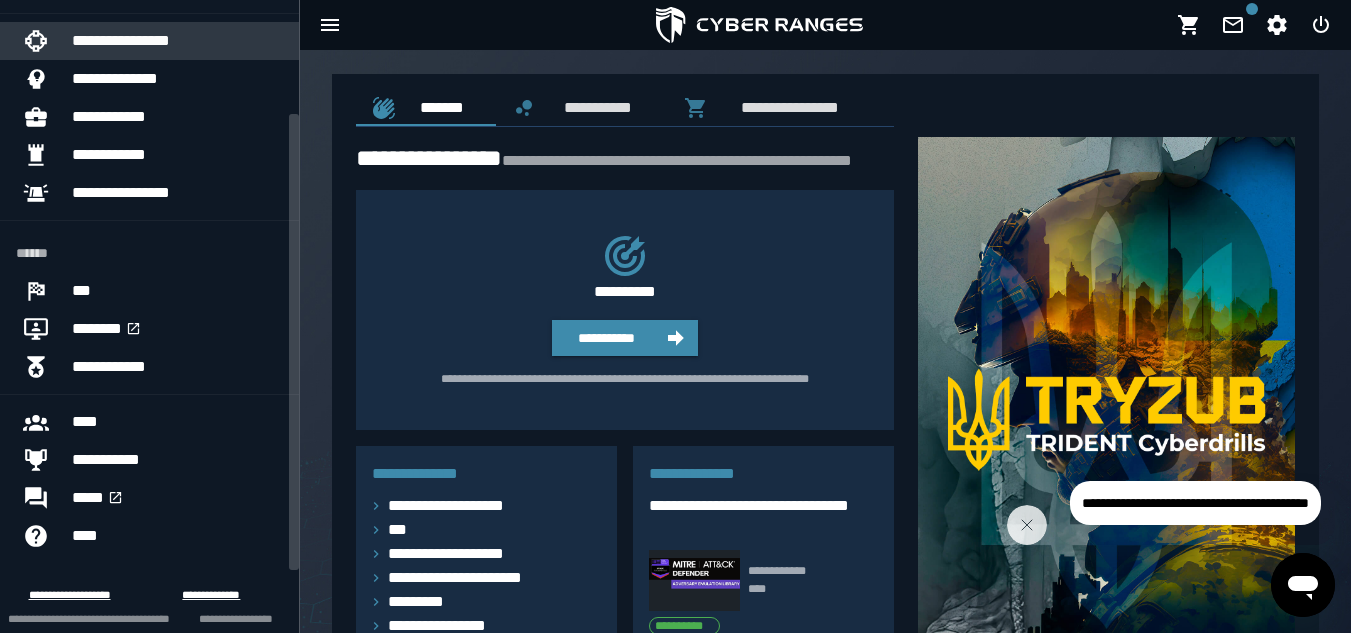scroll, scrollTop: 238, scrollLeft: 0, axis: vertical 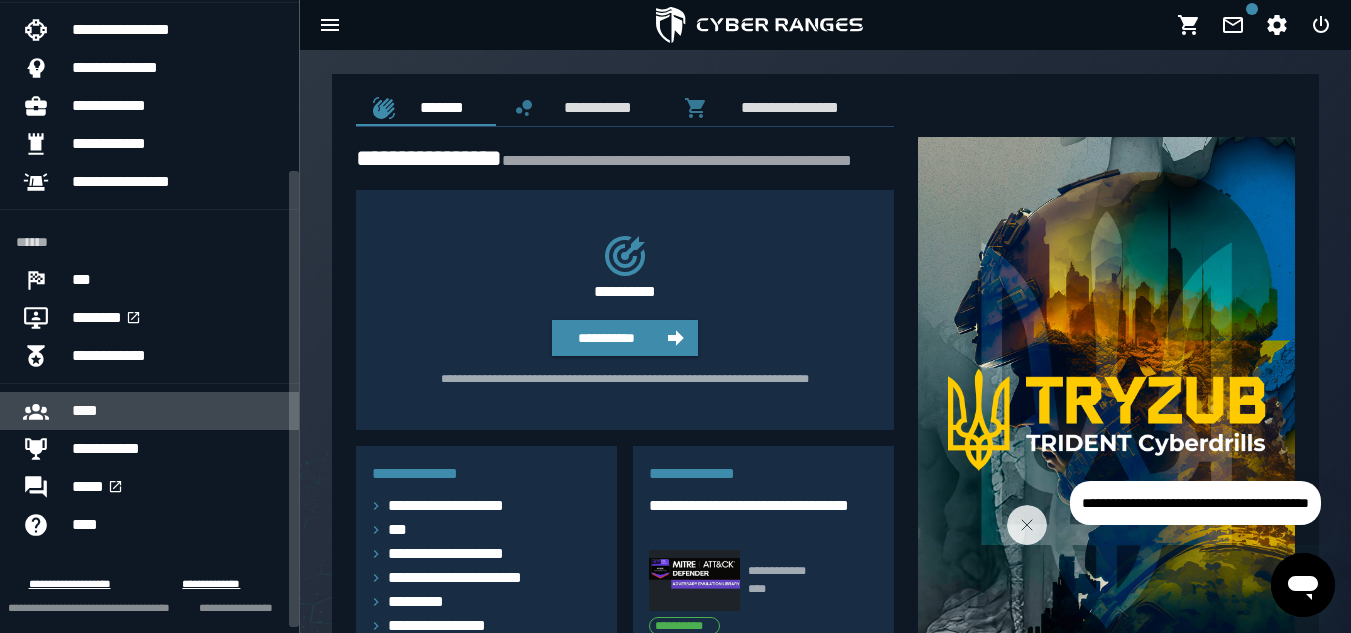 click on "****" at bounding box center (177, 411) 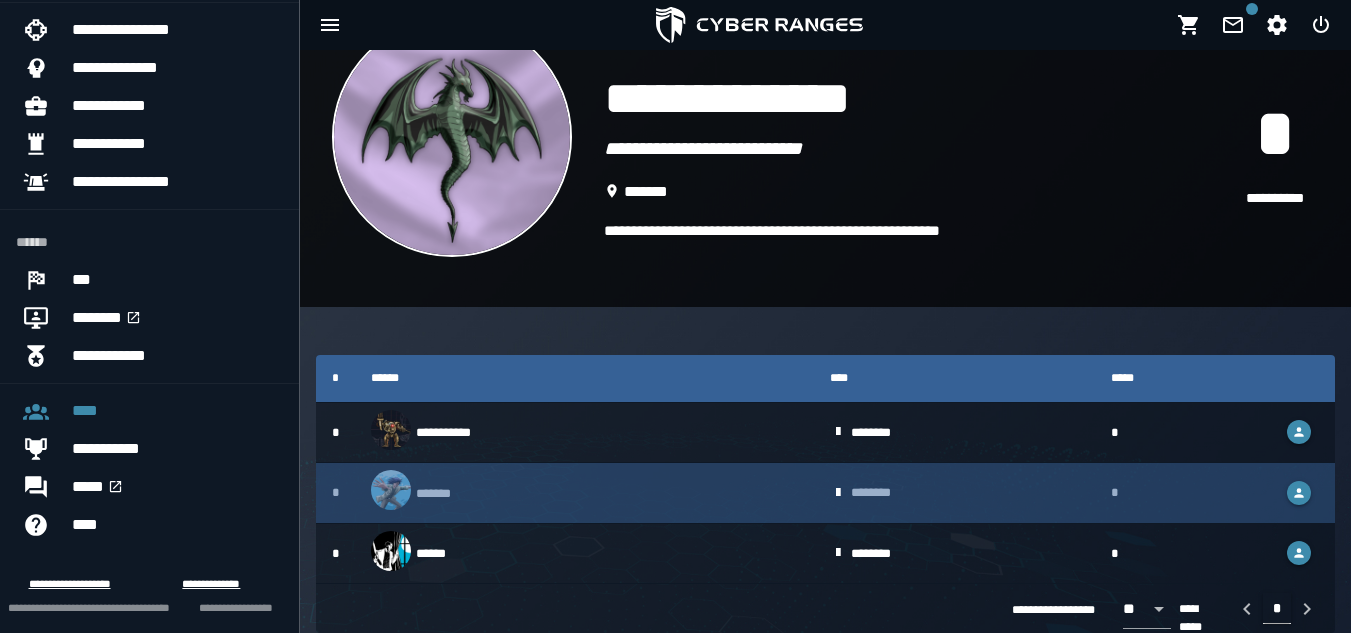 scroll, scrollTop: 0, scrollLeft: 0, axis: both 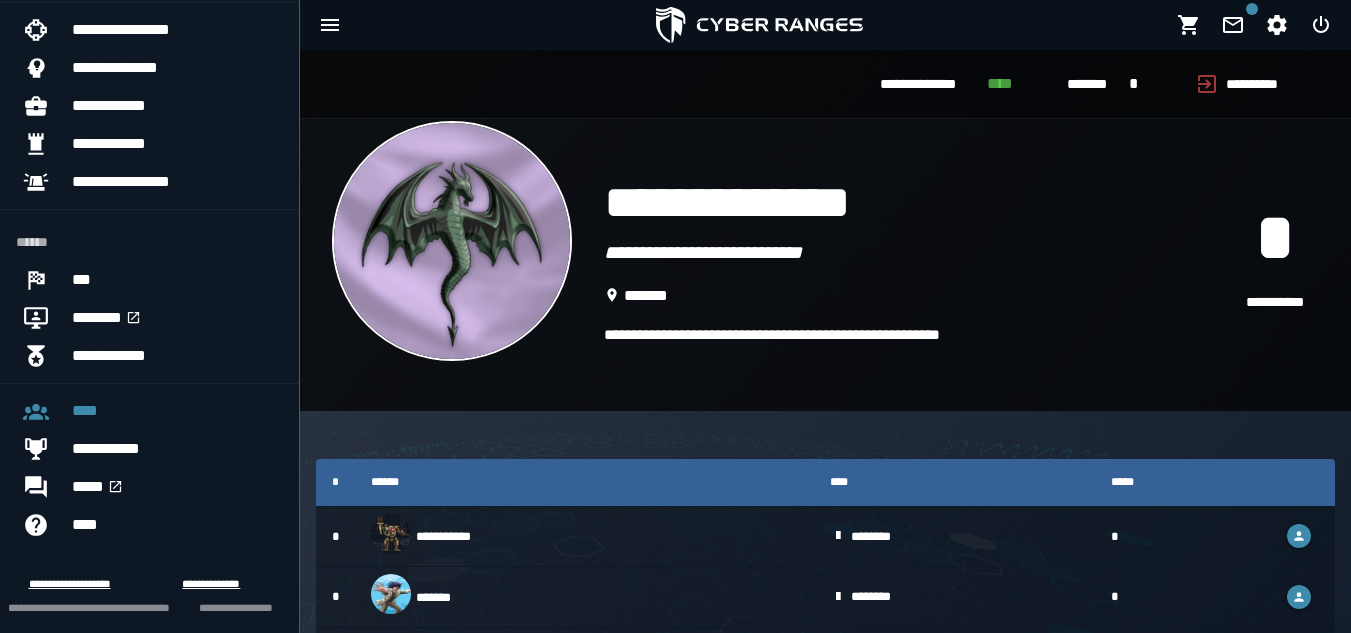 click on "**********" at bounding box center (909, 335) 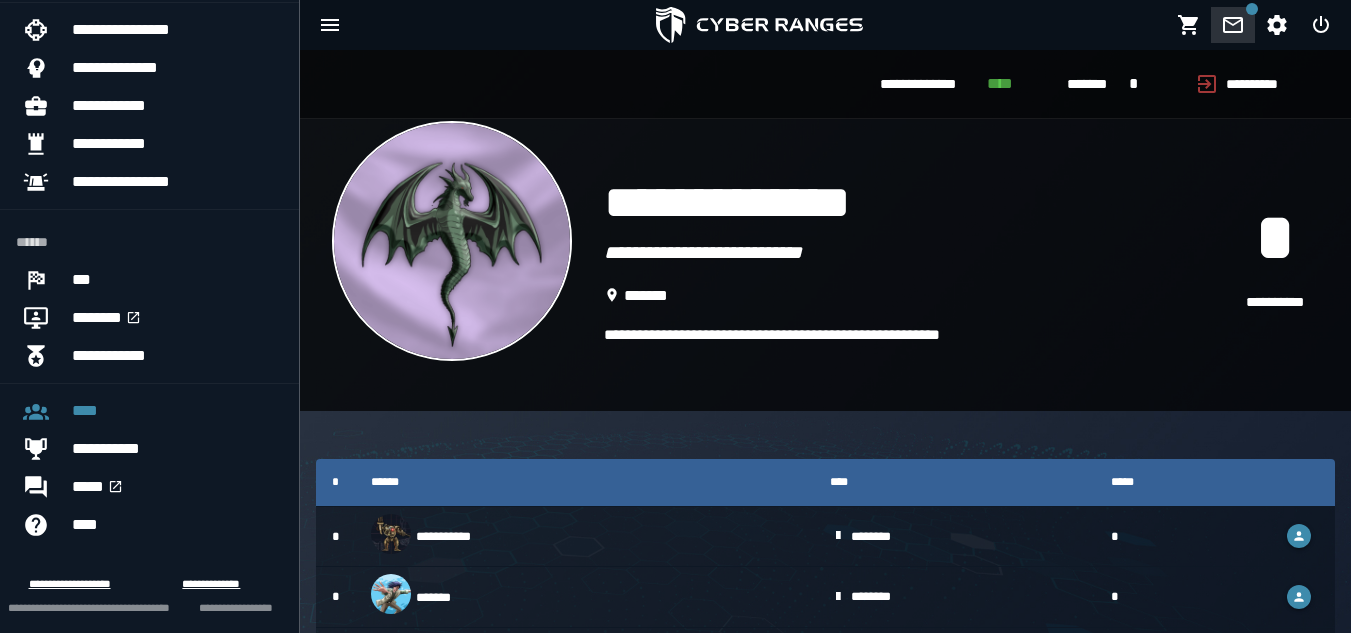 click 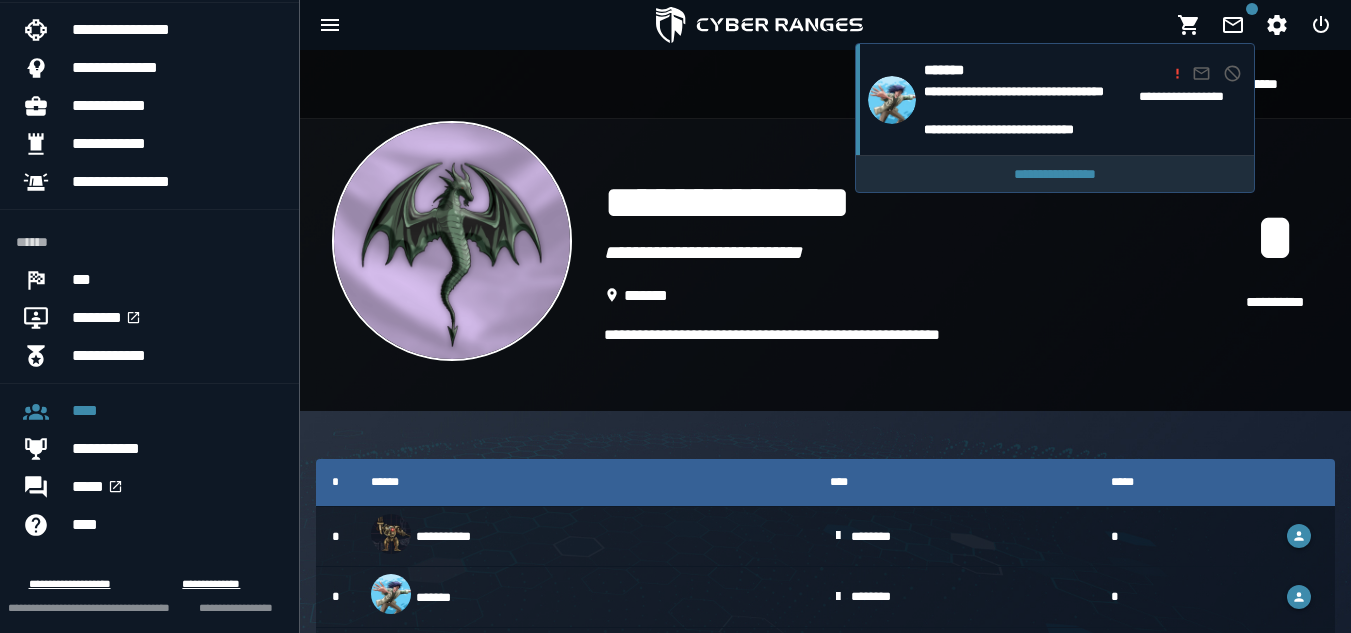 click on "**********" at bounding box center (1055, 174) 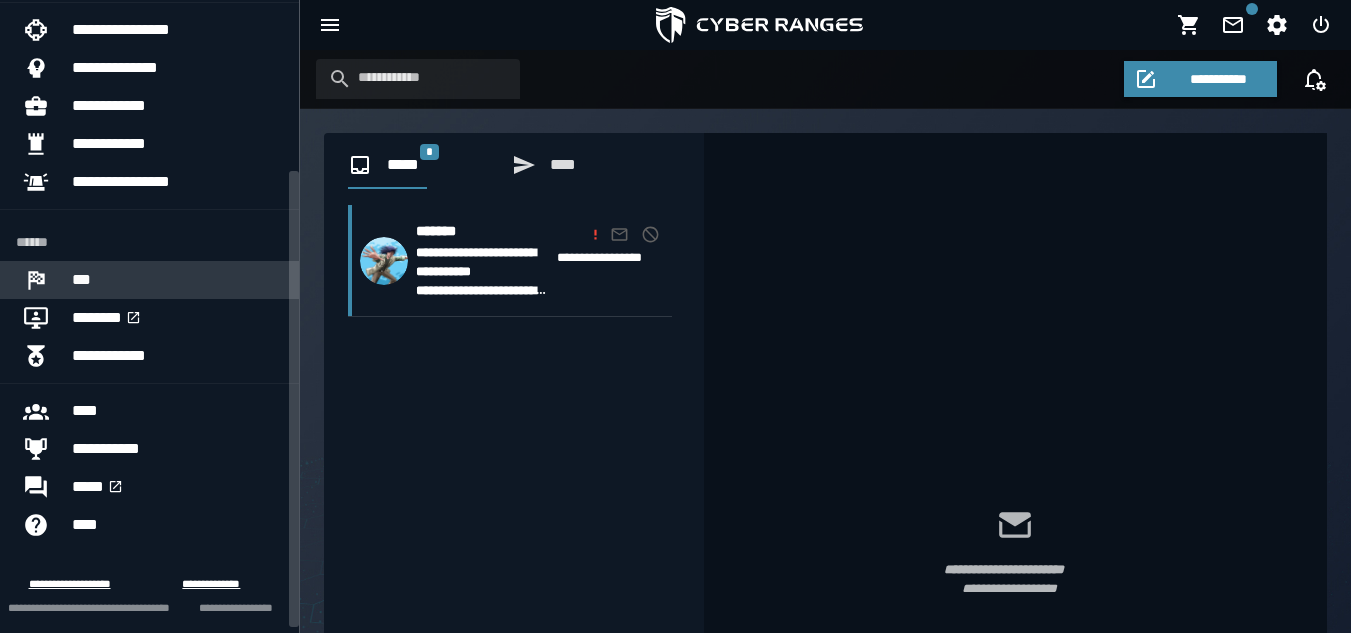 scroll, scrollTop: 0, scrollLeft: 0, axis: both 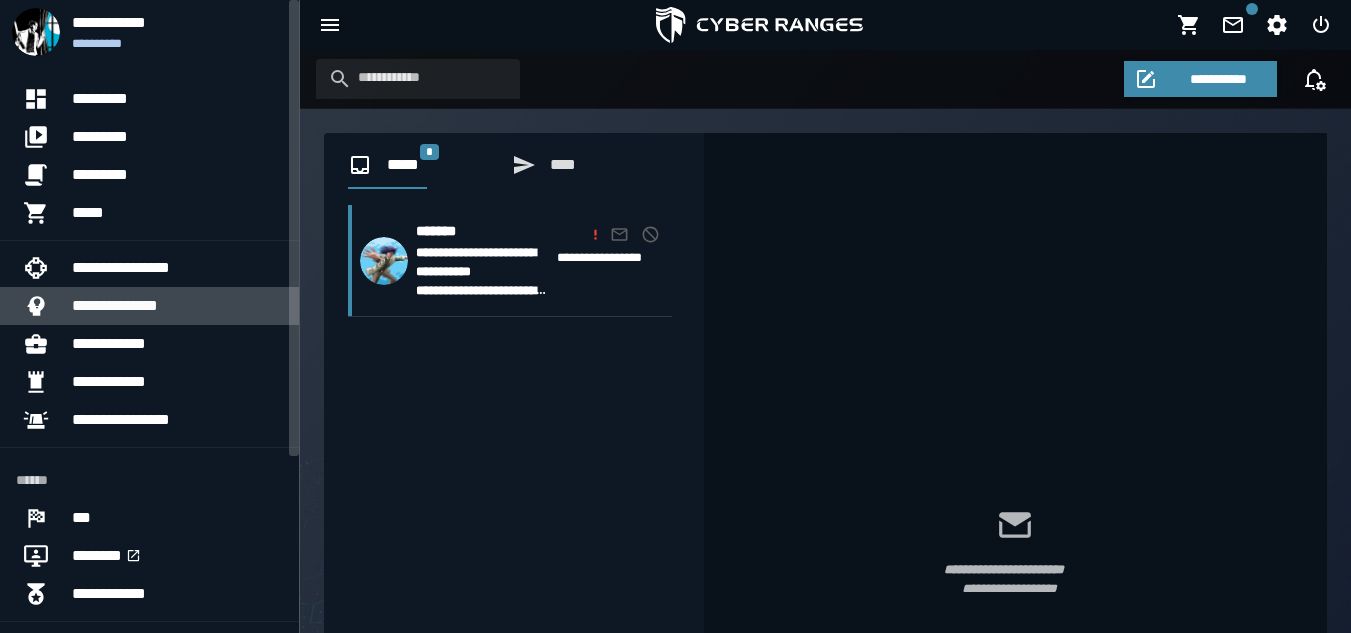 click on "**********" at bounding box center (177, 306) 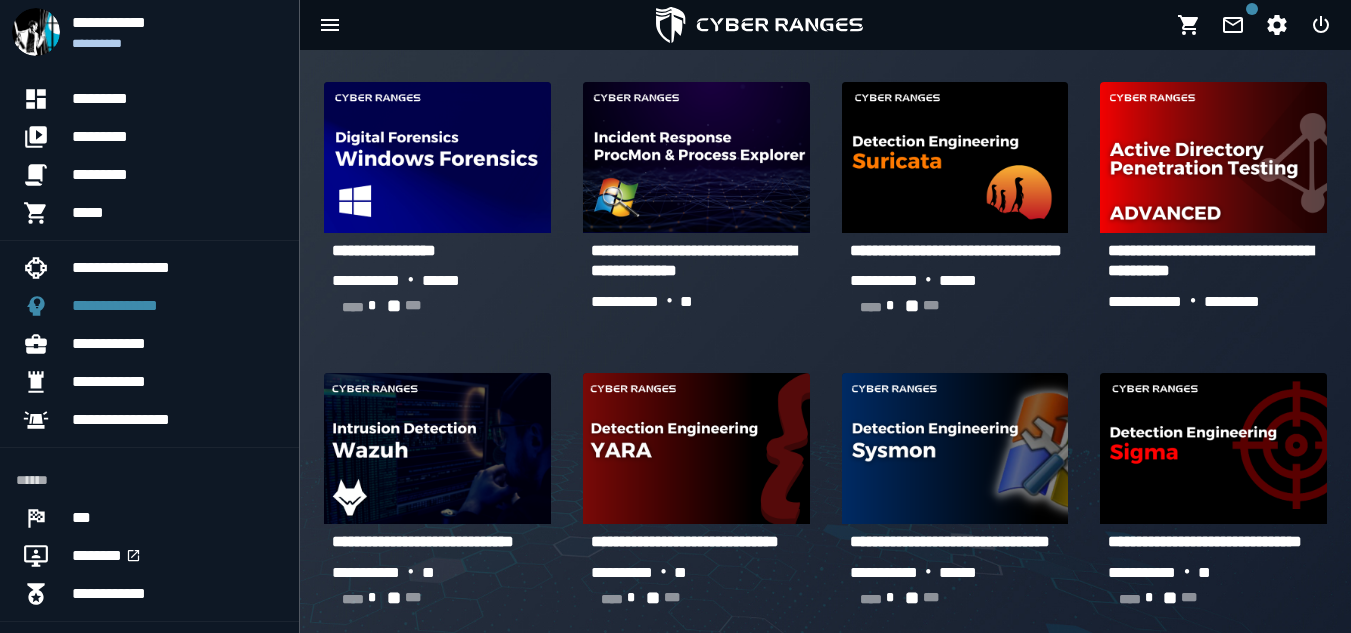 scroll, scrollTop: 1125, scrollLeft: 0, axis: vertical 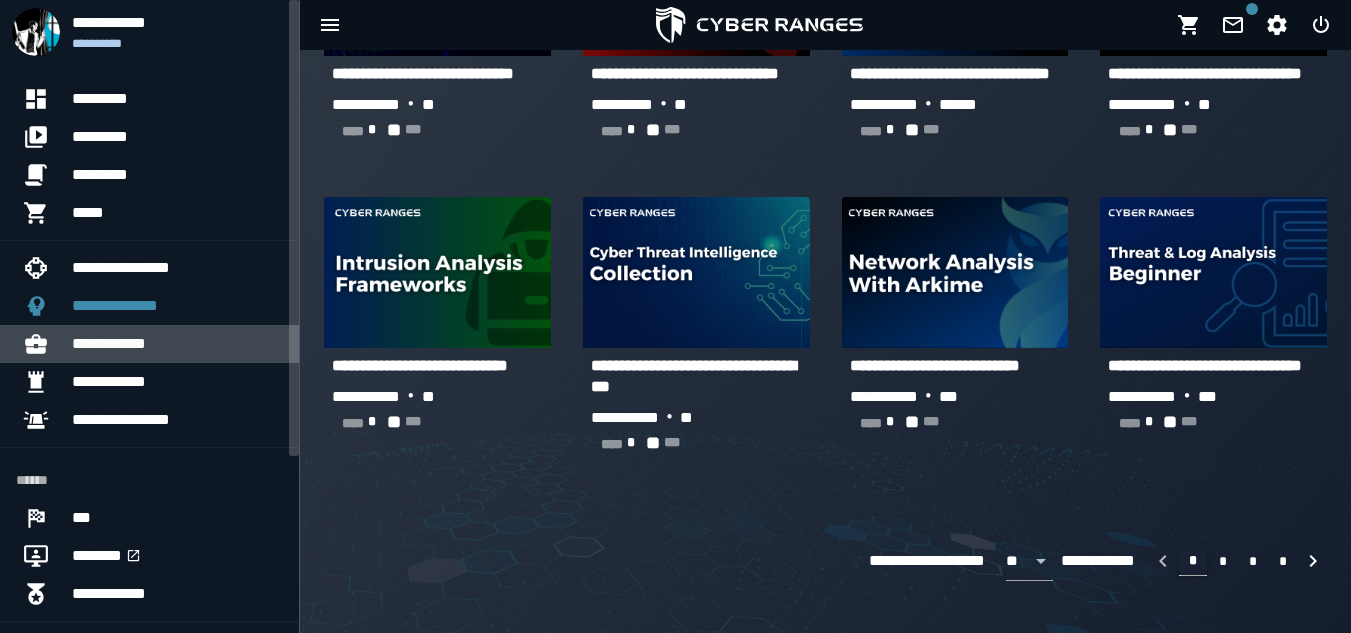 click on "**********" at bounding box center [177, 344] 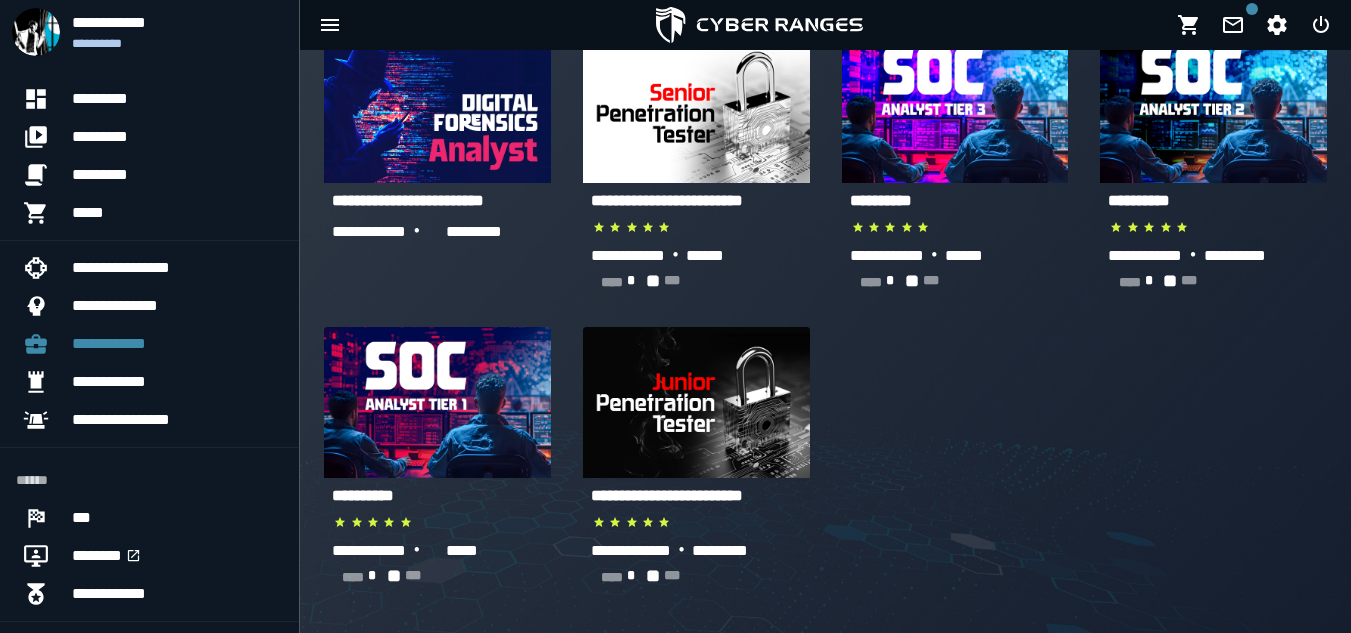 scroll, scrollTop: 119, scrollLeft: 0, axis: vertical 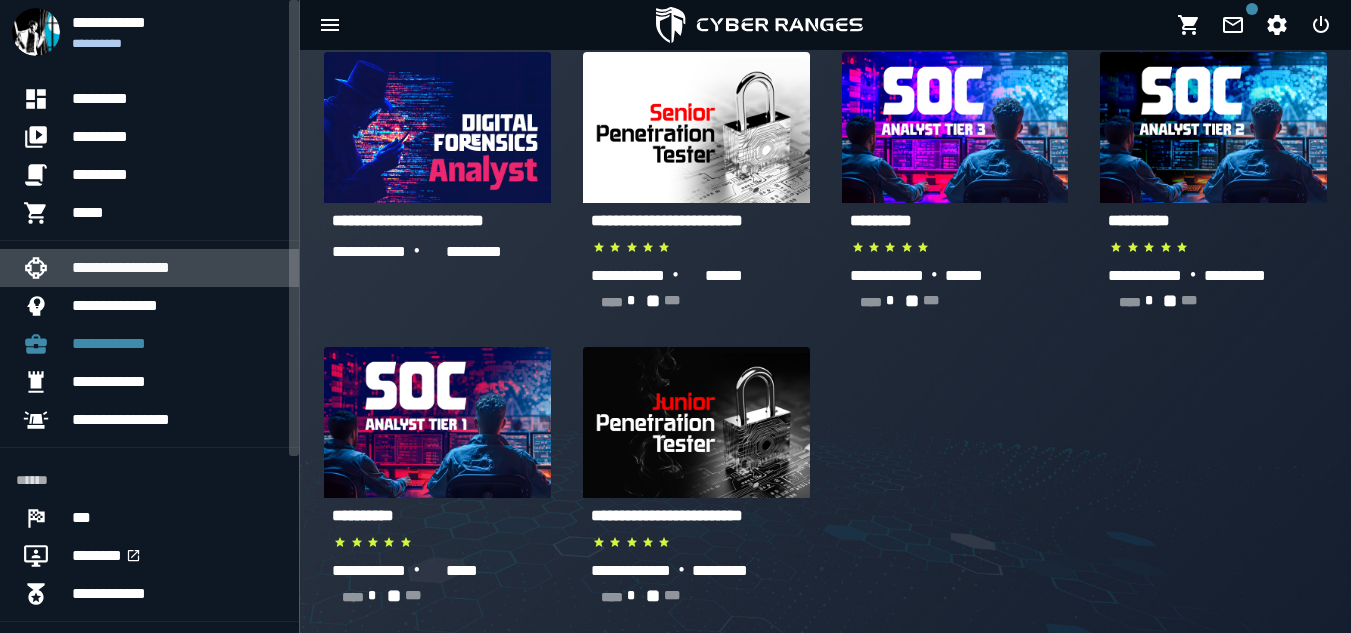 click on "**********" at bounding box center (177, 268) 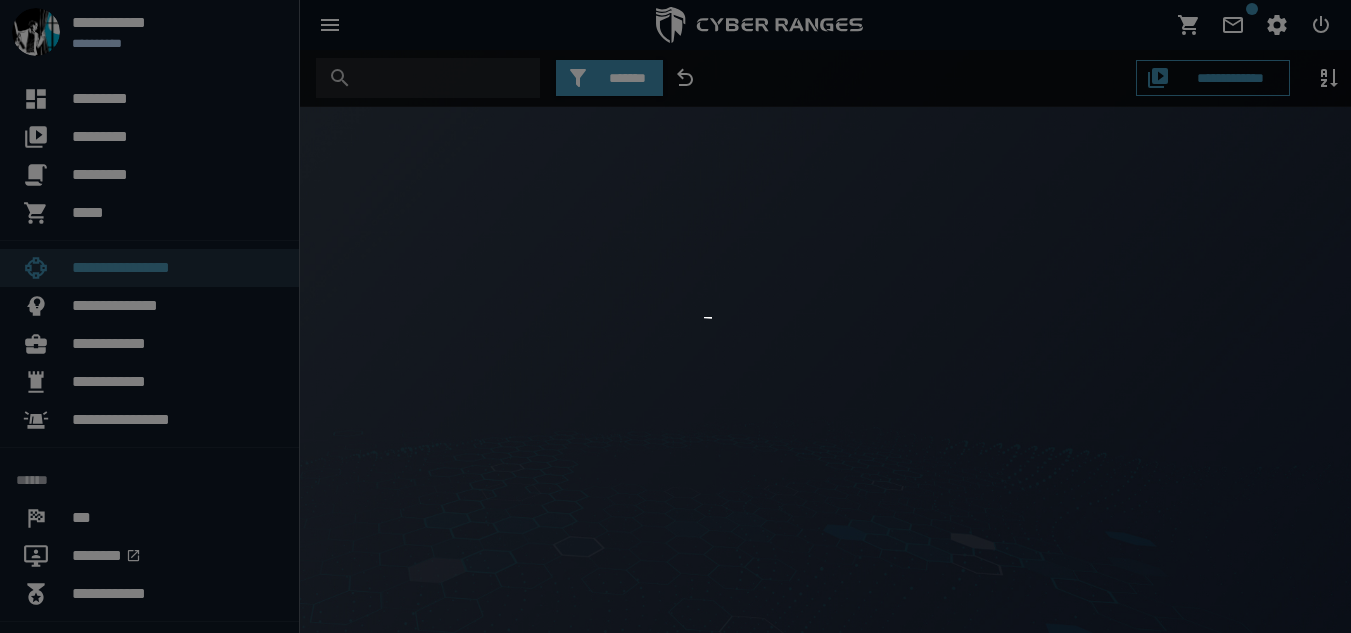 scroll, scrollTop: 0, scrollLeft: 0, axis: both 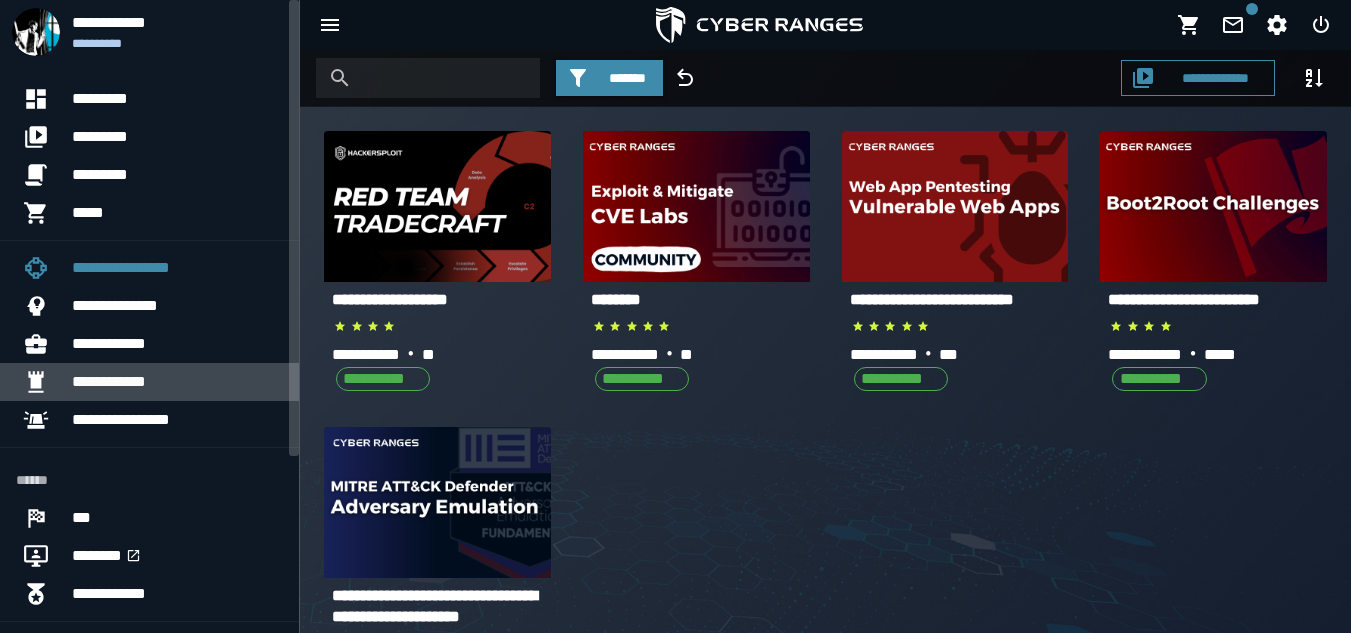 click on "**********" at bounding box center [177, 382] 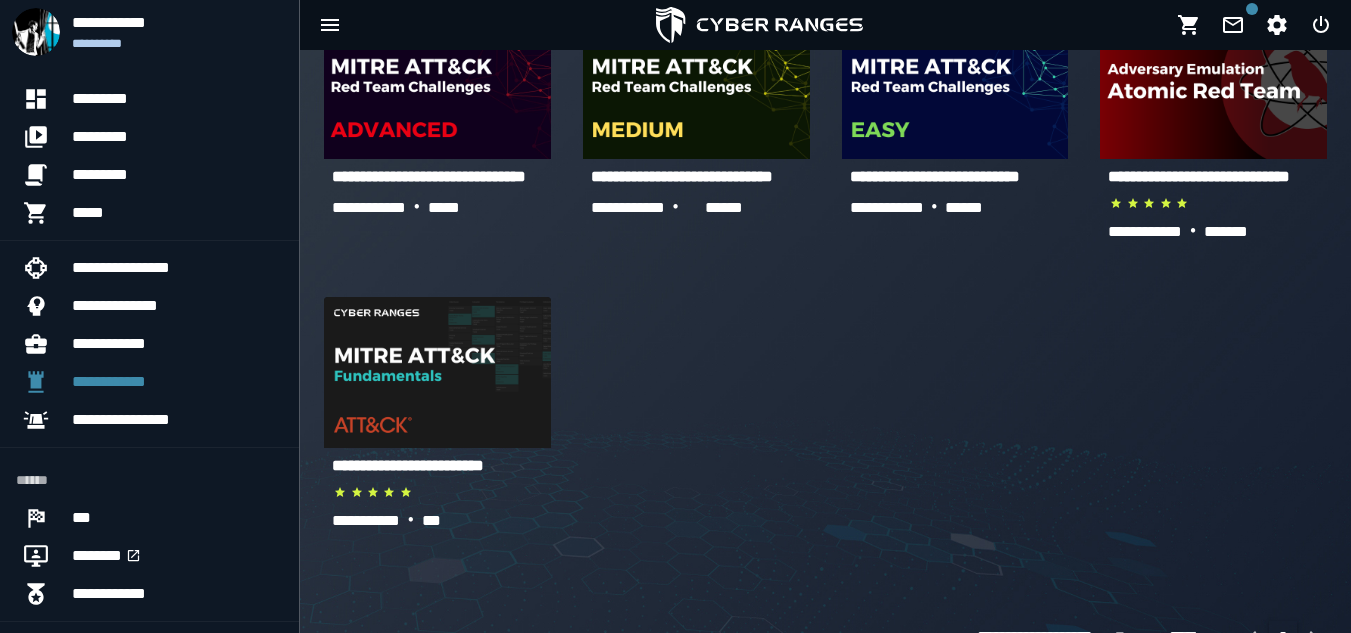 scroll, scrollTop: 0, scrollLeft: 0, axis: both 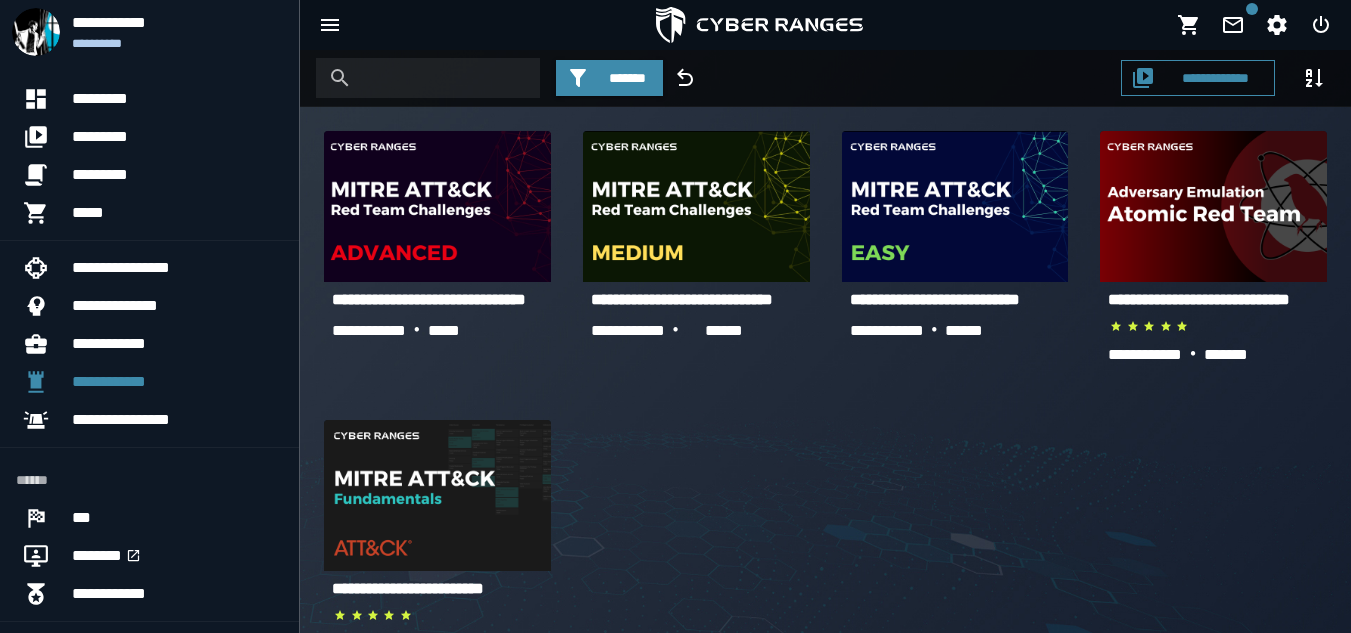 click on "**********" at bounding box center [935, 299] 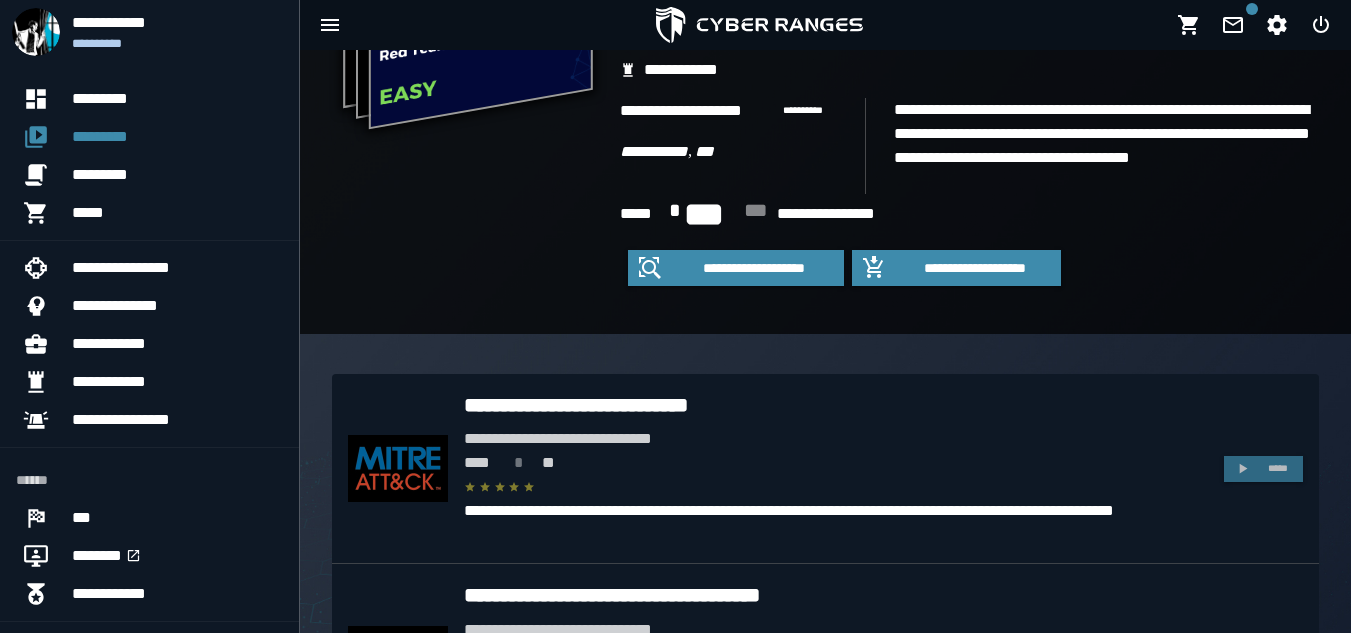 scroll, scrollTop: 250, scrollLeft: 0, axis: vertical 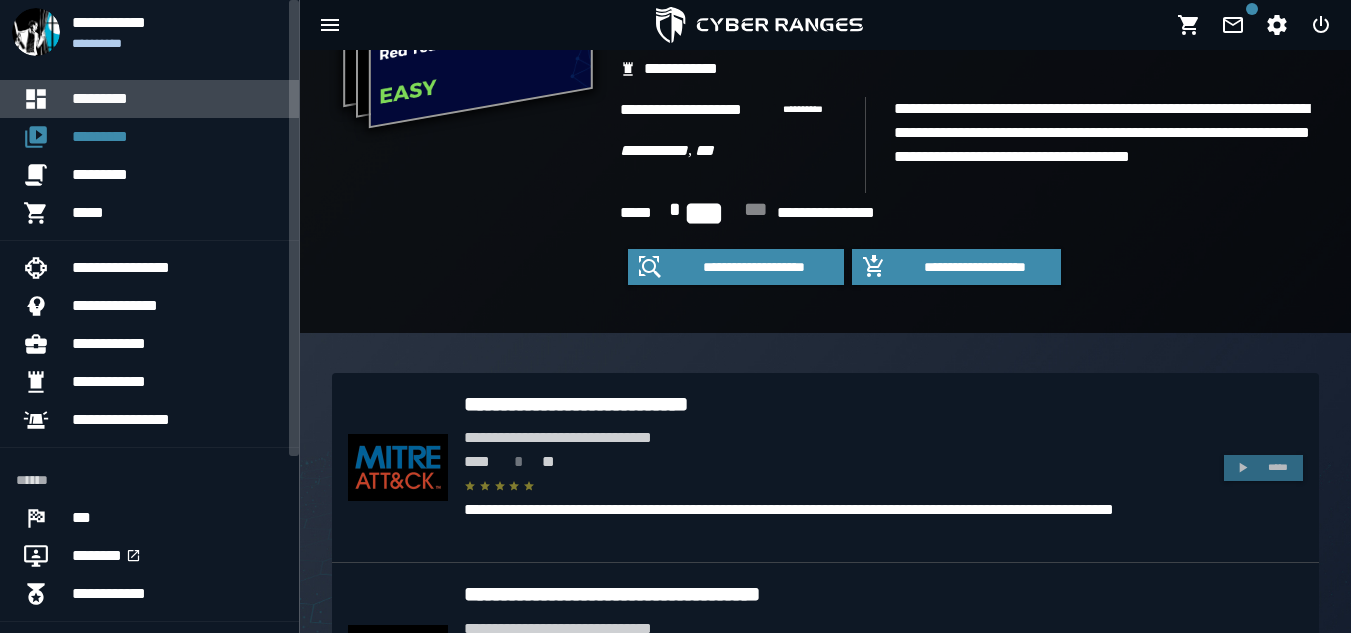 click on "*********" at bounding box center [177, 99] 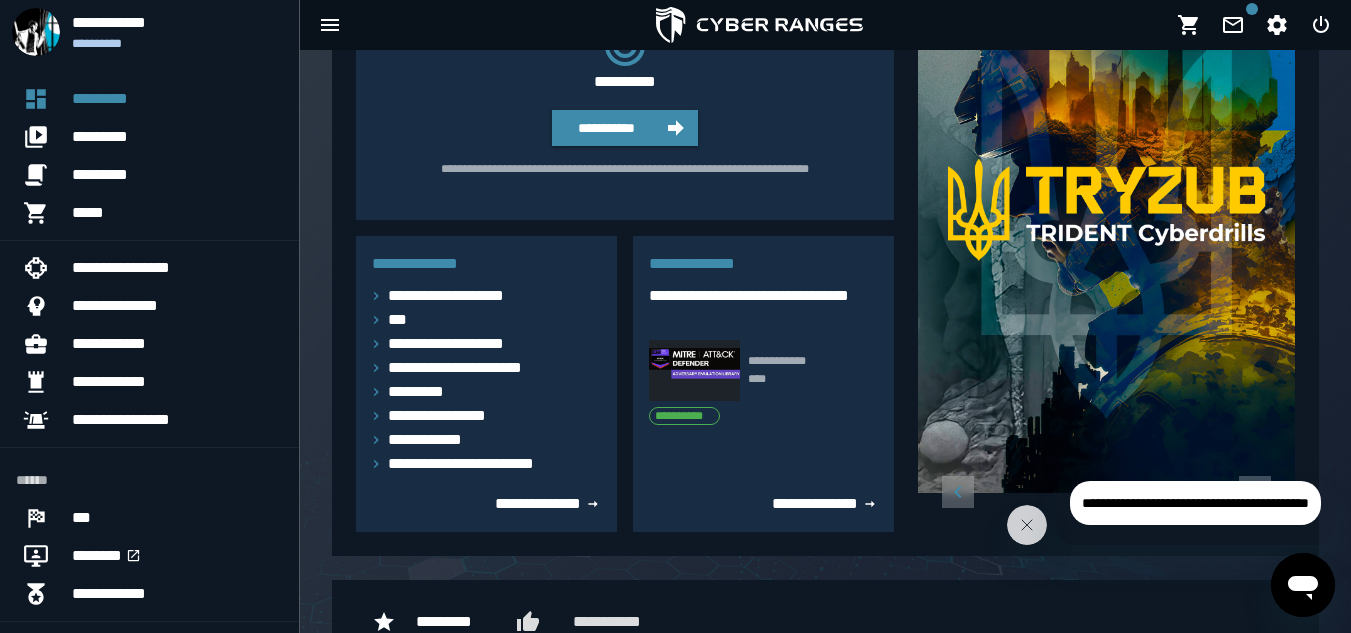 scroll, scrollTop: 211, scrollLeft: 0, axis: vertical 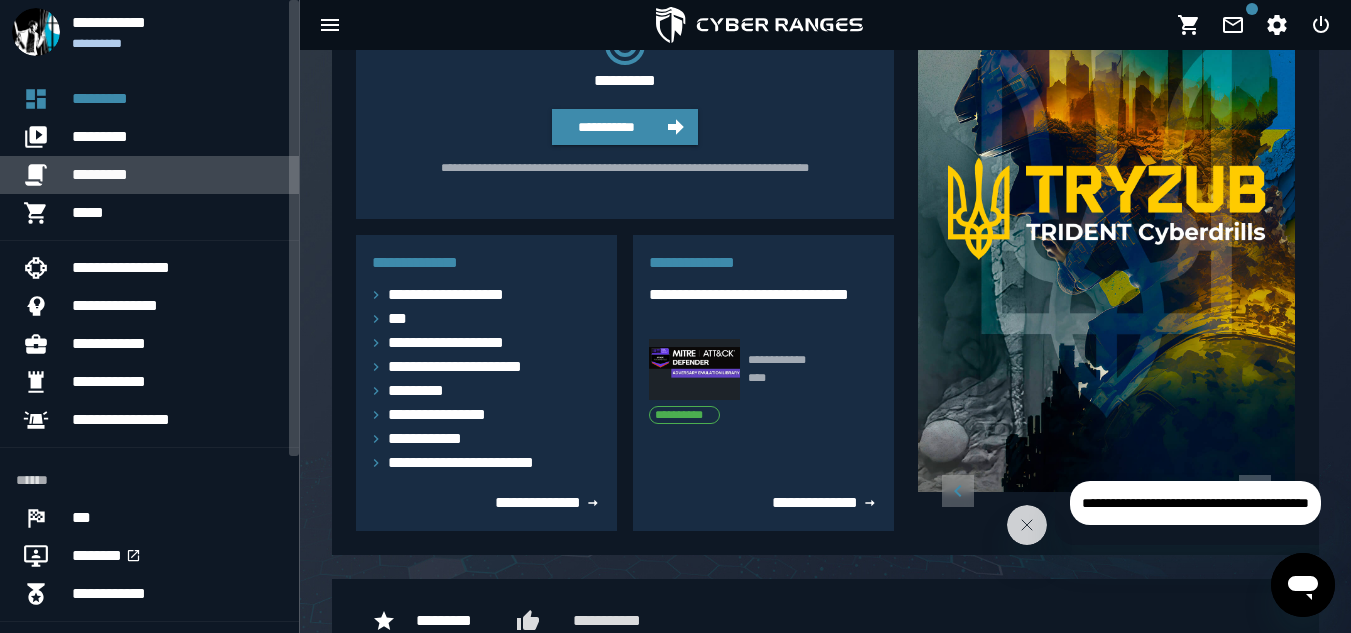 click on "*********" at bounding box center [177, 175] 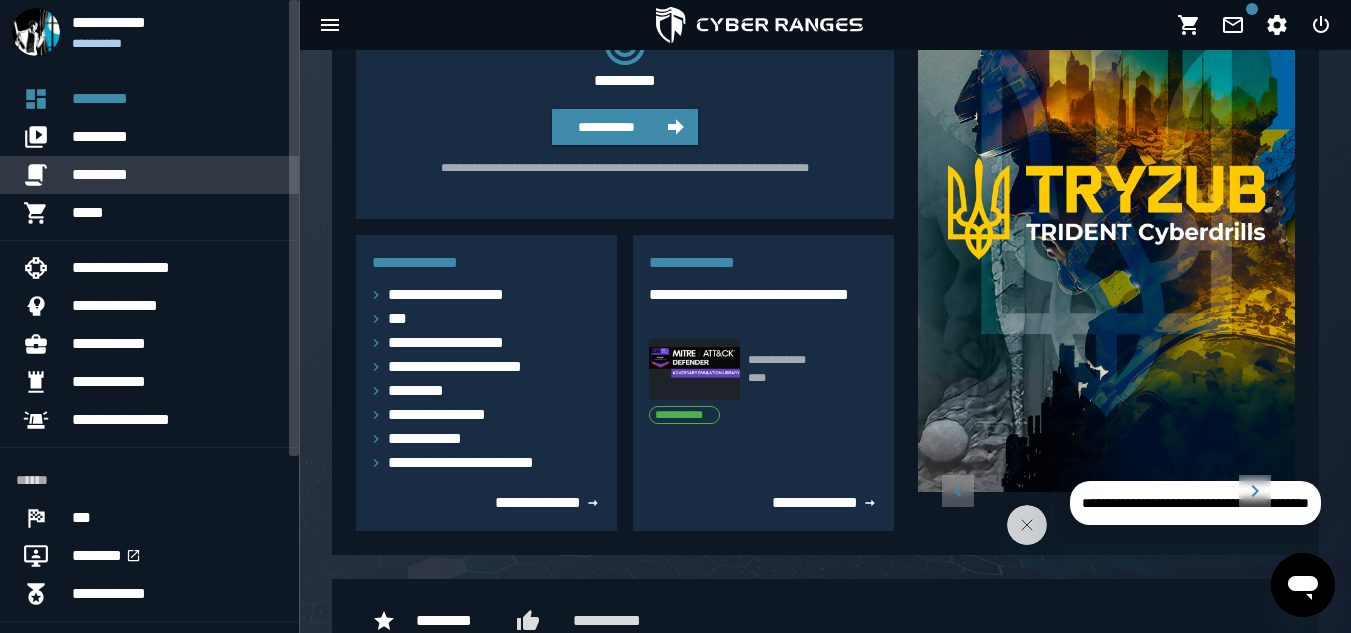 scroll, scrollTop: 0, scrollLeft: 0, axis: both 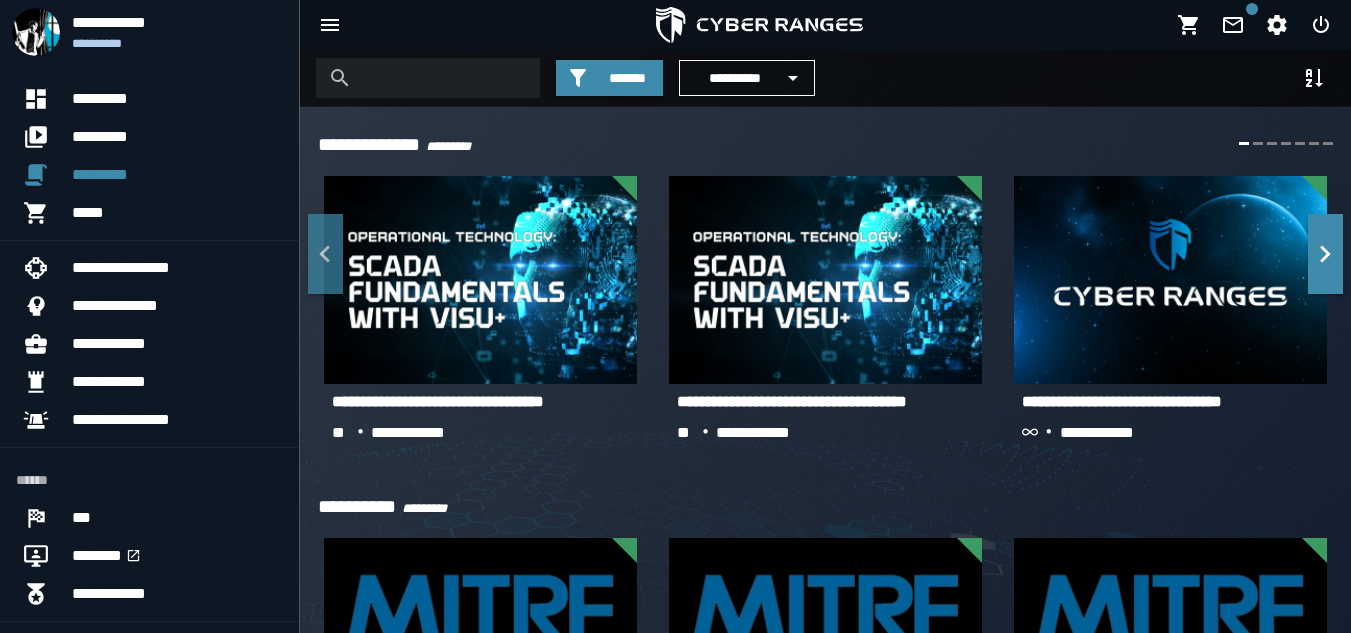 click on "**********" at bounding box center [438, 401] 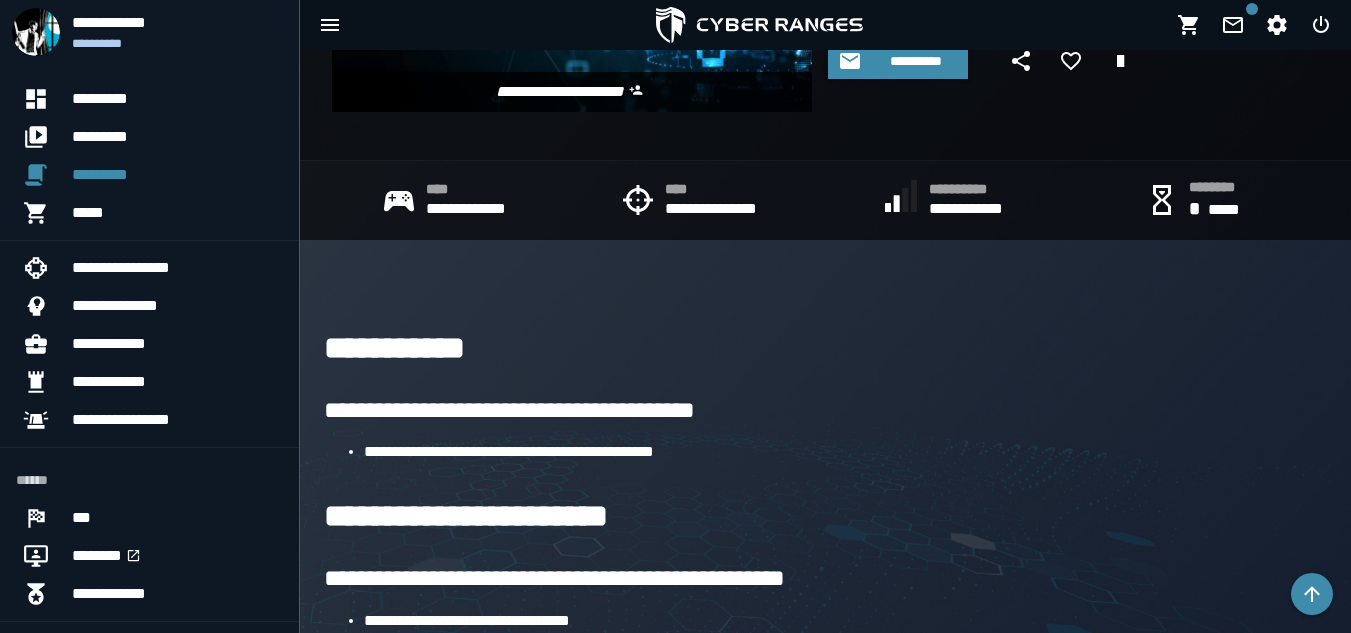 scroll, scrollTop: 0, scrollLeft: 0, axis: both 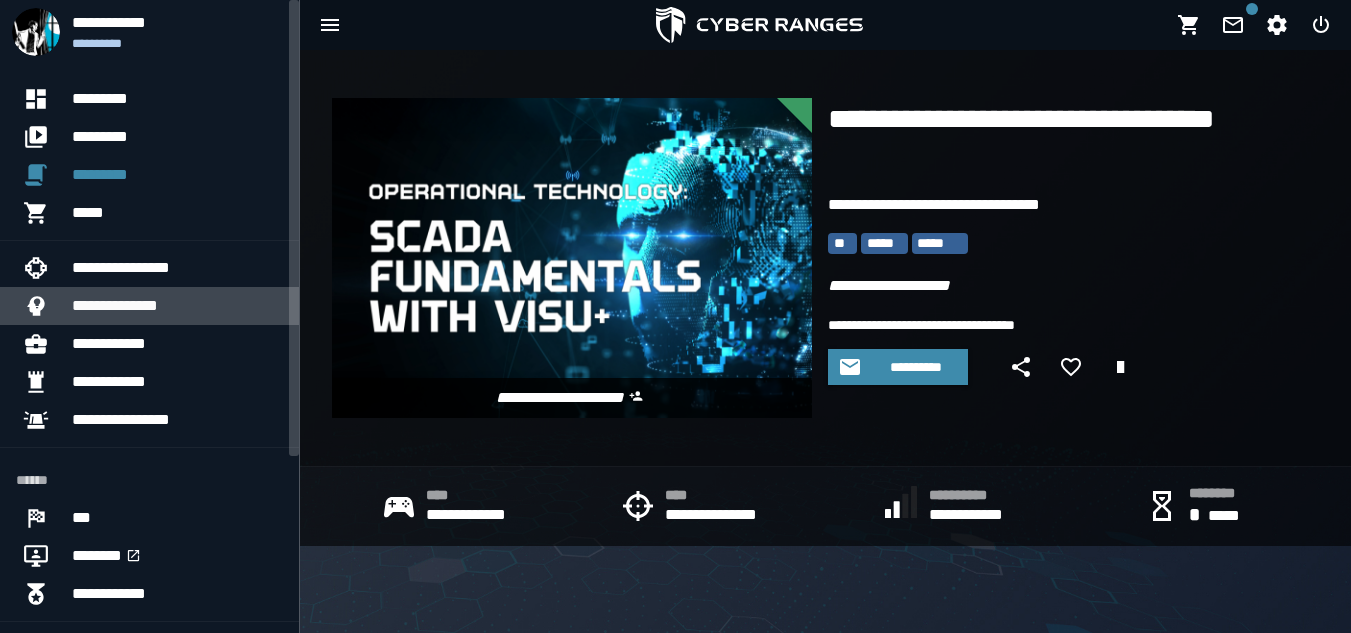 click on "**********" at bounding box center (177, 306) 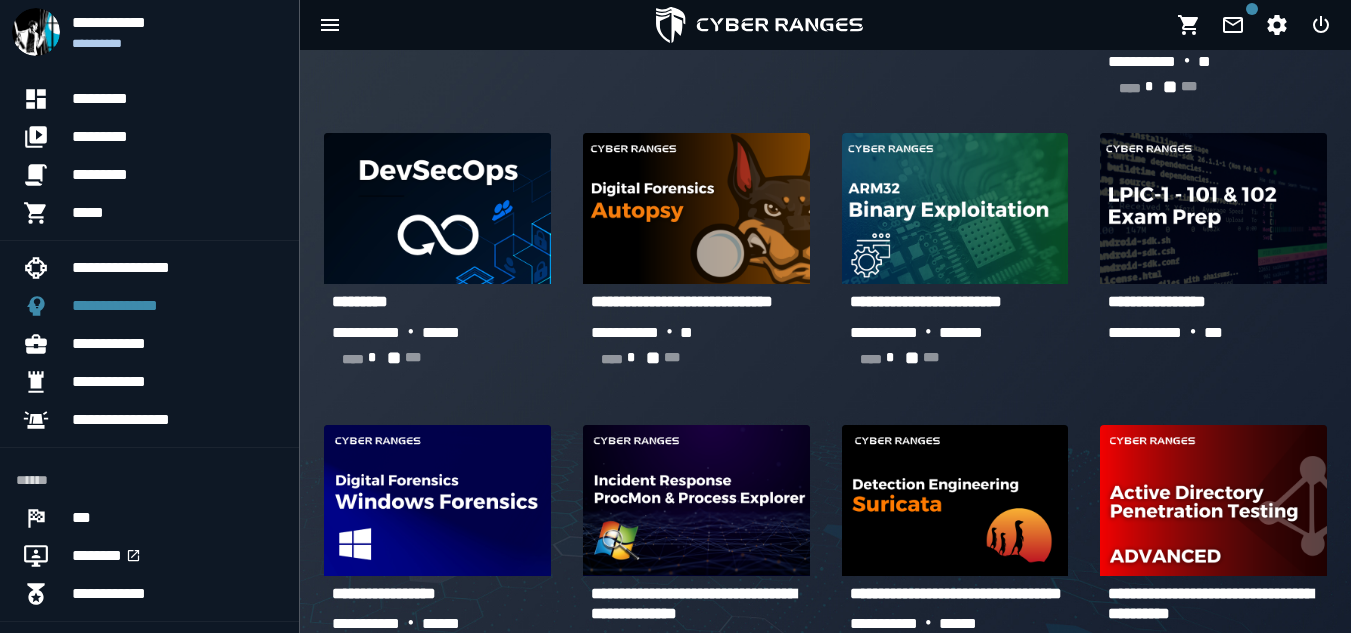 scroll, scrollTop: 316, scrollLeft: 0, axis: vertical 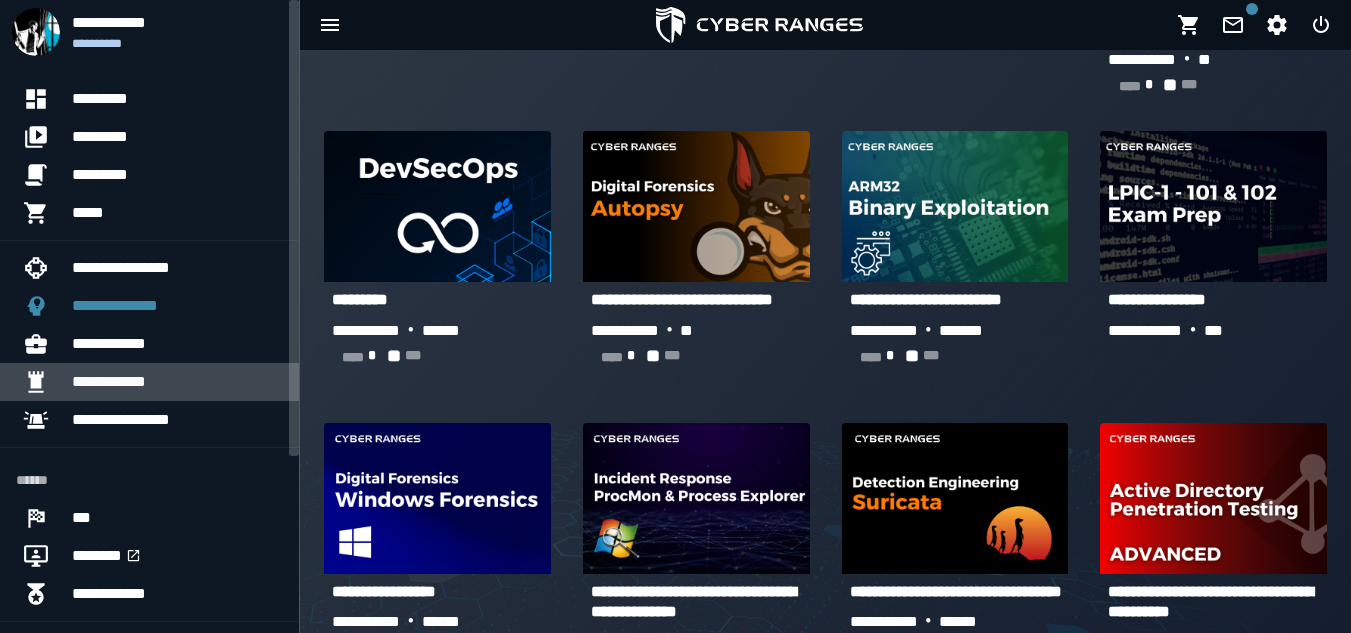 click on "**********" at bounding box center (177, 382) 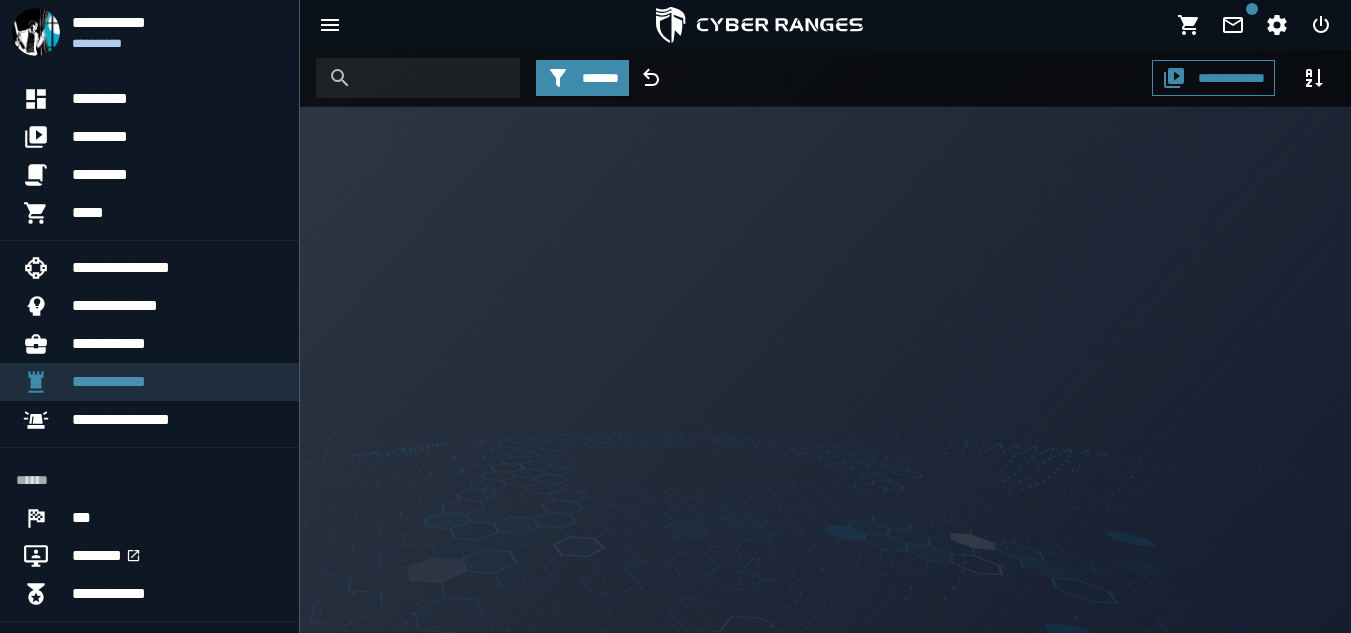 scroll, scrollTop: 0, scrollLeft: 0, axis: both 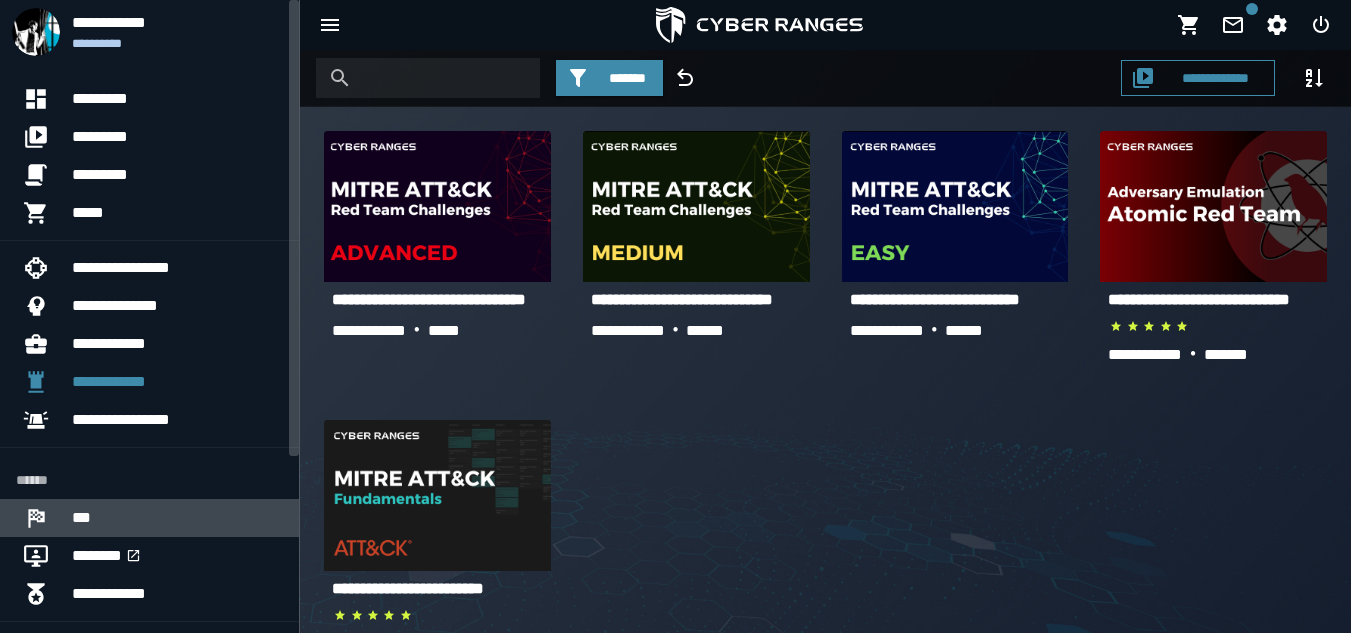 click on "***" at bounding box center [177, 518] 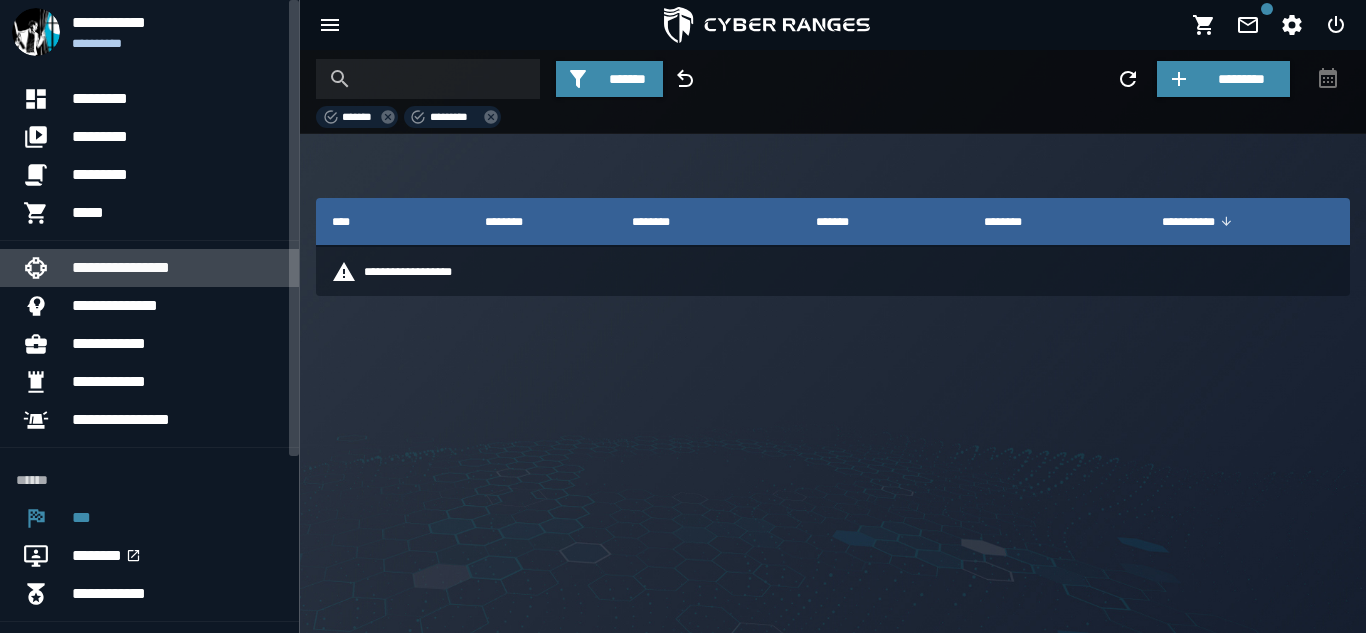click on "**********" at bounding box center (177, 268) 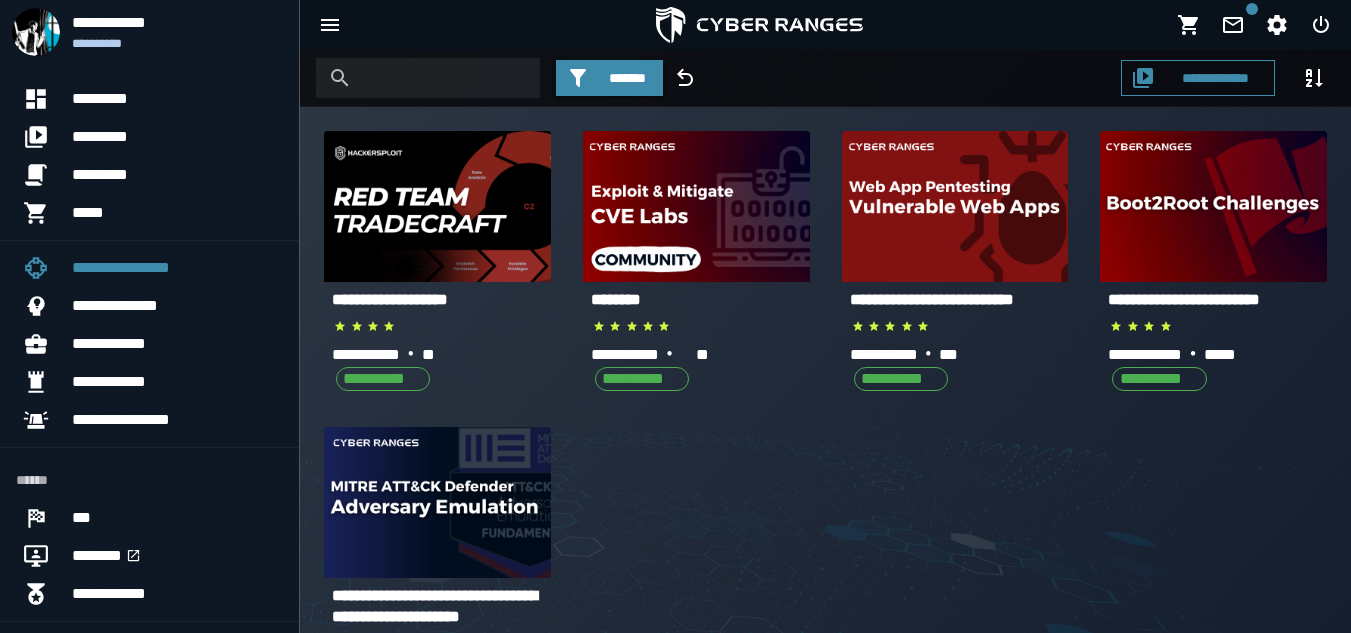 click on "**********" at bounding box center [390, 299] 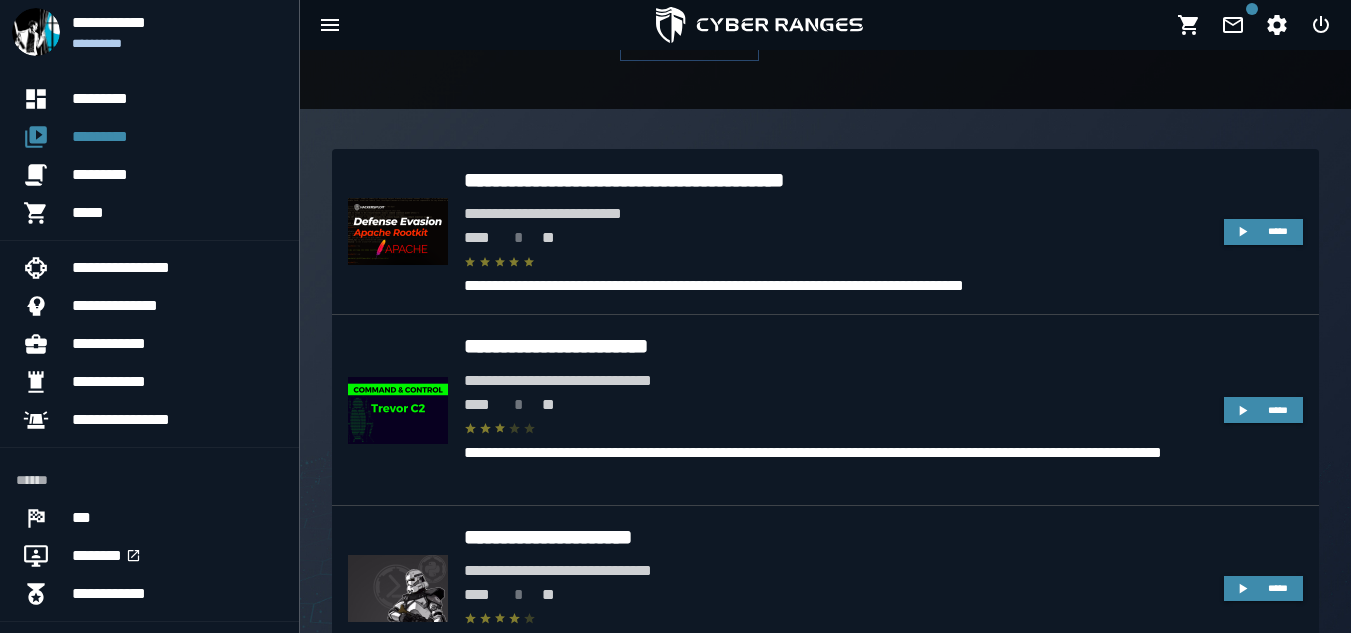 scroll, scrollTop: 443, scrollLeft: 0, axis: vertical 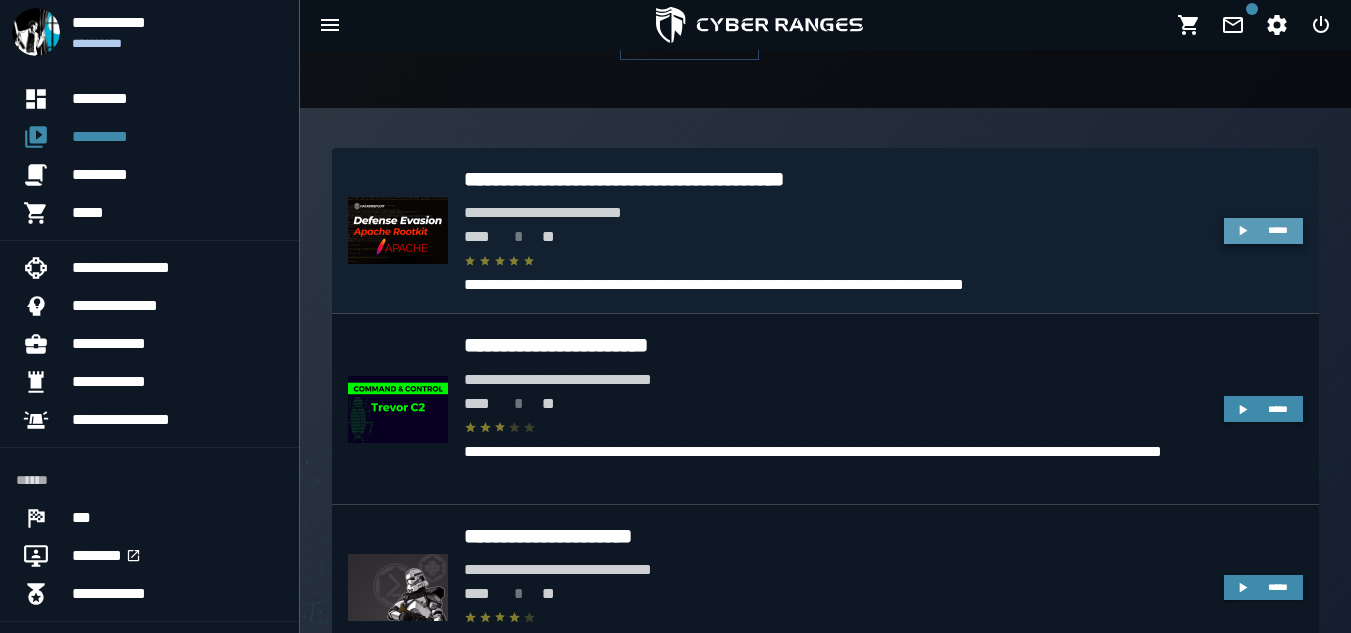 click on "*****" at bounding box center [1263, 231] 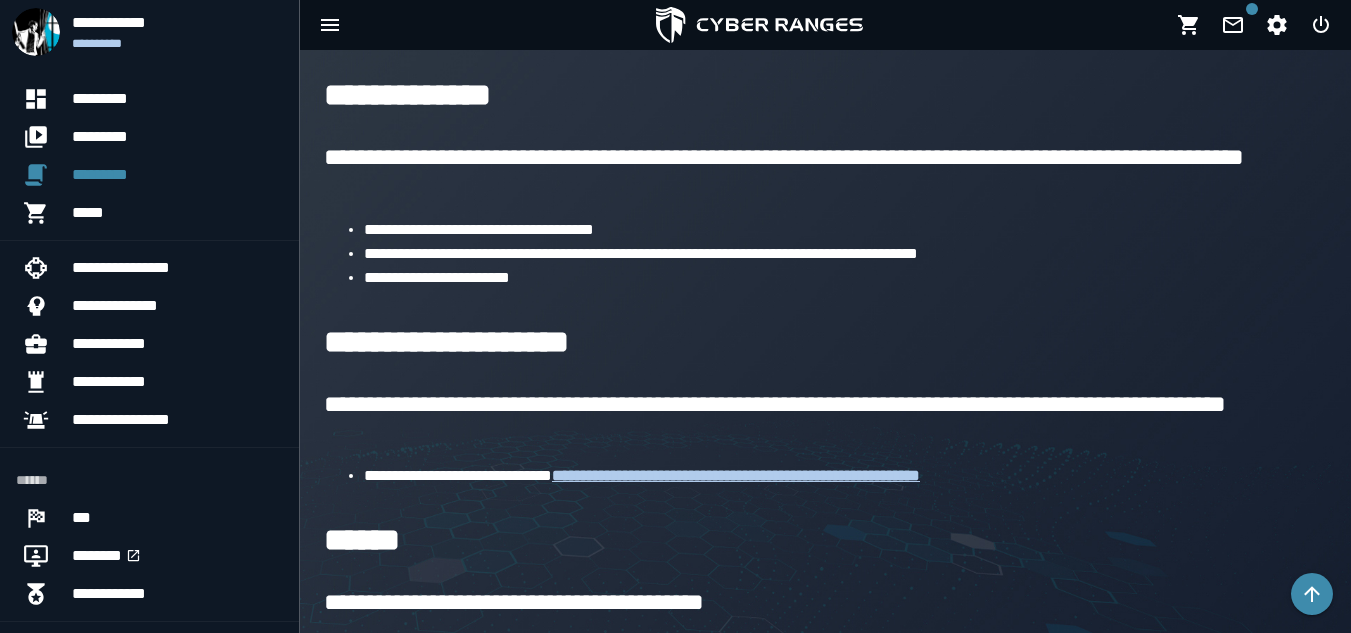 scroll, scrollTop: 0, scrollLeft: 0, axis: both 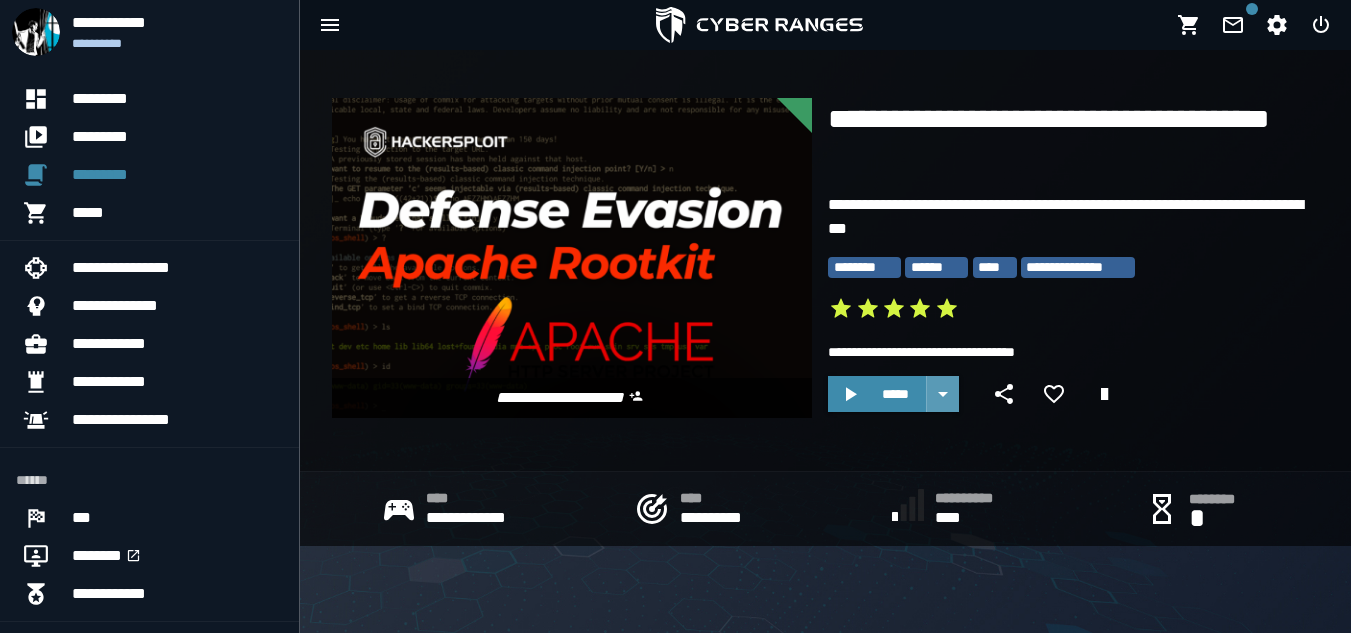 click at bounding box center [942, 394] 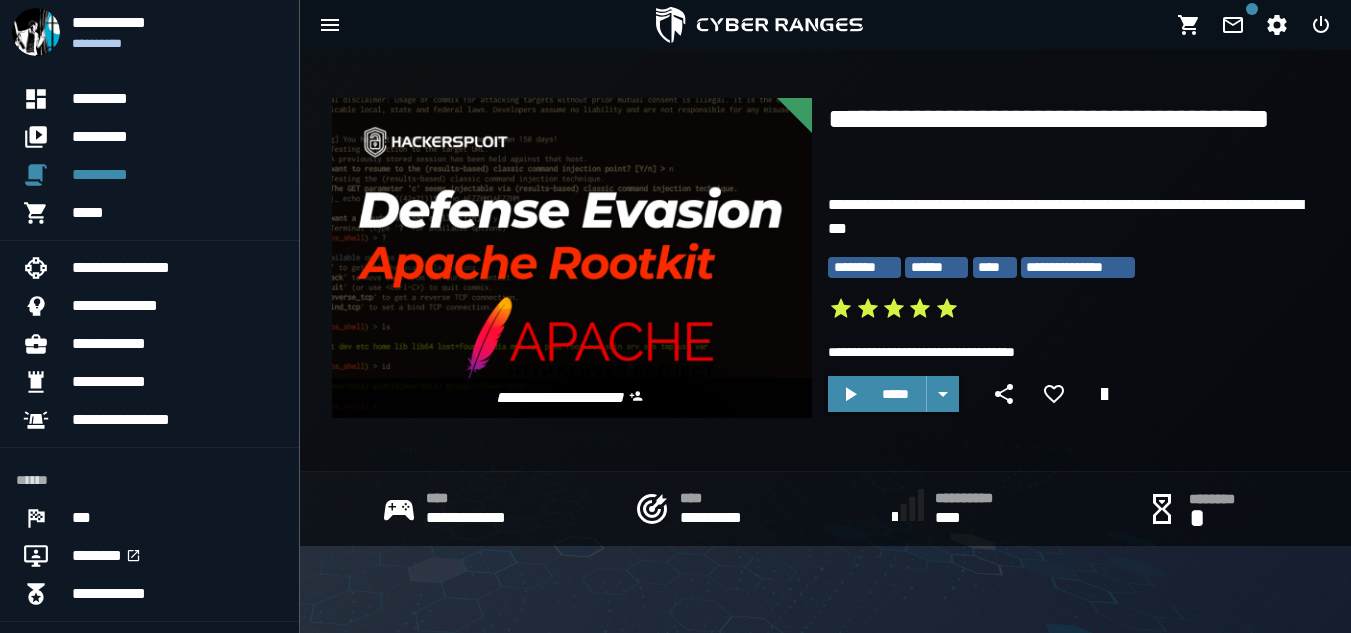click on "**********" at bounding box center (1073, 269) 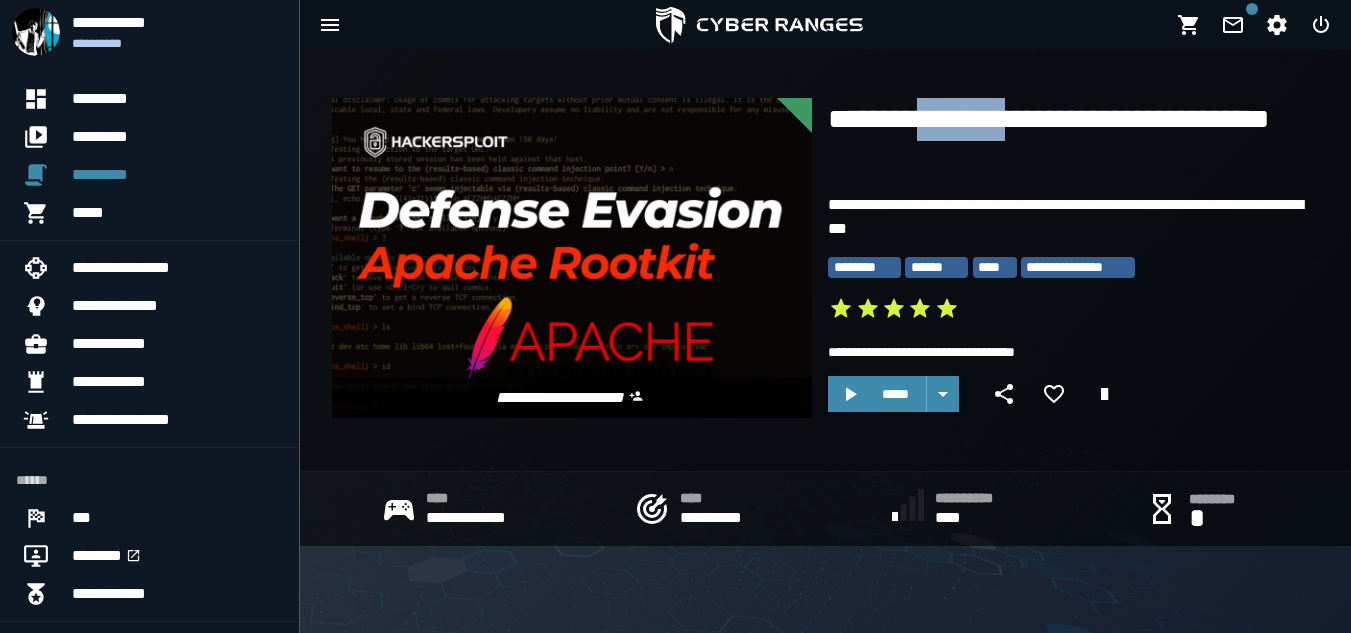 click on "**********" at bounding box center (1073, 141) 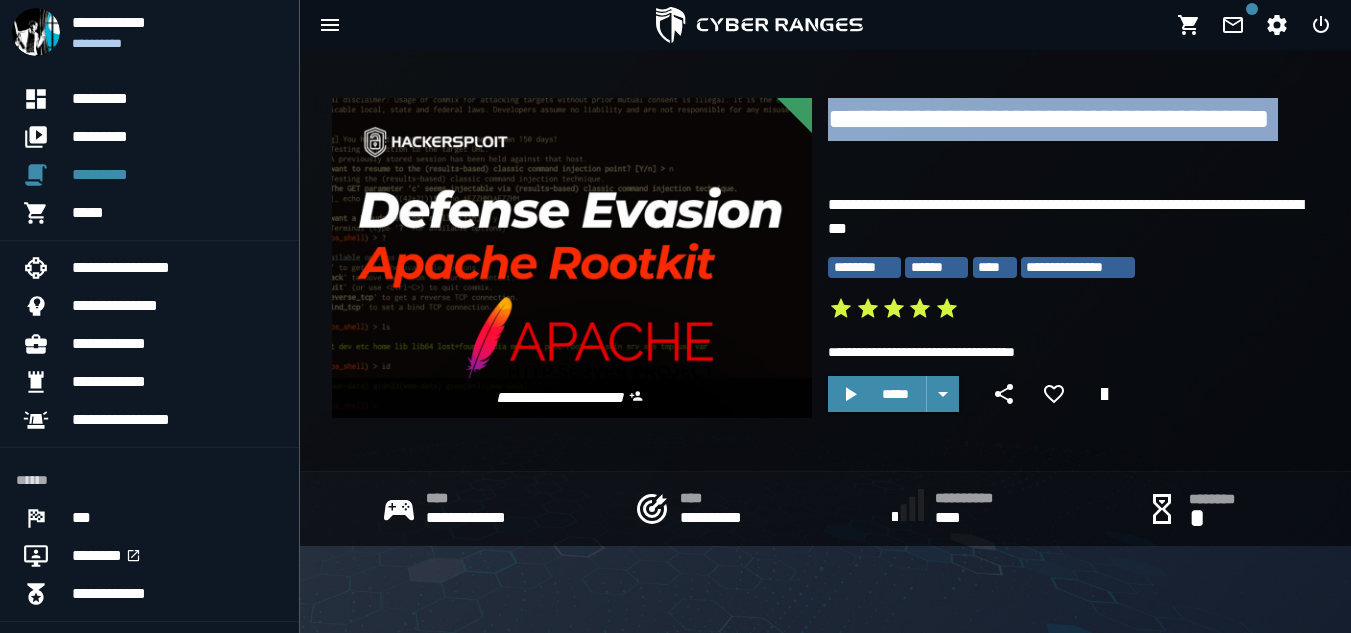 click on "**********" at bounding box center [1073, 141] 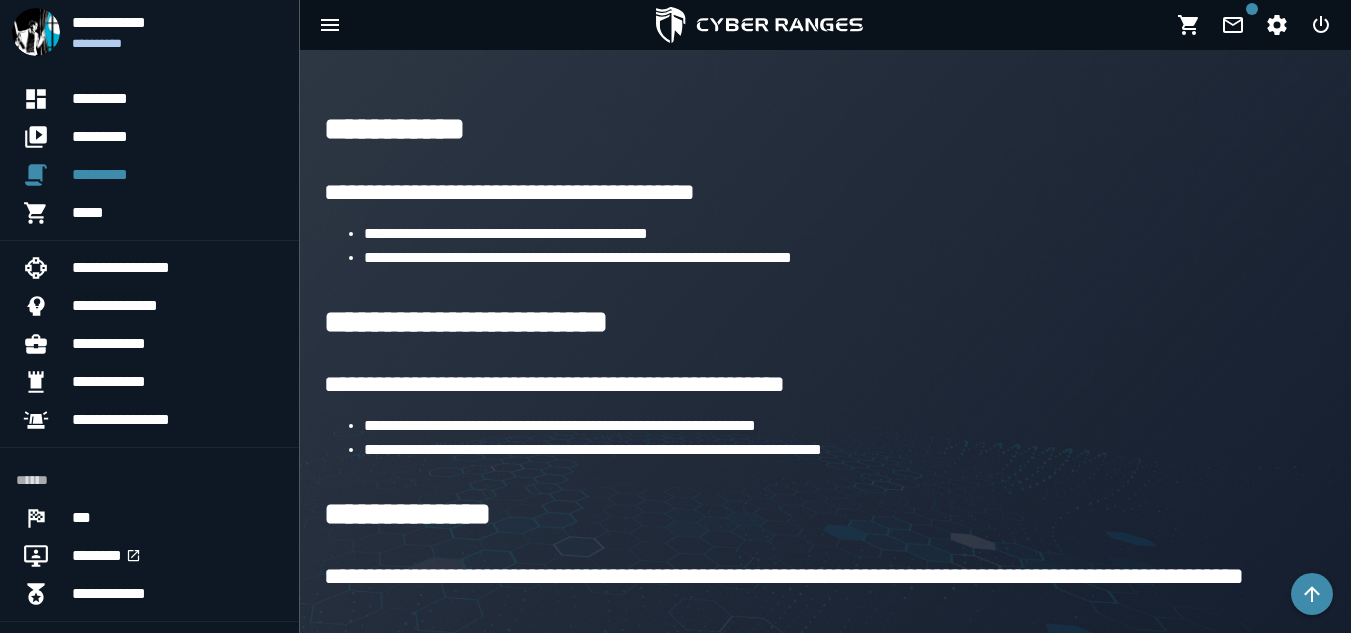 scroll, scrollTop: 0, scrollLeft: 0, axis: both 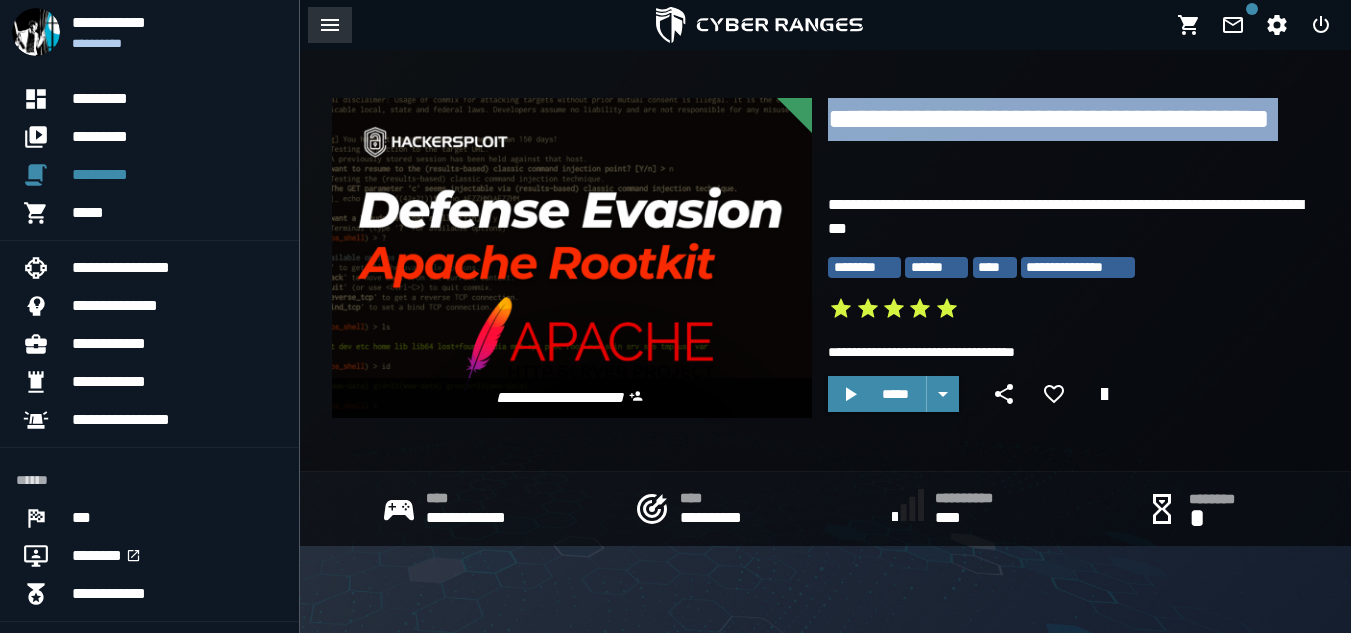 click 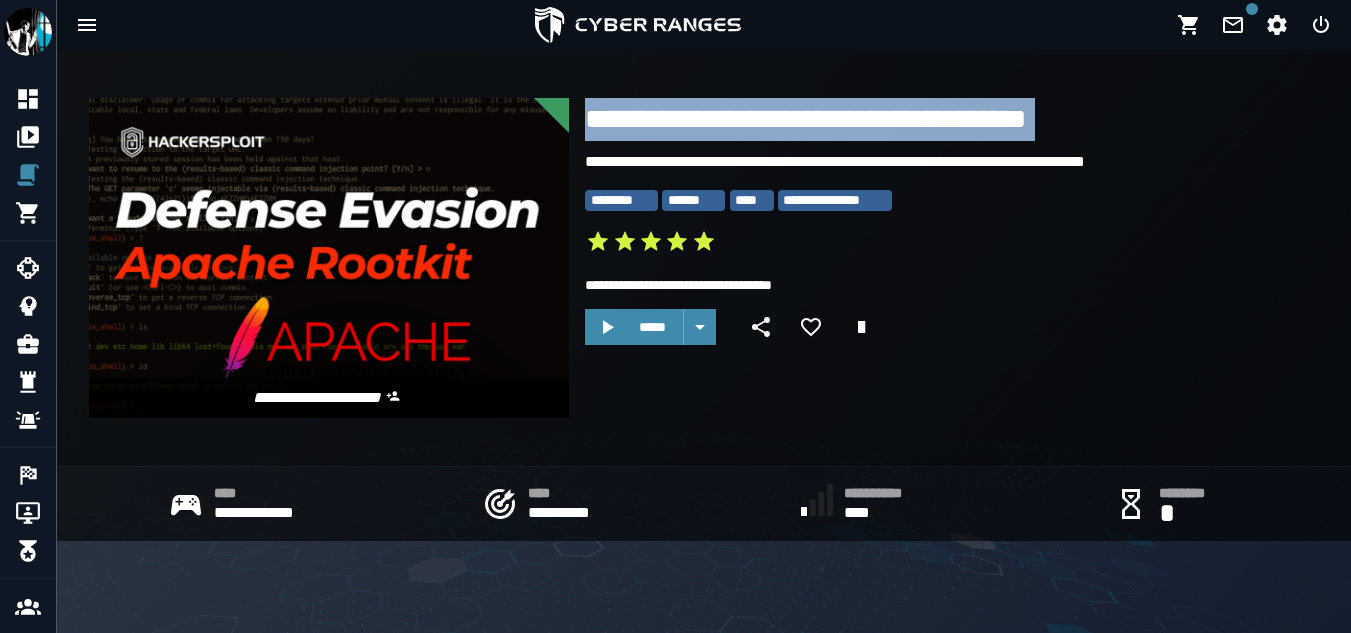 click at bounding box center [638, 25] 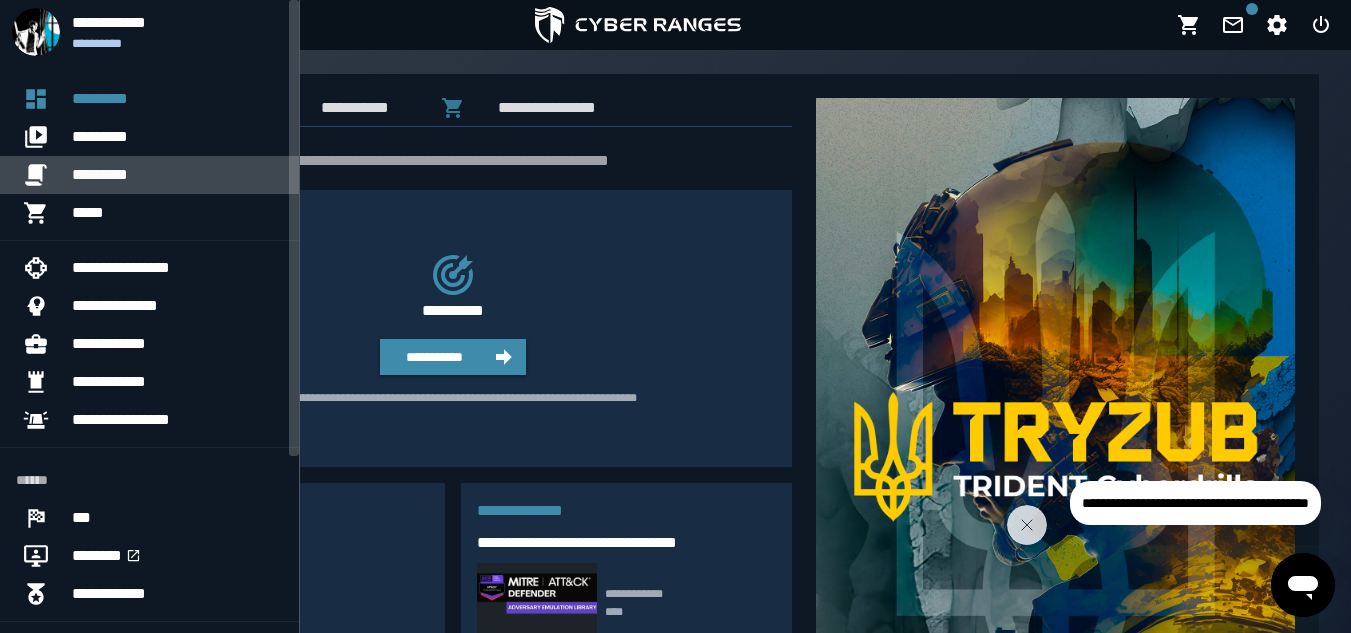 click on "*********" at bounding box center (177, 175) 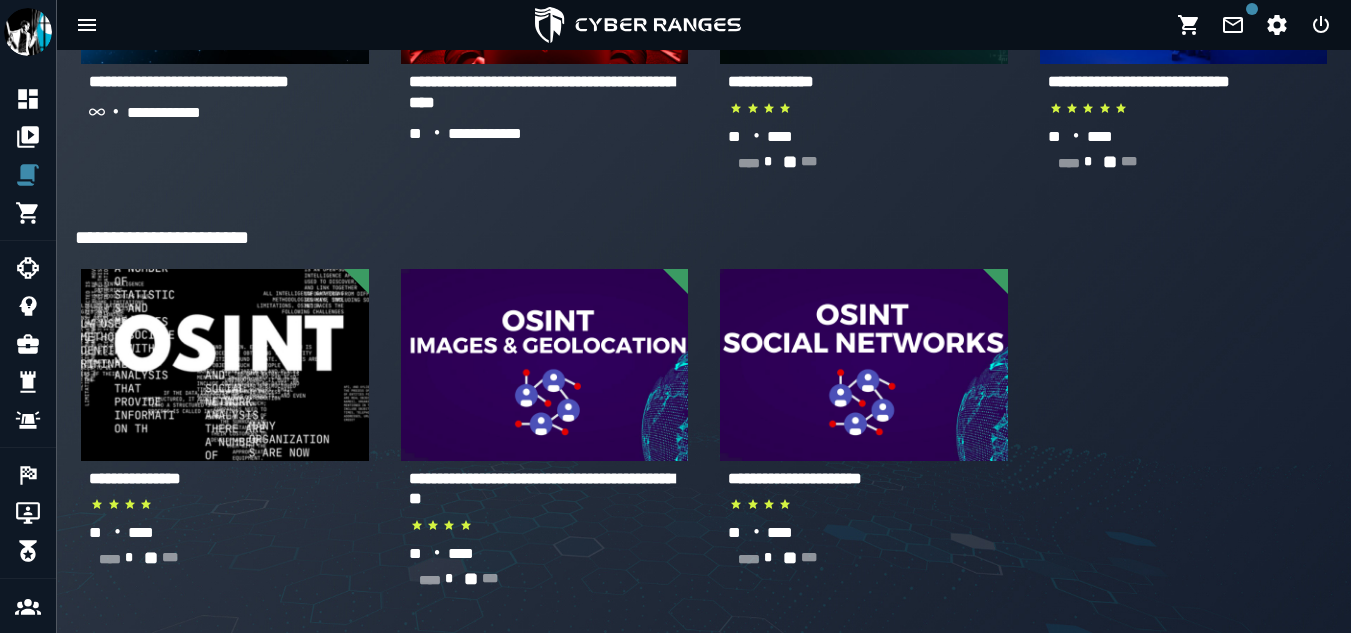 scroll, scrollTop: 8251, scrollLeft: 0, axis: vertical 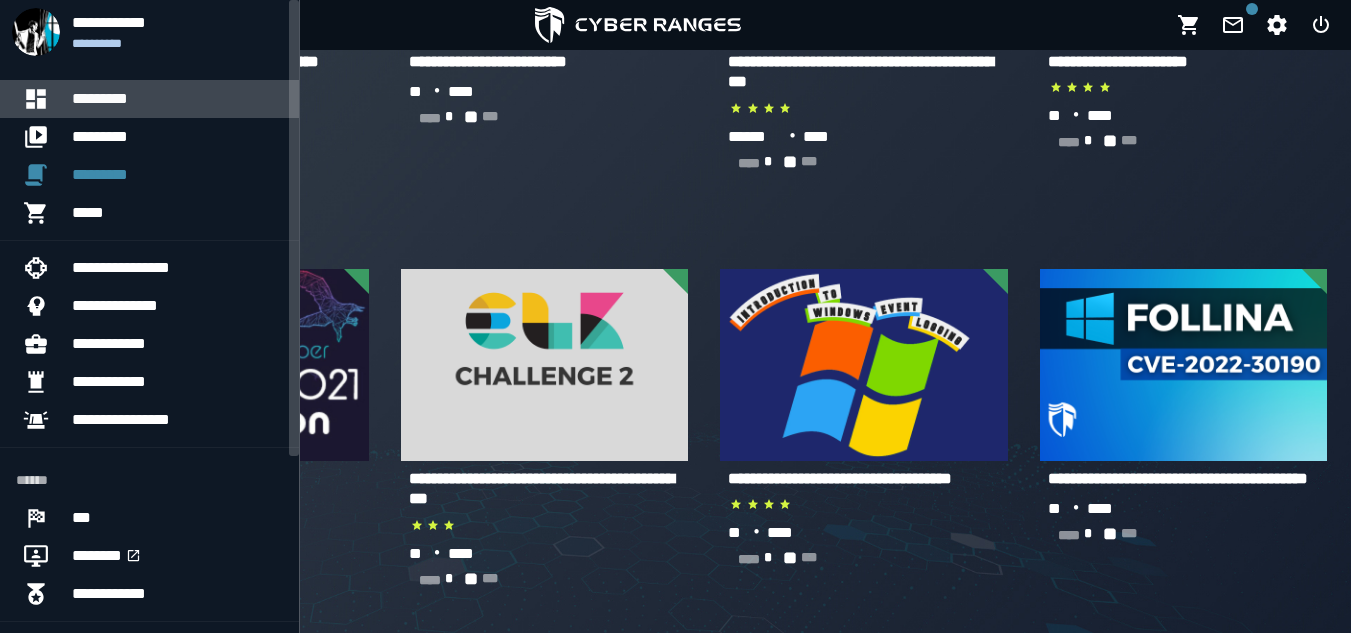 click at bounding box center (44, 99) 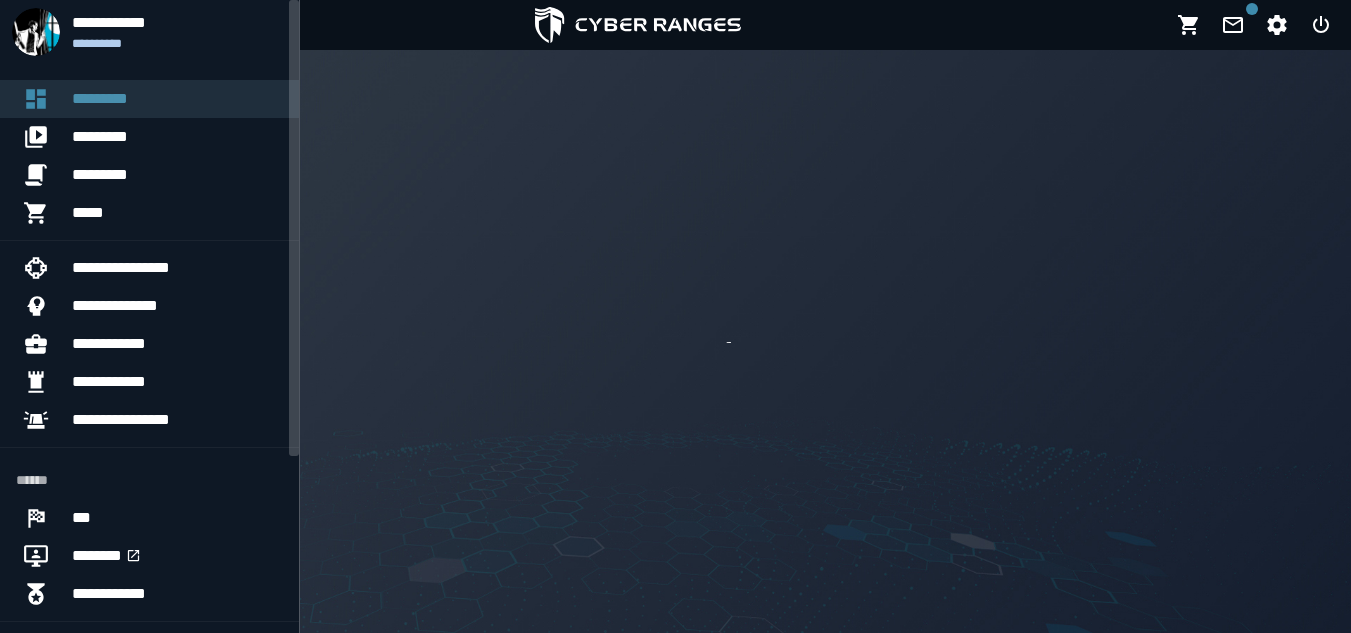 scroll, scrollTop: 0, scrollLeft: 0, axis: both 